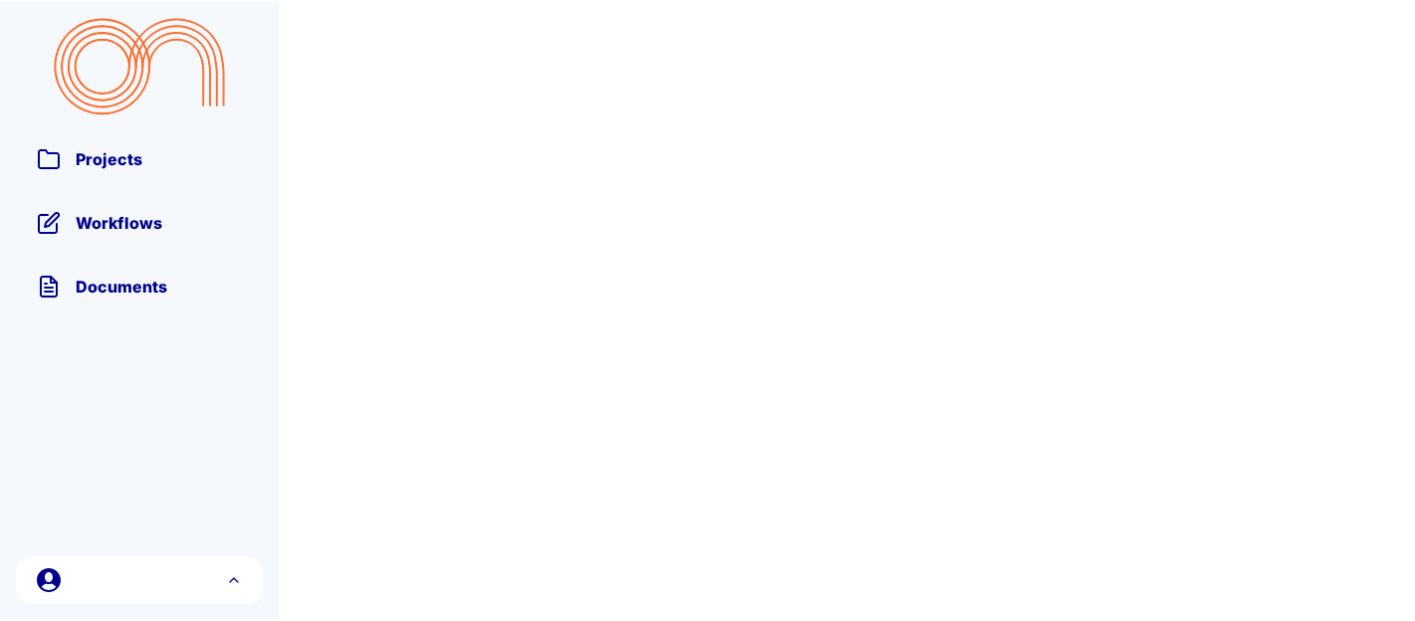 scroll, scrollTop: 0, scrollLeft: 0, axis: both 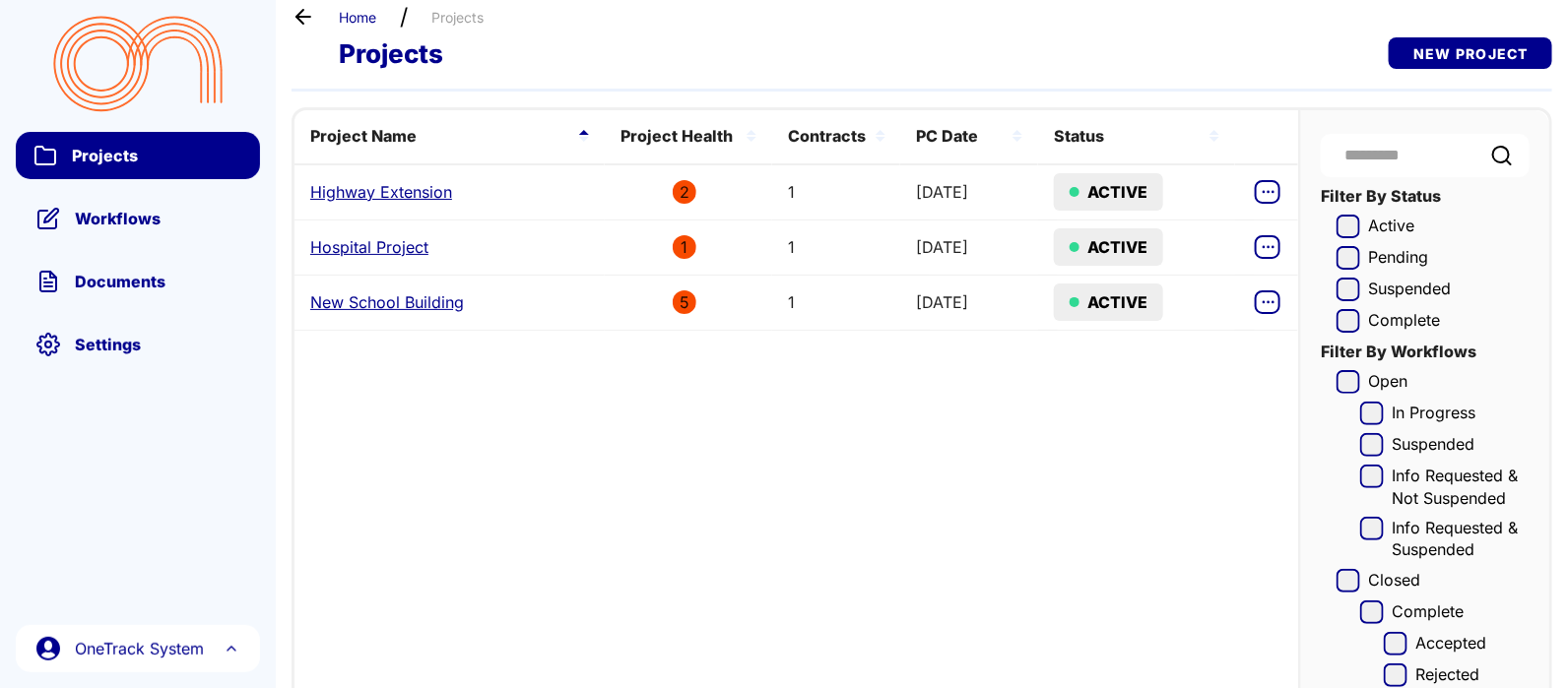 drag, startPoint x: 1381, startPoint y: 8, endPoint x: 898, endPoint y: 433, distance: 643.36148 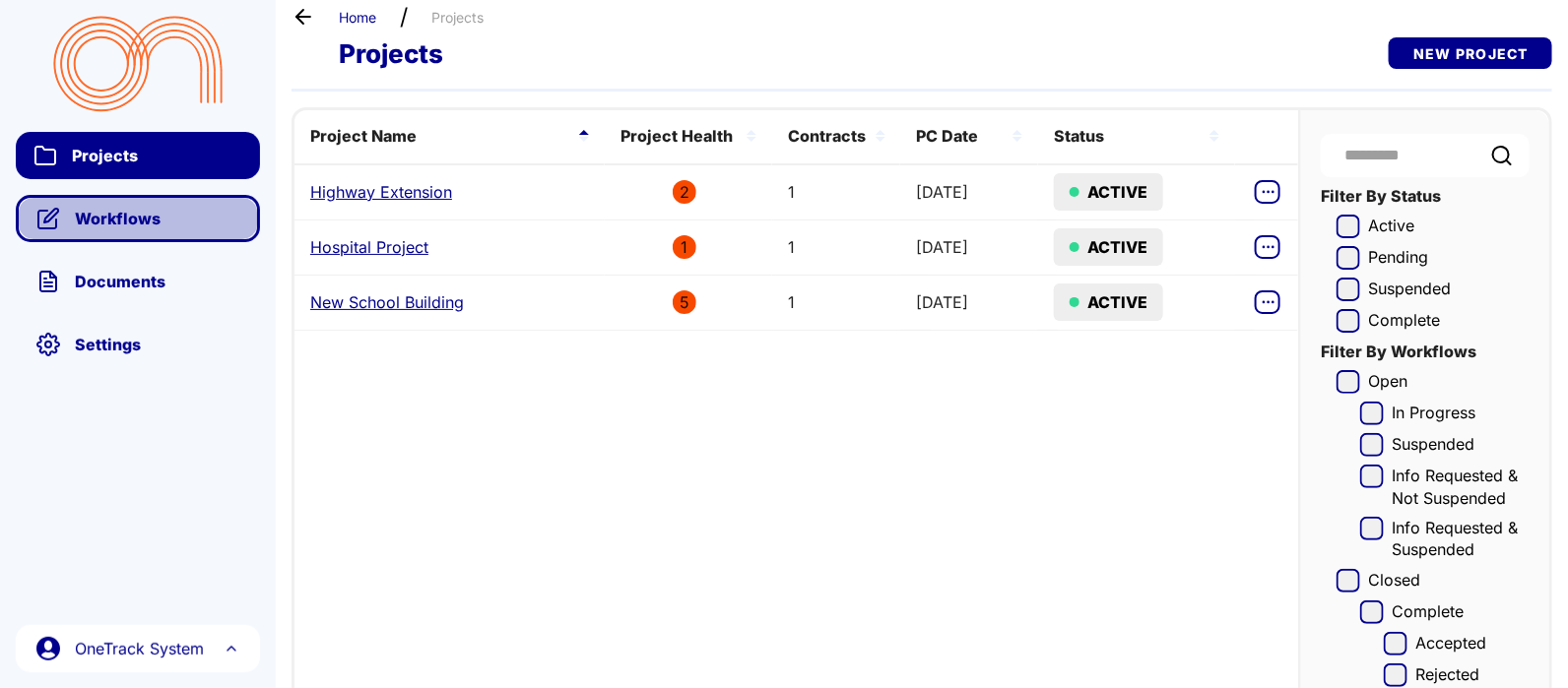 click on "Workflows" at bounding box center [157, 219] 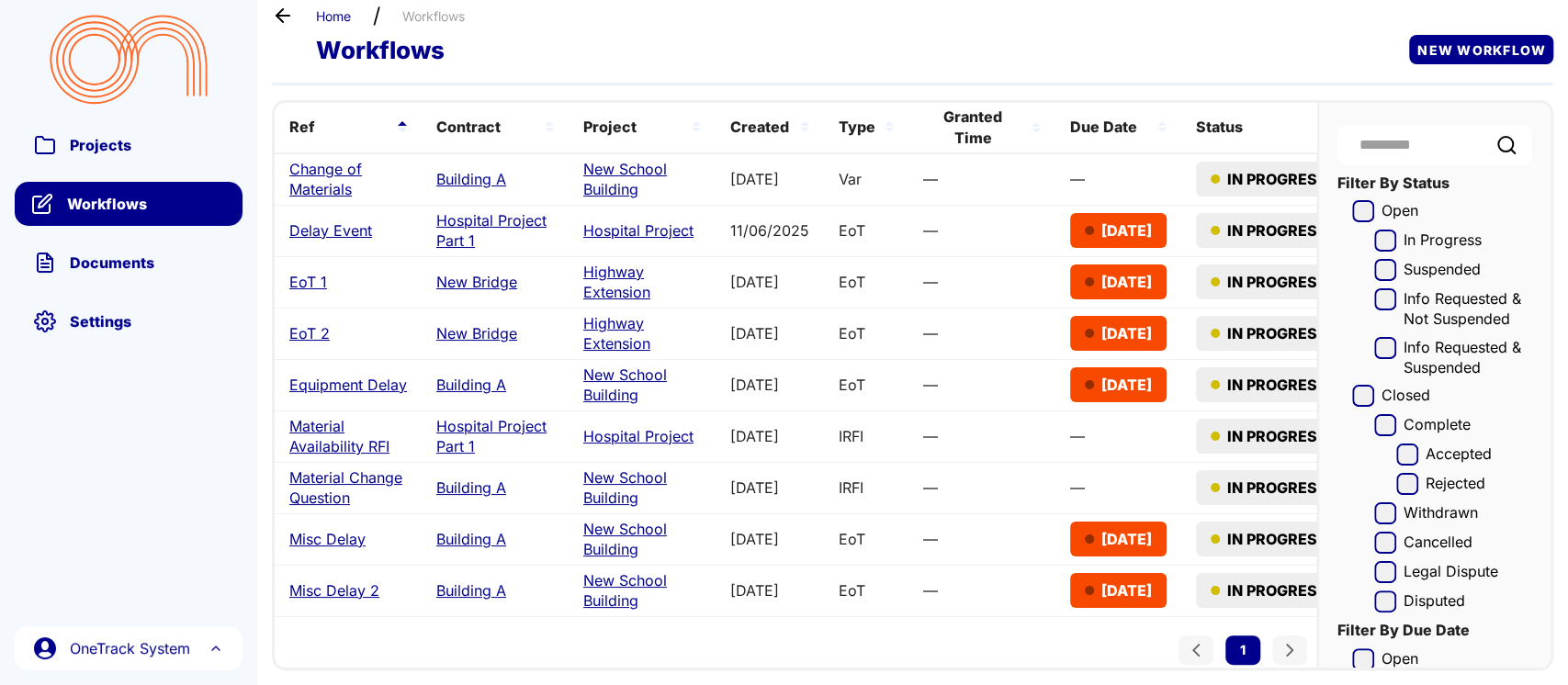 drag, startPoint x: 1415, startPoint y: 2, endPoint x: 952, endPoint y: 13, distance: 463.13065 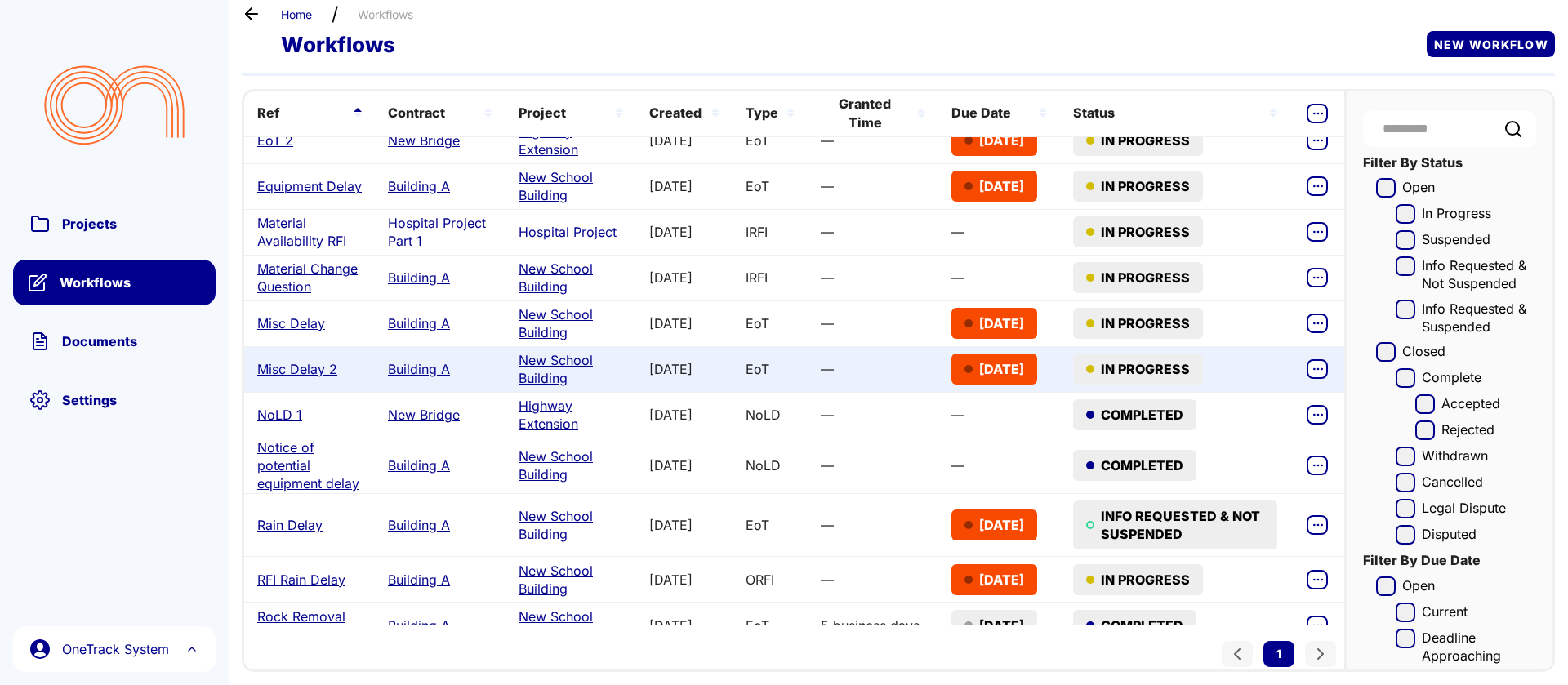 scroll, scrollTop: 179, scrollLeft: 0, axis: vertical 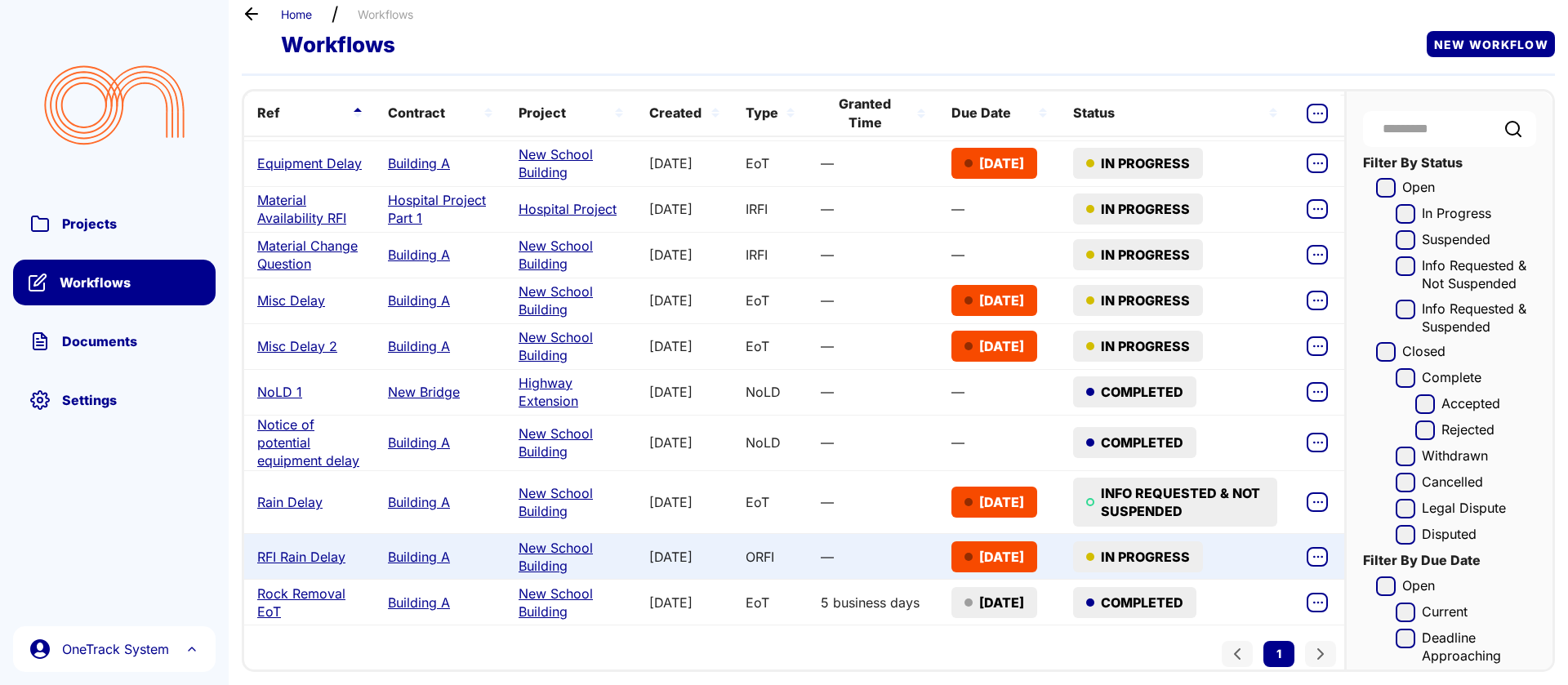 click on "RFI Rain Delay" at bounding box center (301, 557) 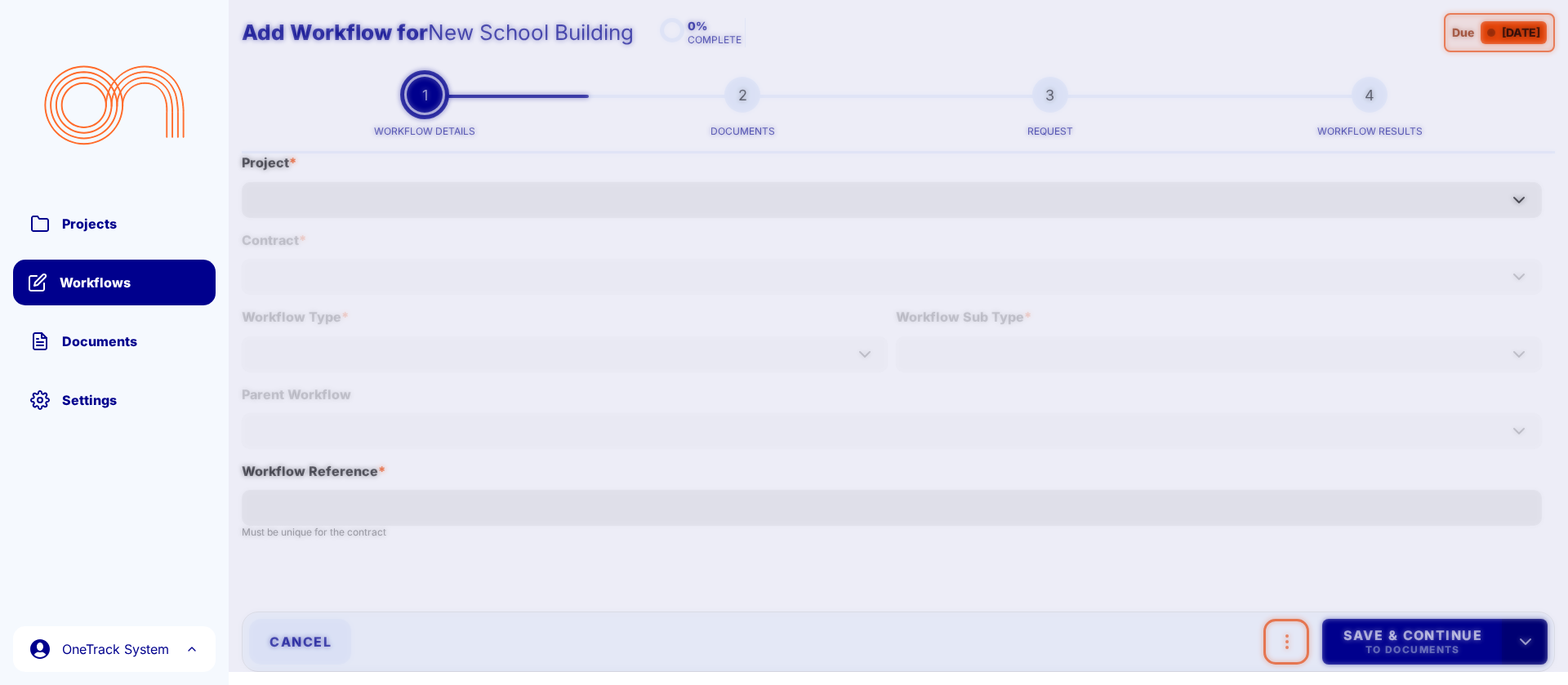 type on "**********" 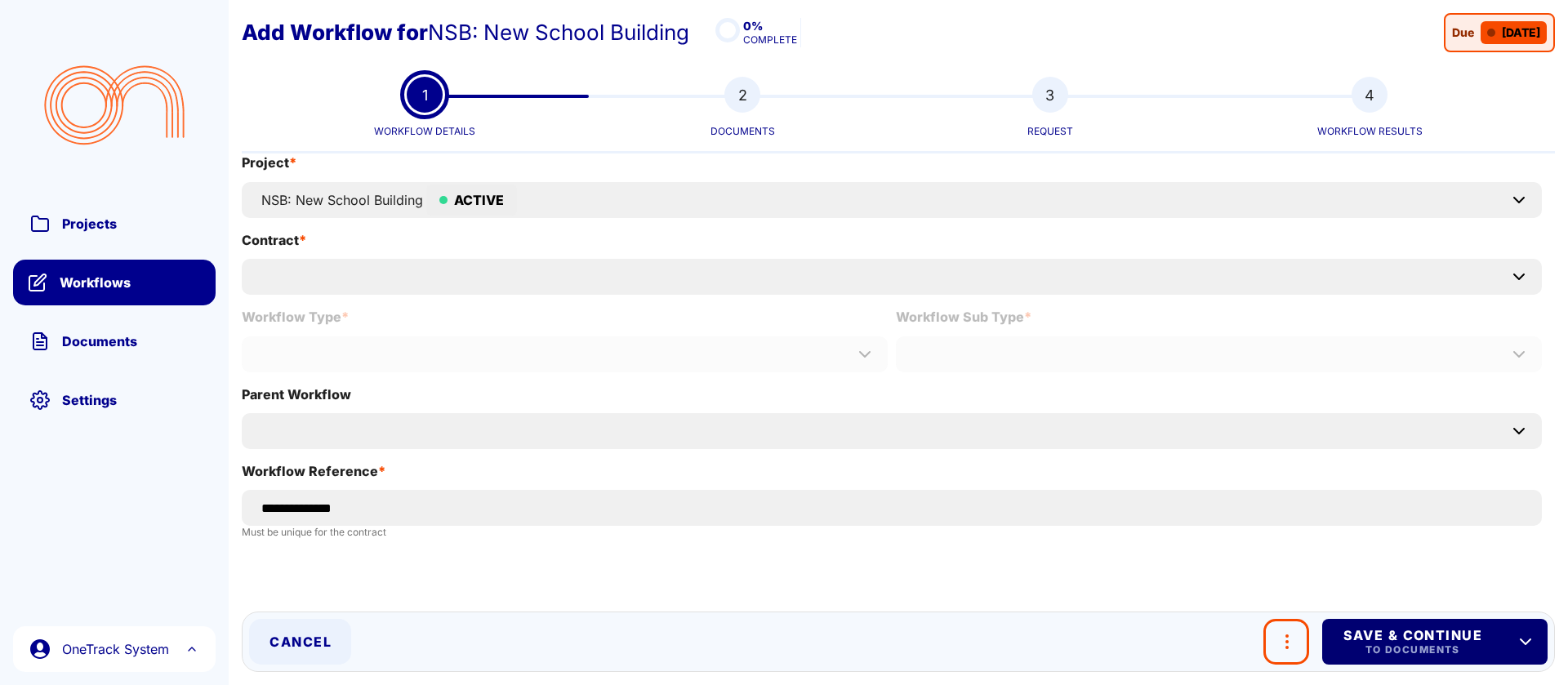 click on "To Documents" at bounding box center (1412, 650) 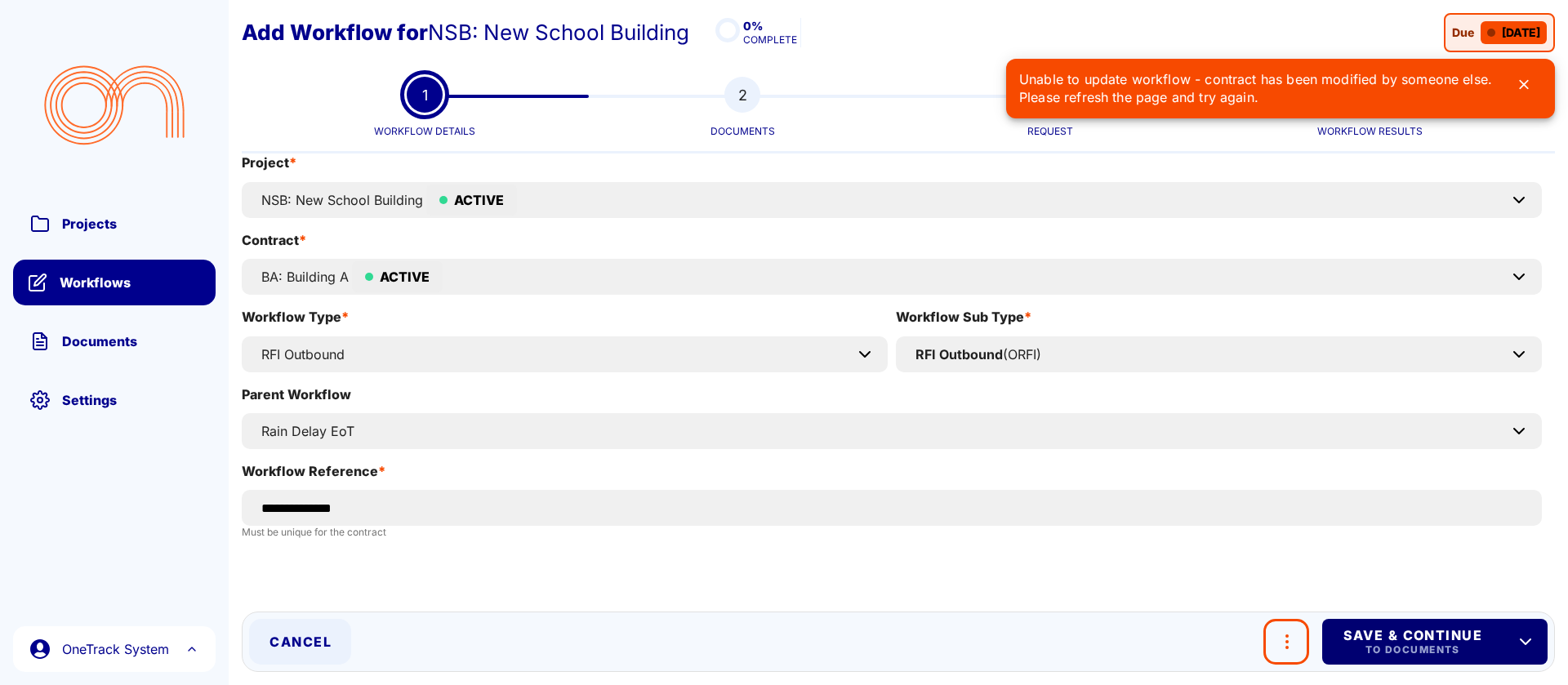 click on "To Documents" at bounding box center (1412, 650) 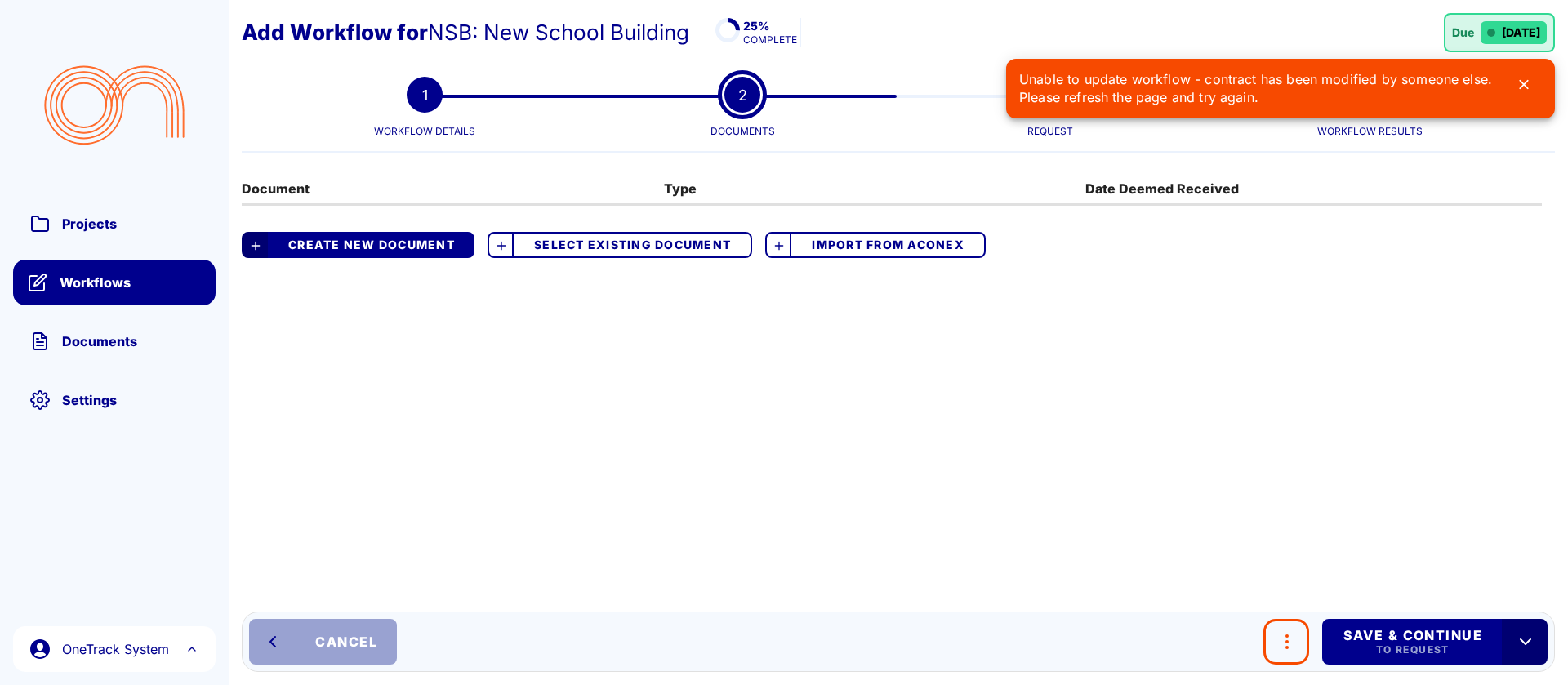 click on "Cancel" at bounding box center (346, 642) 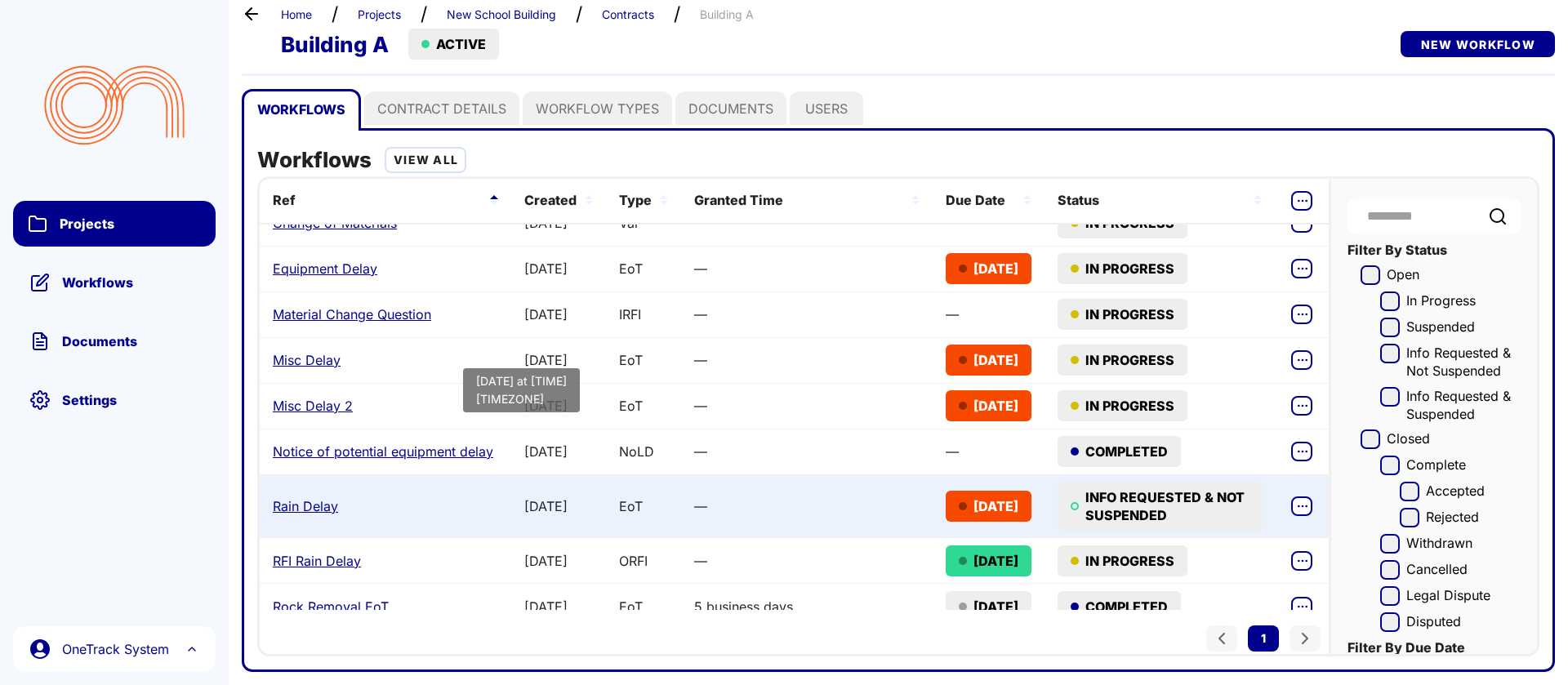 scroll, scrollTop: 43, scrollLeft: 0, axis: vertical 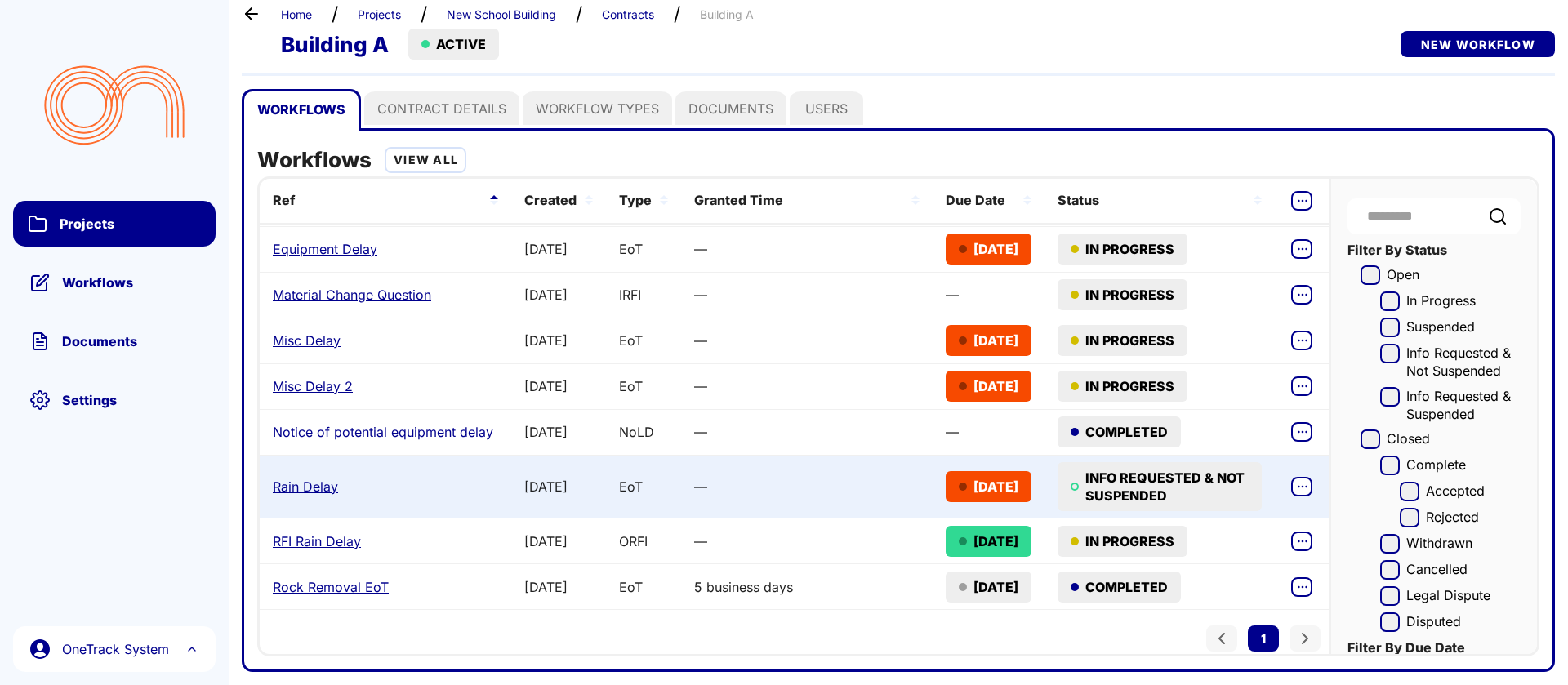 click on "Rain Delay" at bounding box center (305, 487) 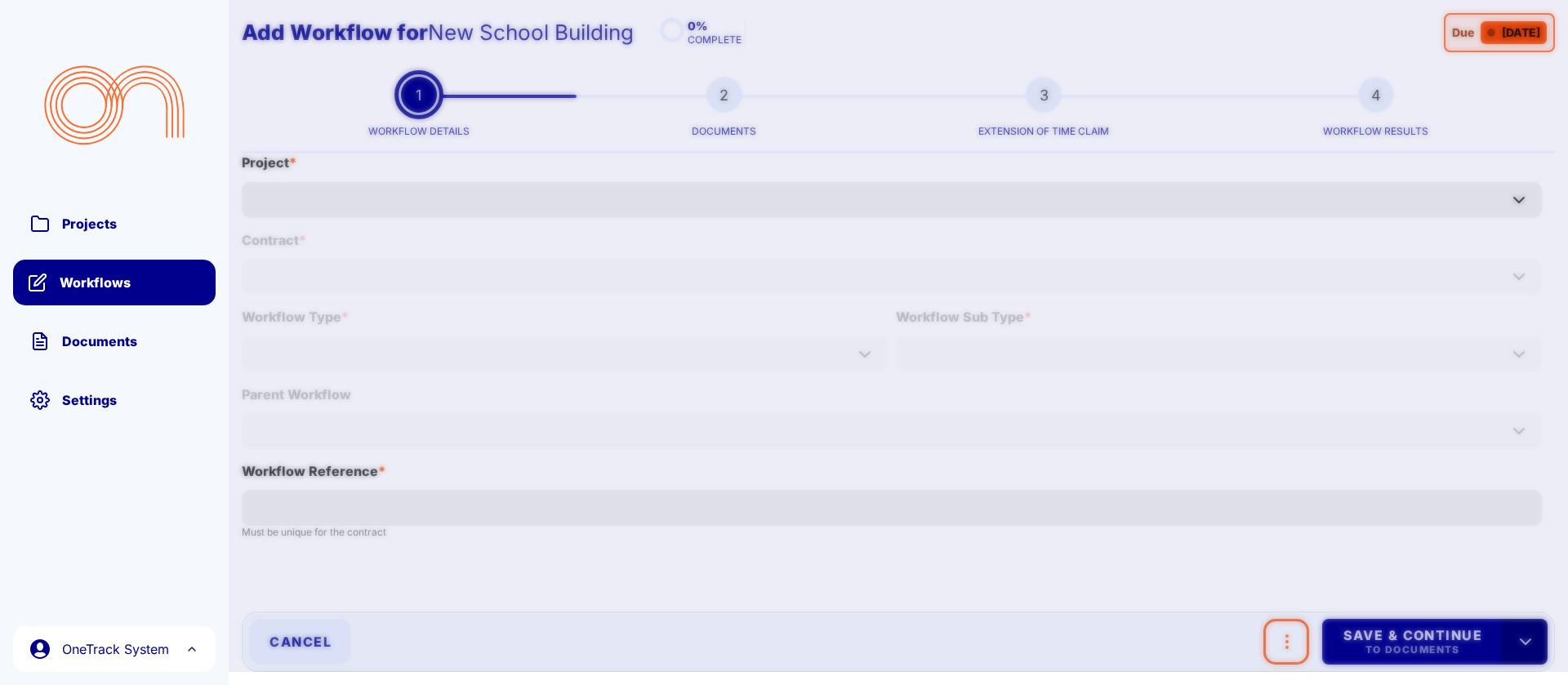 type on "**********" 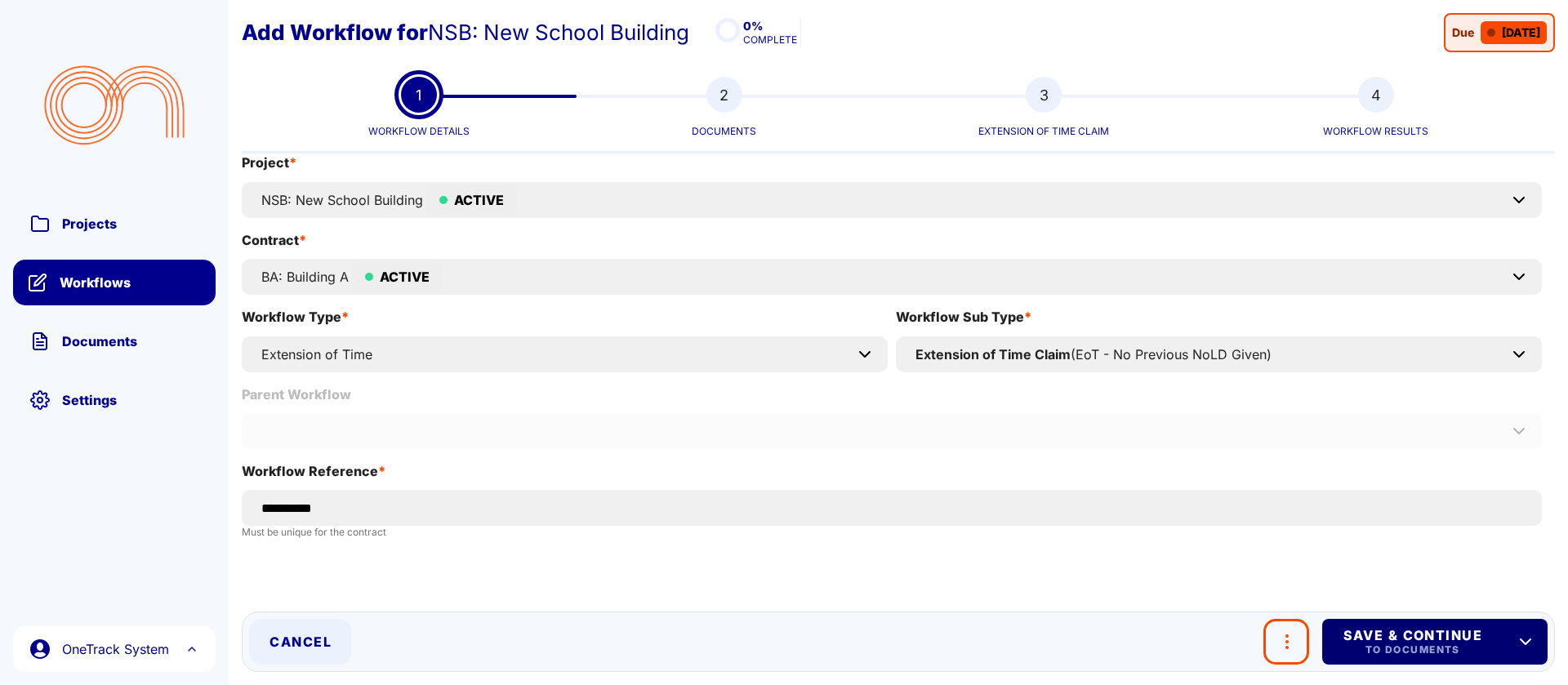 click on "Save & Continue" at bounding box center (1412, 635) 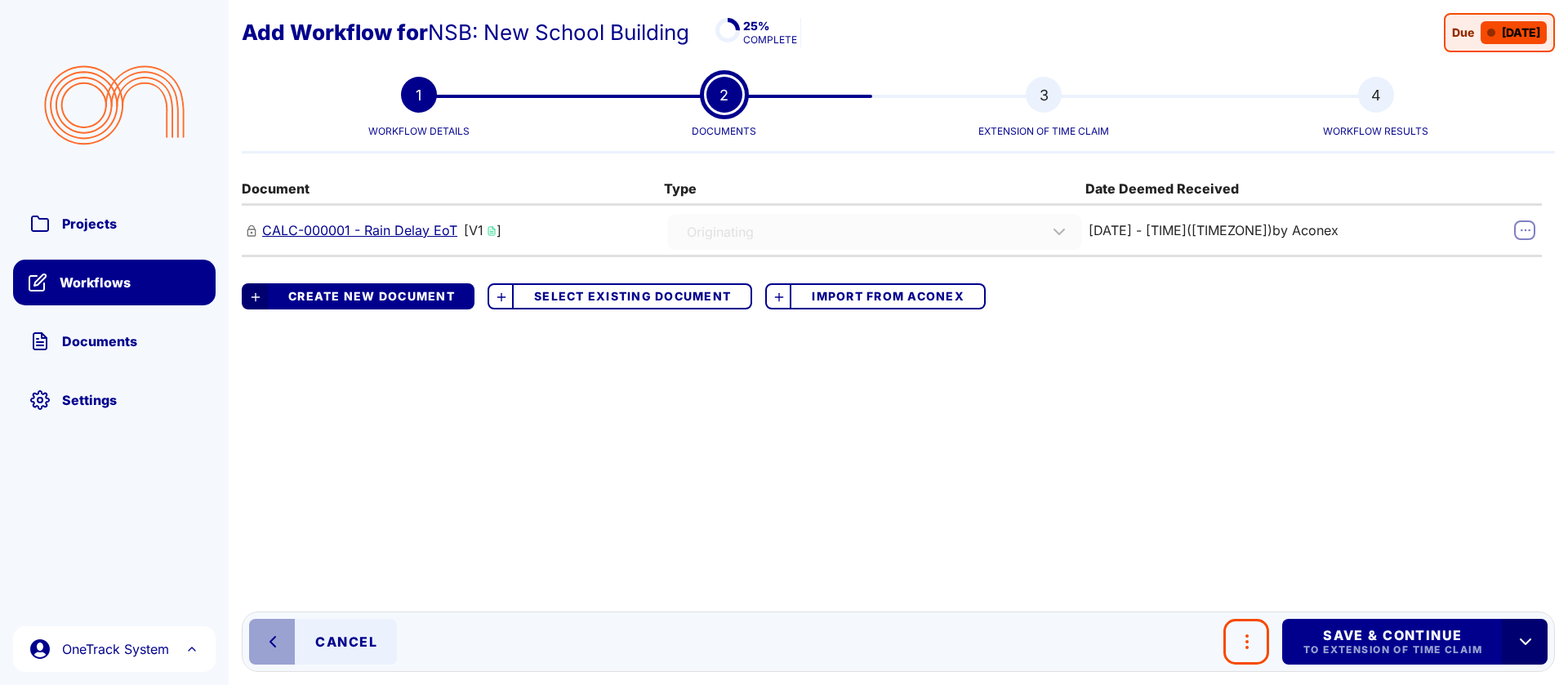 click on "CALC-000001 - Rain Delay EoT" at bounding box center [359, 230] 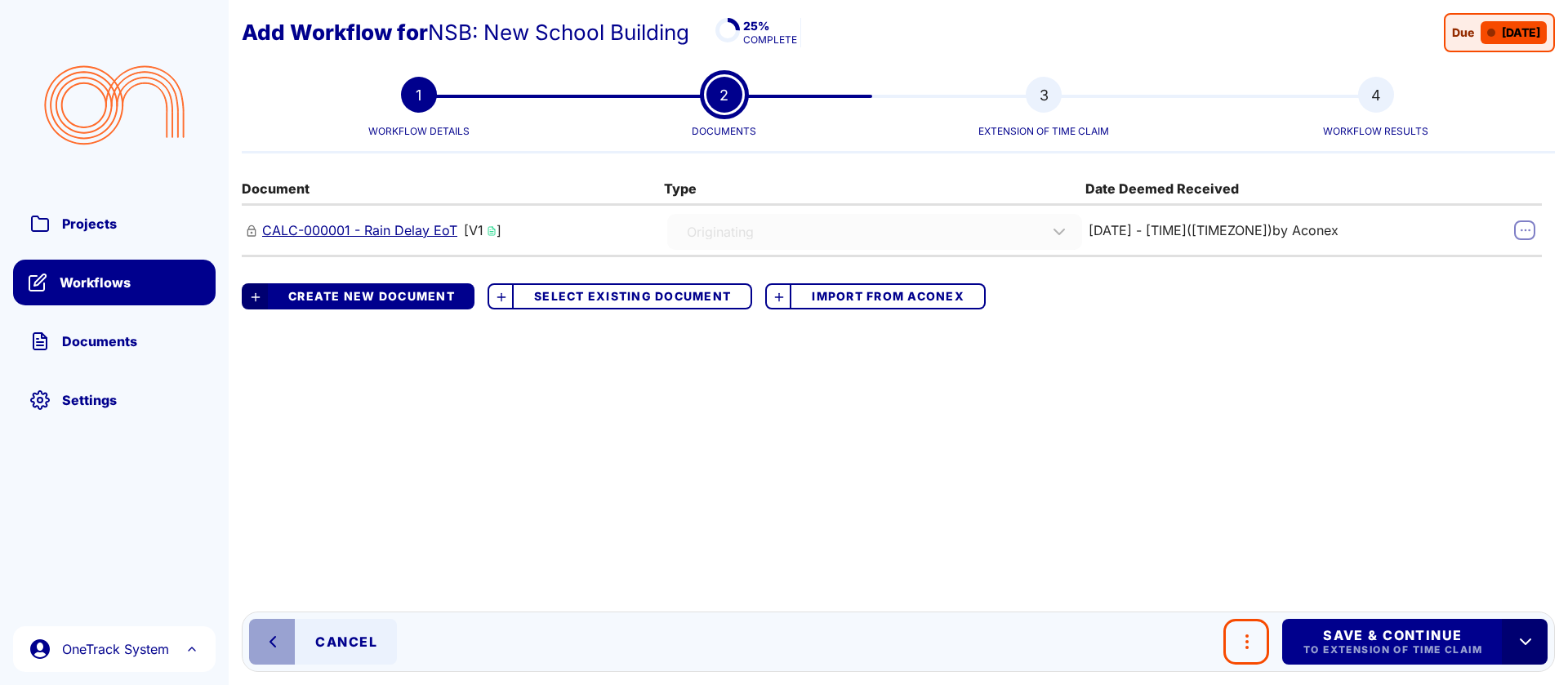 click on "CALC-000001 - Rain Delay EoT" at bounding box center [359, 230] 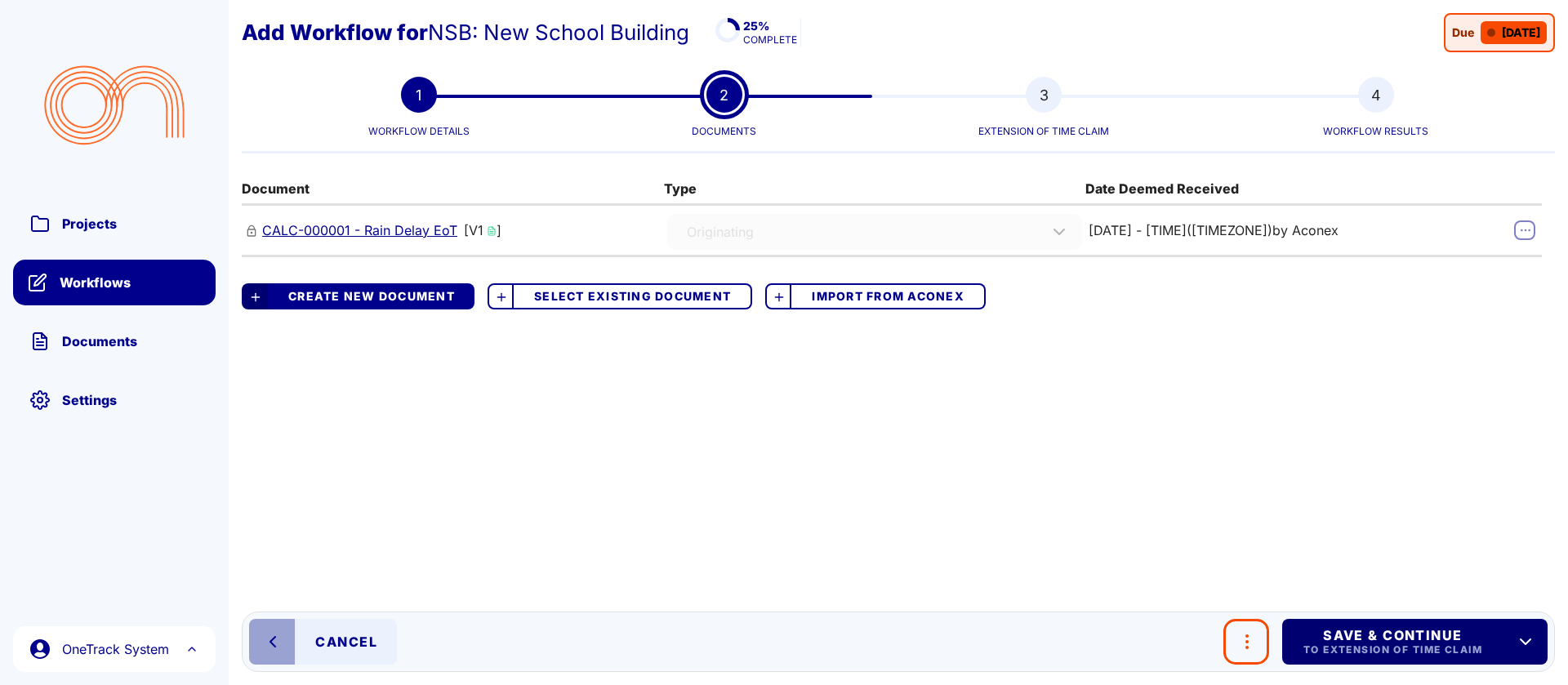 click on "To Extension of Time Claim" at bounding box center (1392, 650) 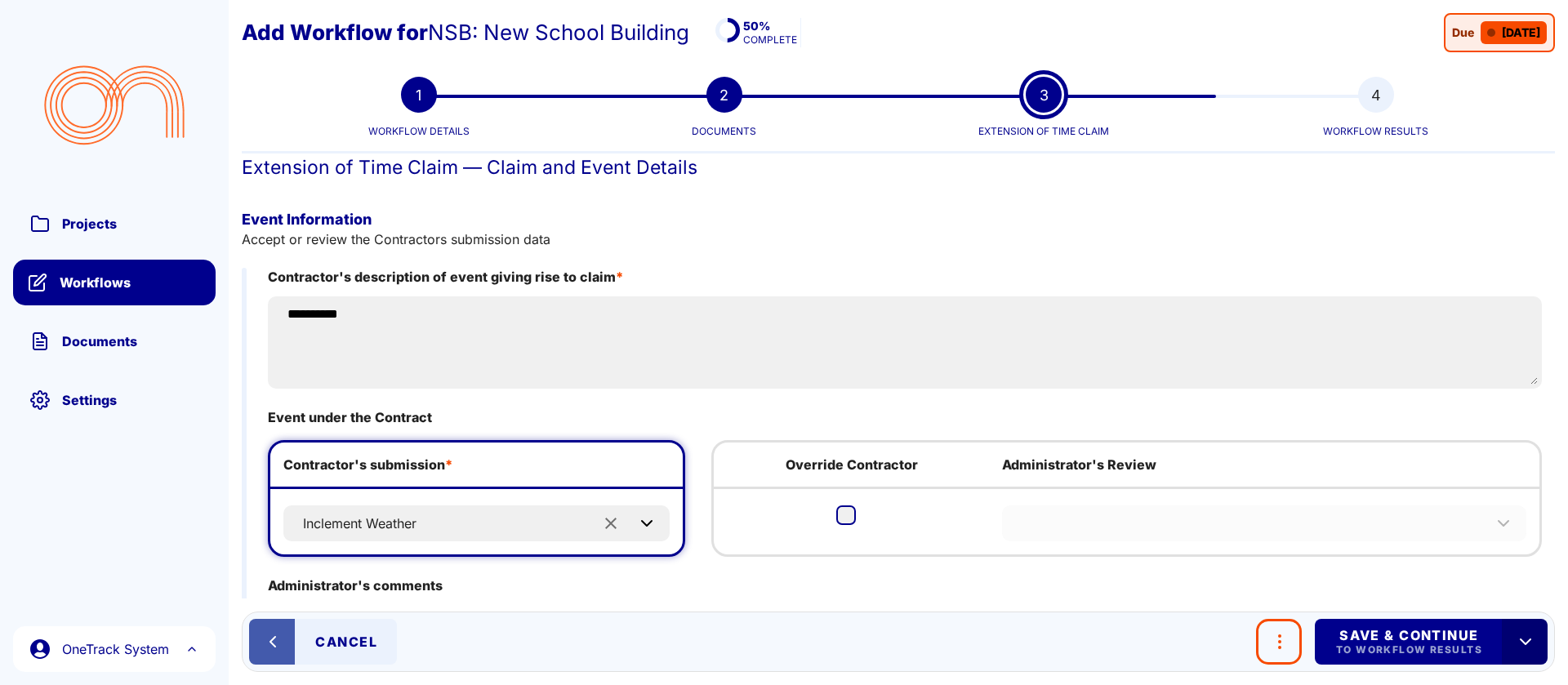 click 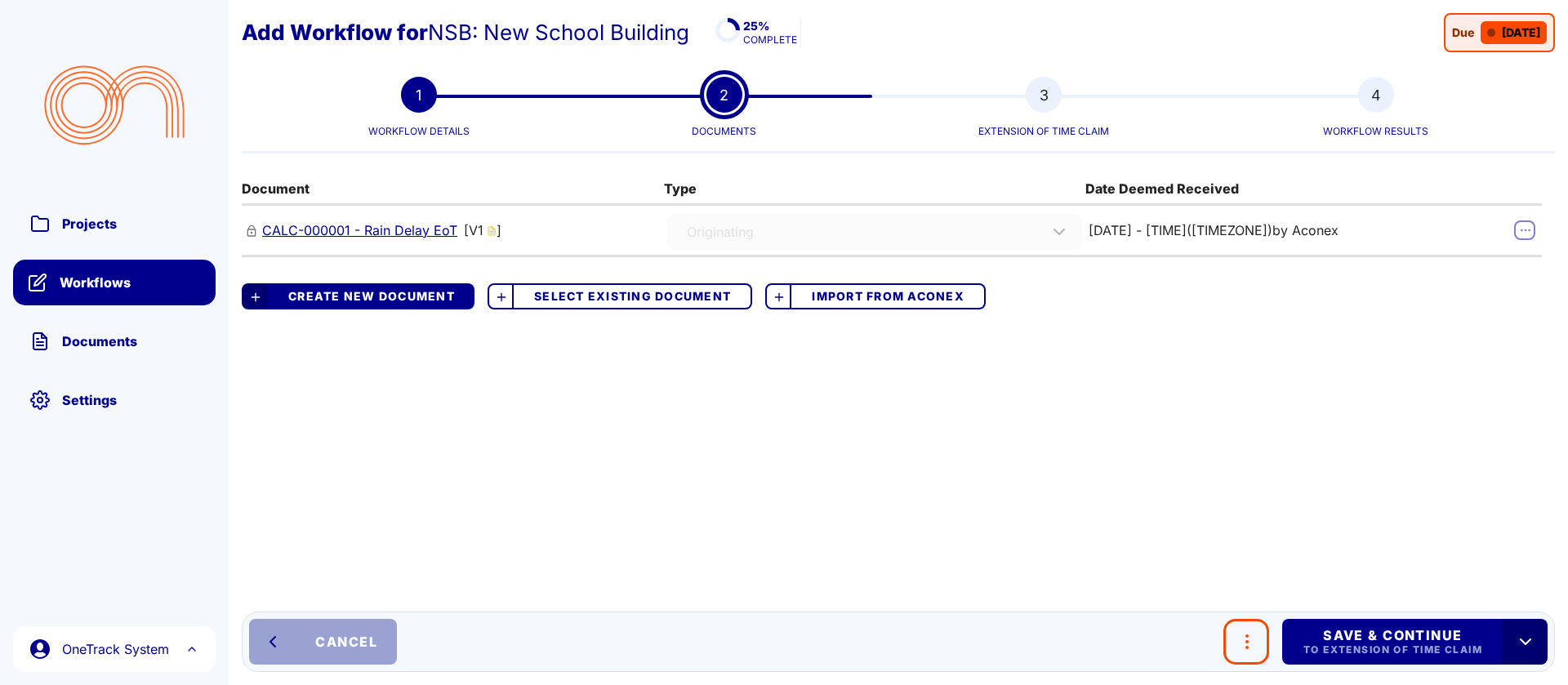 click on "Cancel" at bounding box center (346, 642) 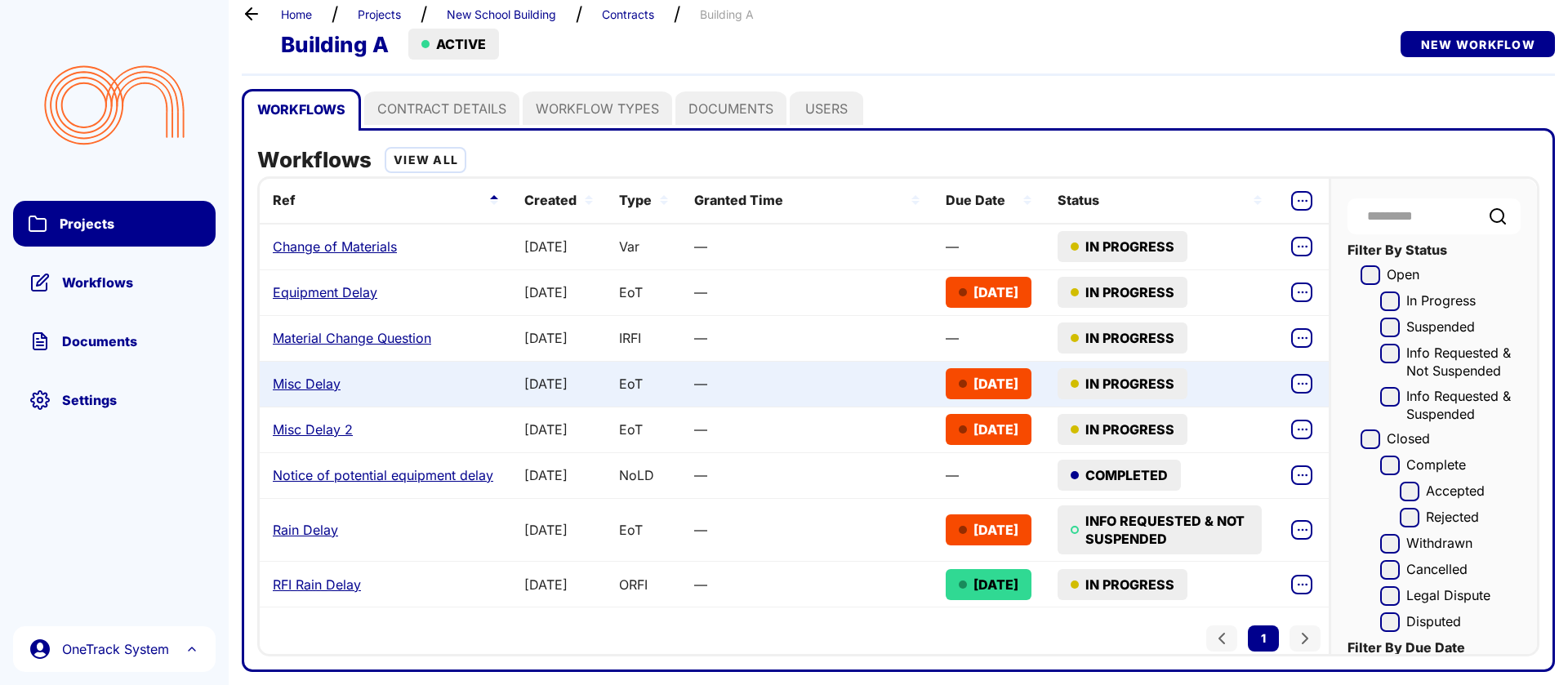 scroll, scrollTop: 43, scrollLeft: 0, axis: vertical 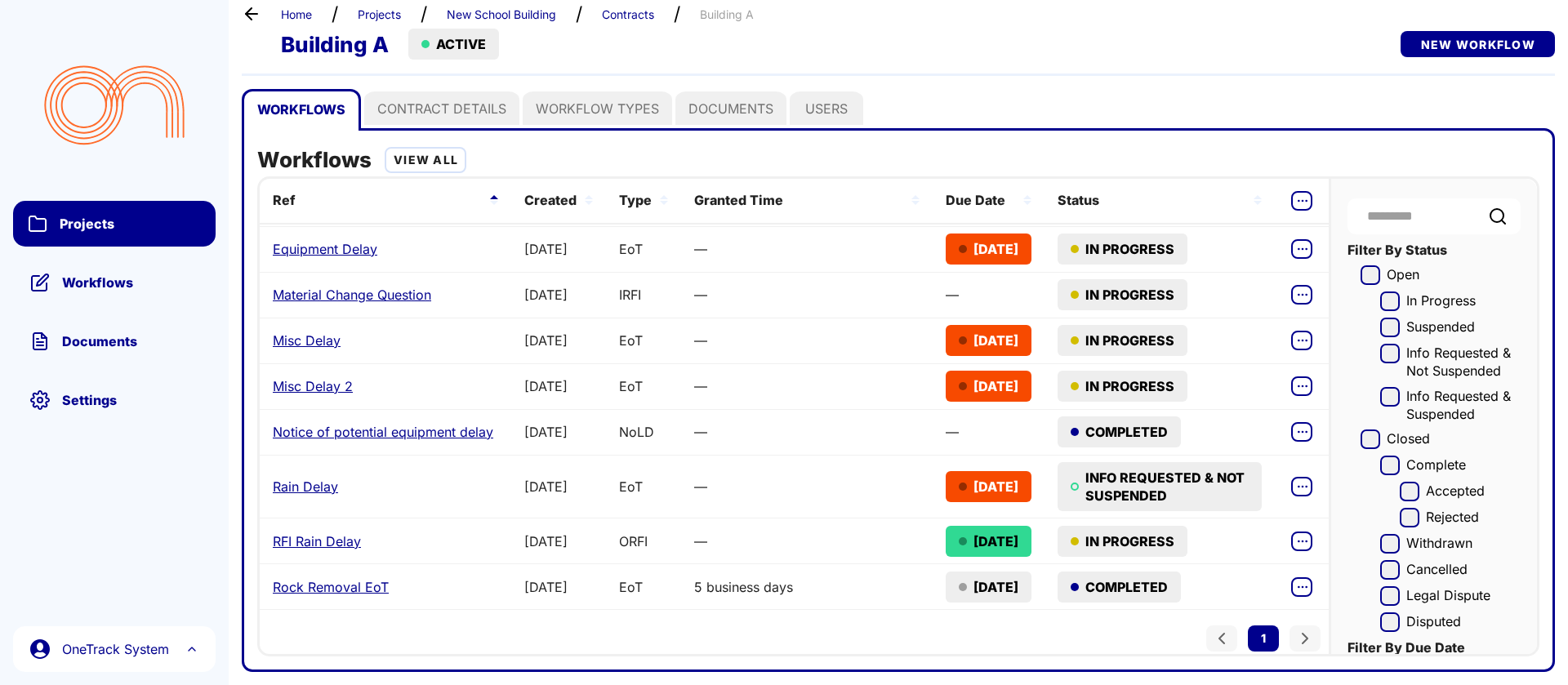 click on "Home  /  Projects  /  New School Building  /  Contracts  /  Building A" at bounding box center [918, 14] 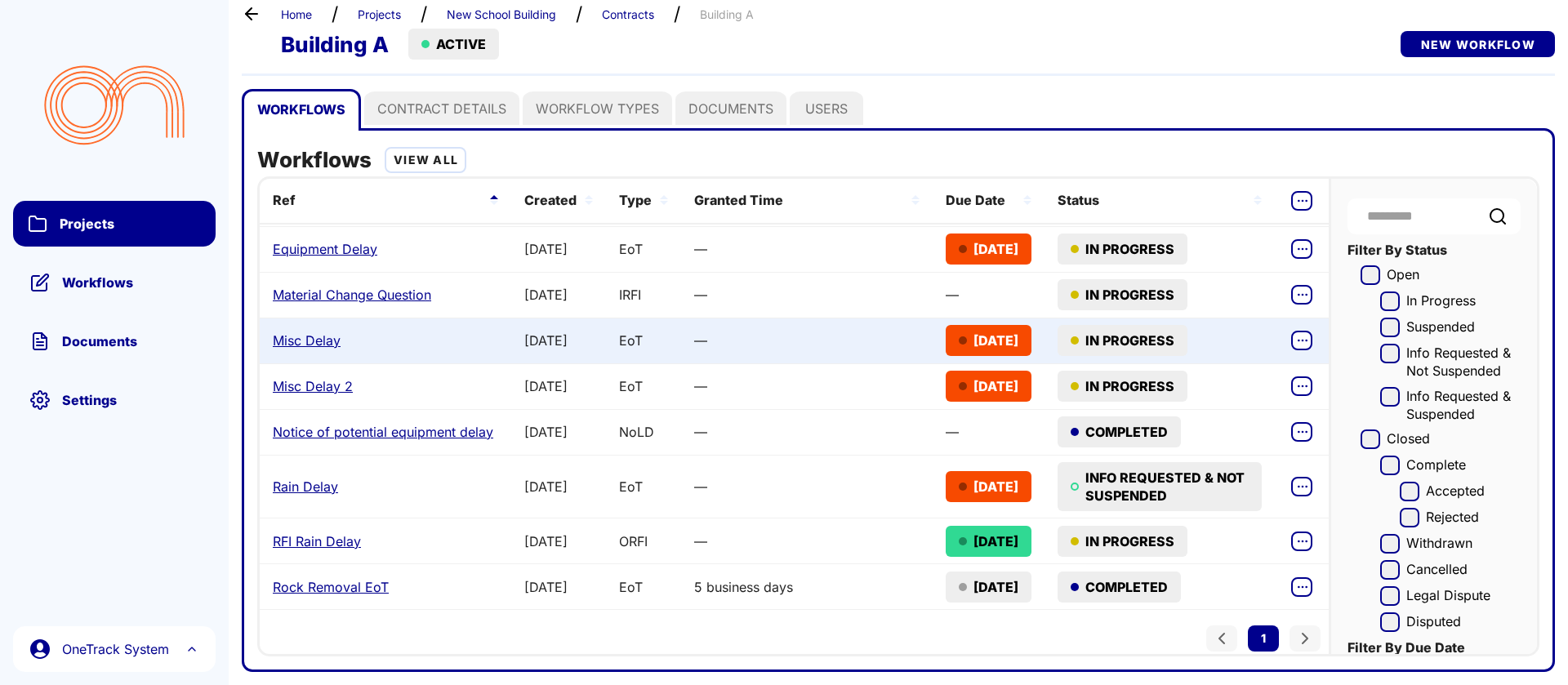 click on "Misc Delay" at bounding box center [306, 340] 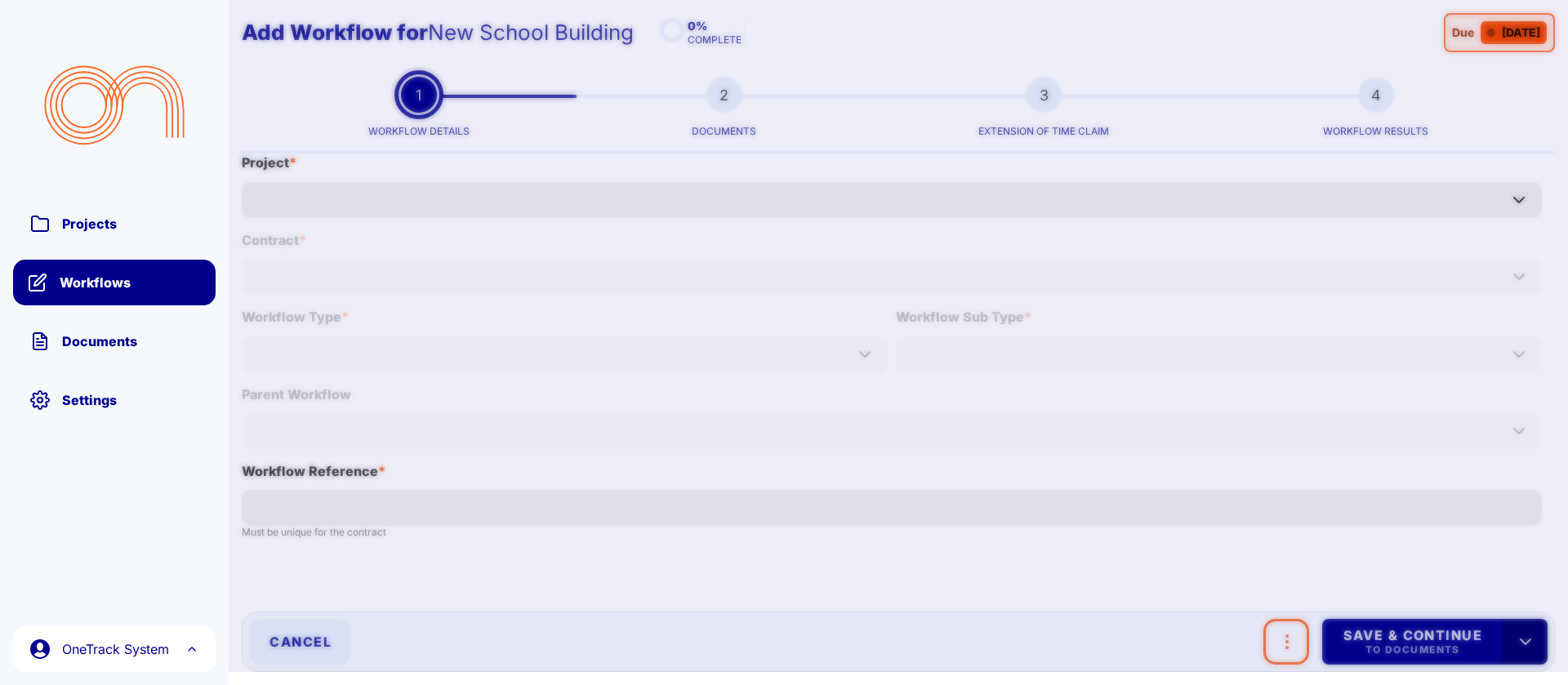 type on "**********" 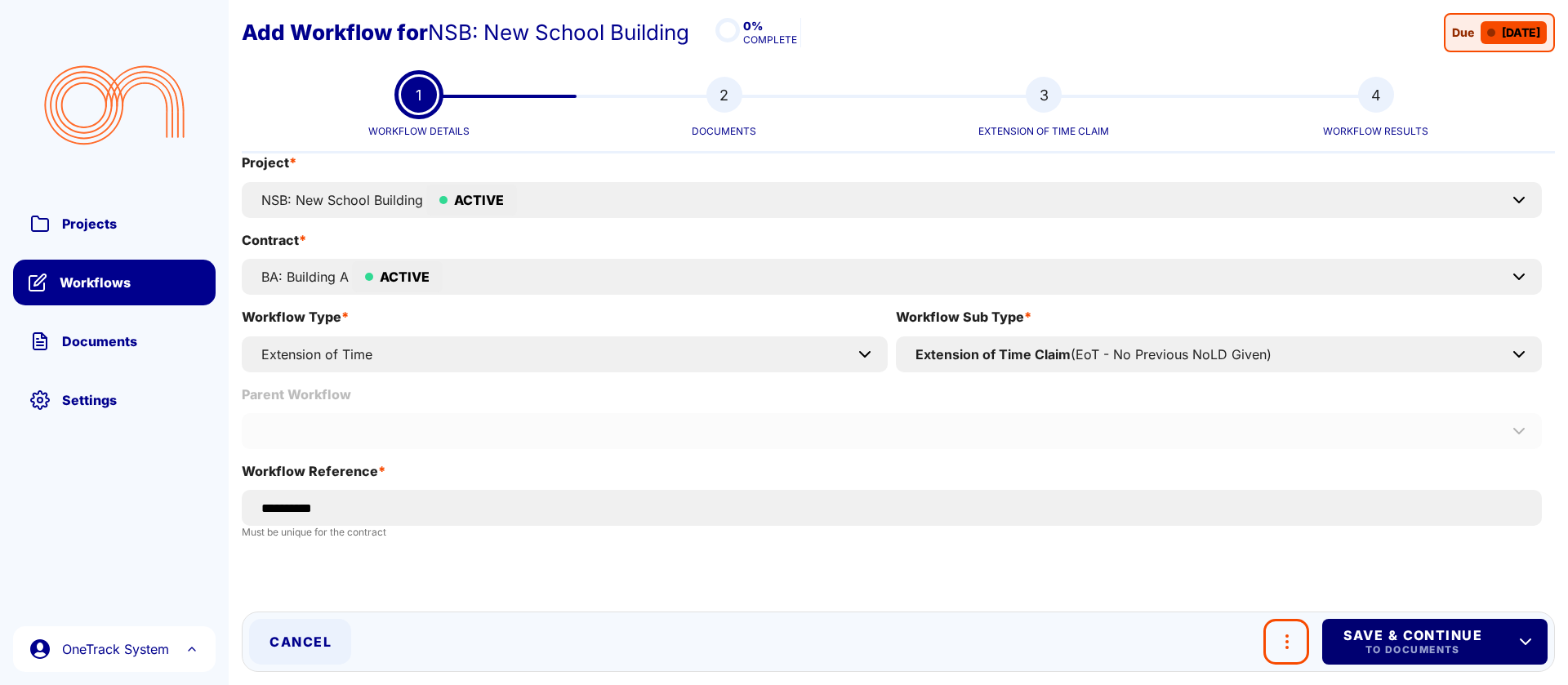 click on "Save & Continue" at bounding box center [1412, 635] 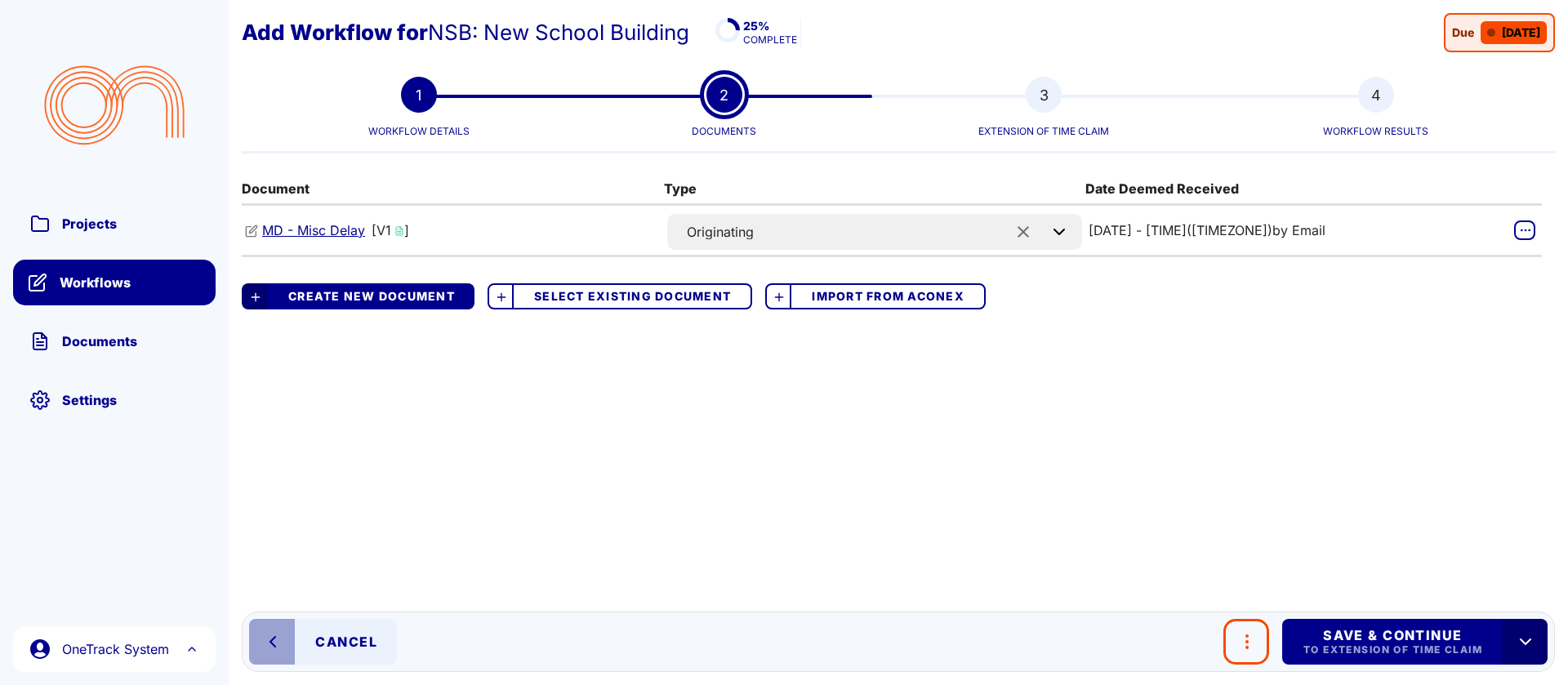 click on "MD - Misc Delay" at bounding box center (314, 230) 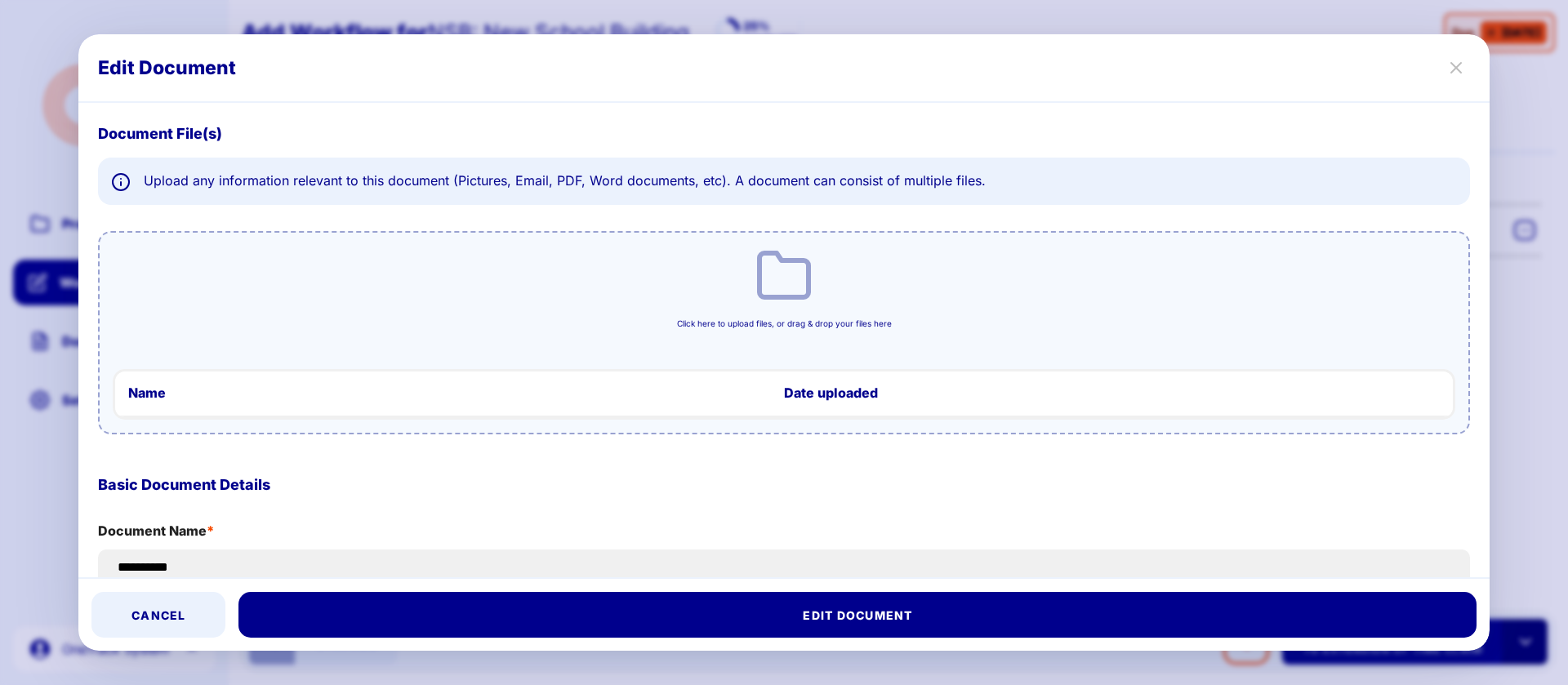 click on "Edit Document" at bounding box center (784, 68) 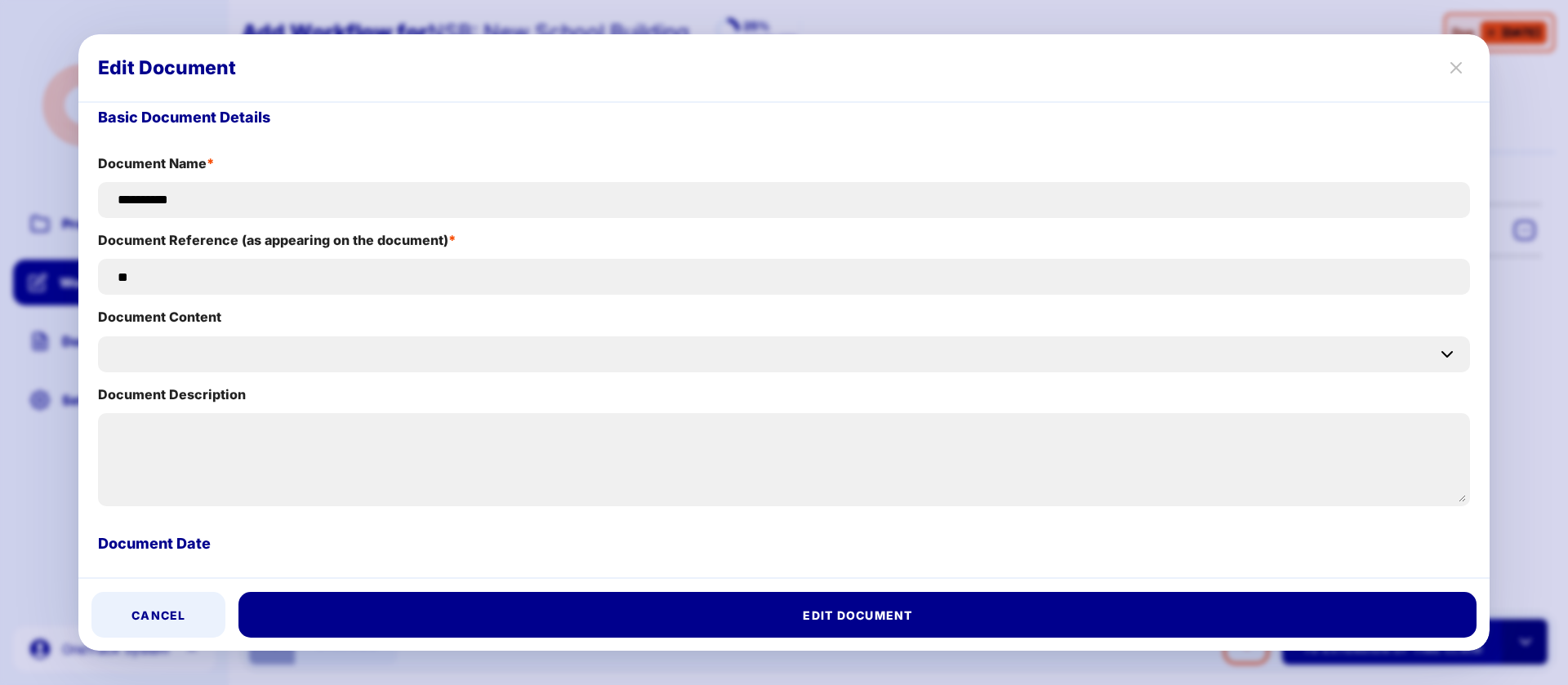 scroll, scrollTop: 735, scrollLeft: 0, axis: vertical 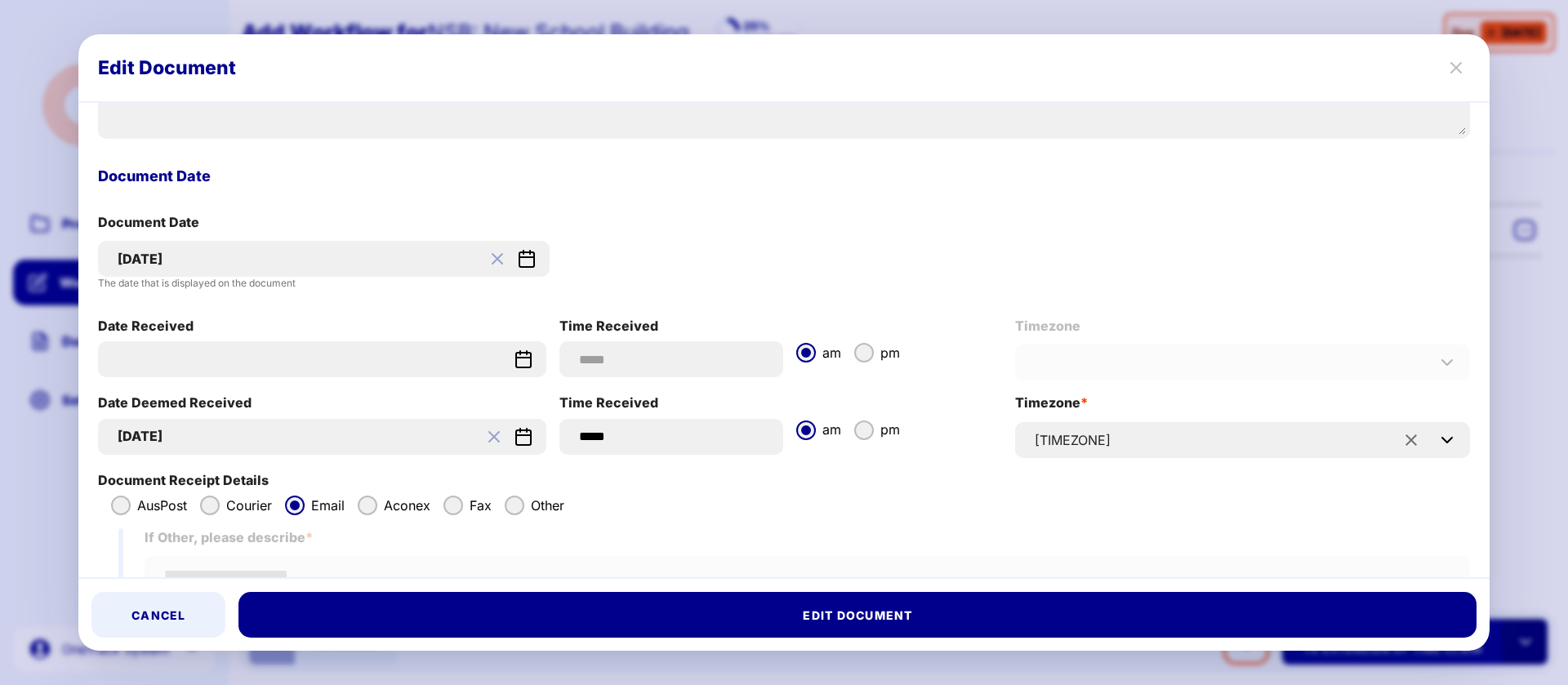 click on "[DATE]" at bounding box center (310, 436) 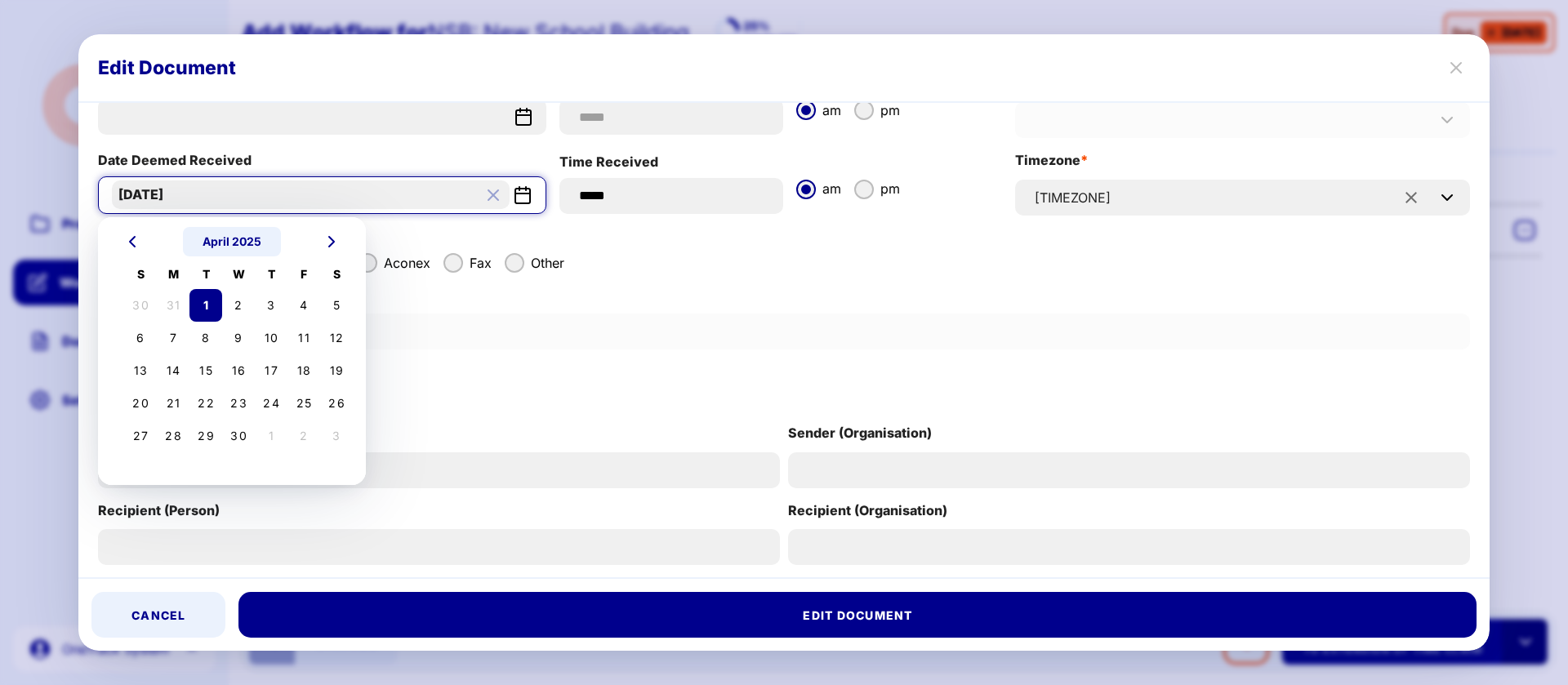 scroll, scrollTop: 980, scrollLeft: 0, axis: vertical 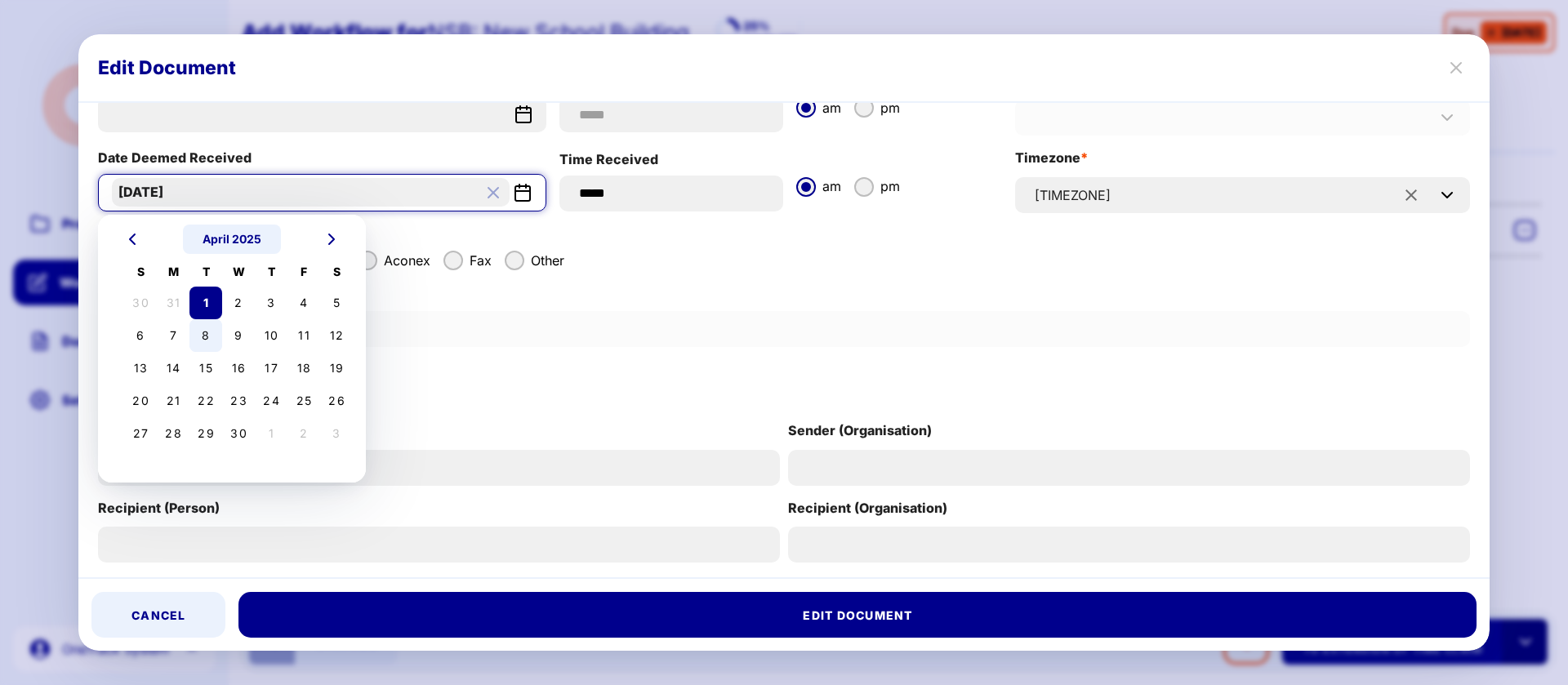click on "8" at bounding box center [206, 335] 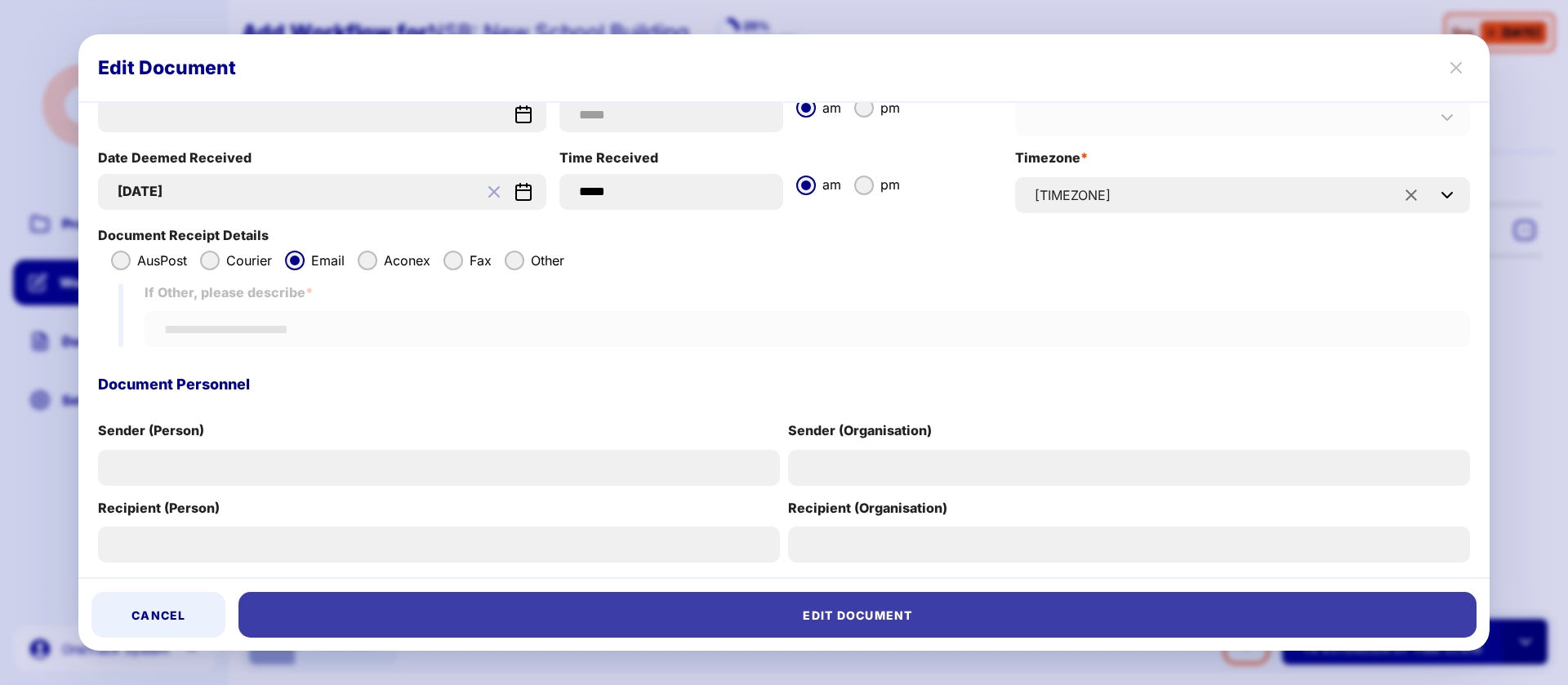 click on "Edit Document" at bounding box center (858, 615) 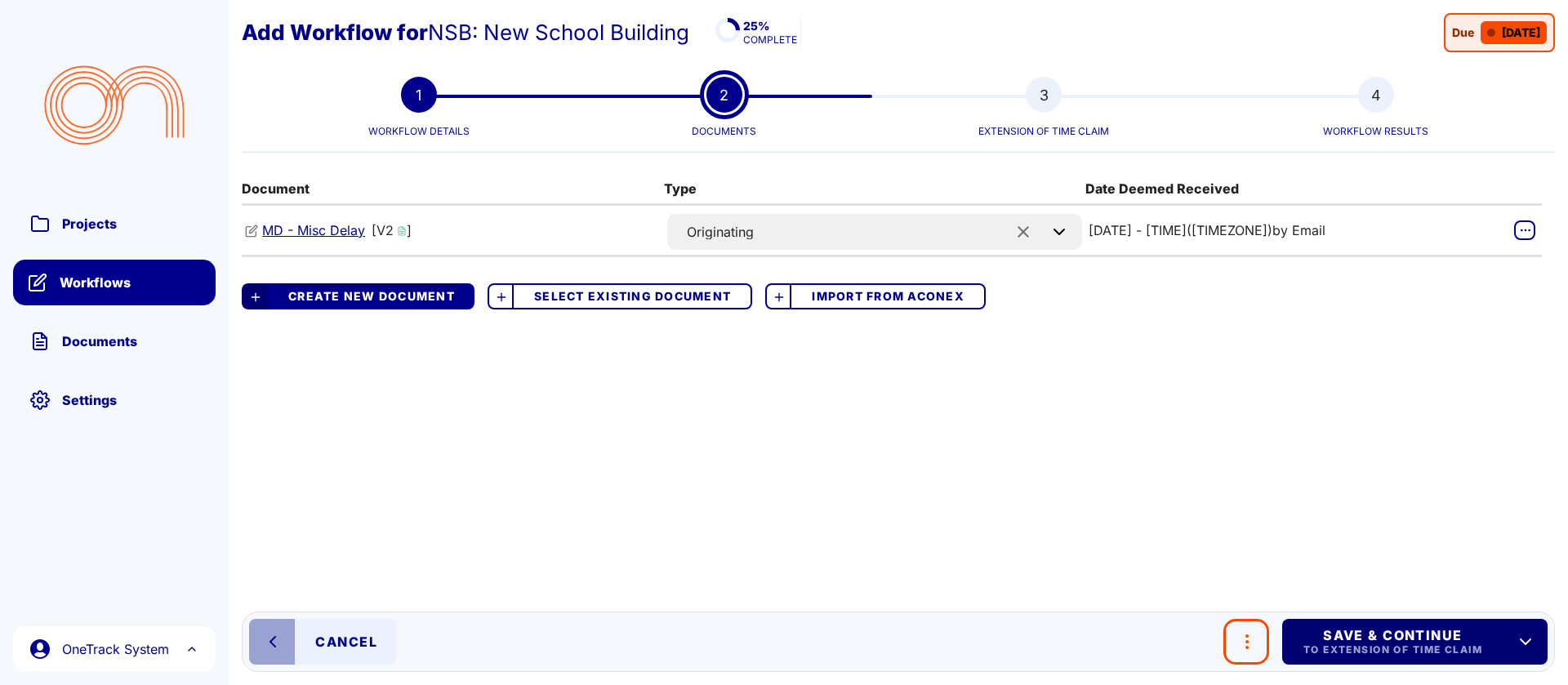 click on "To Extension of Time Claim" at bounding box center (1392, 650) 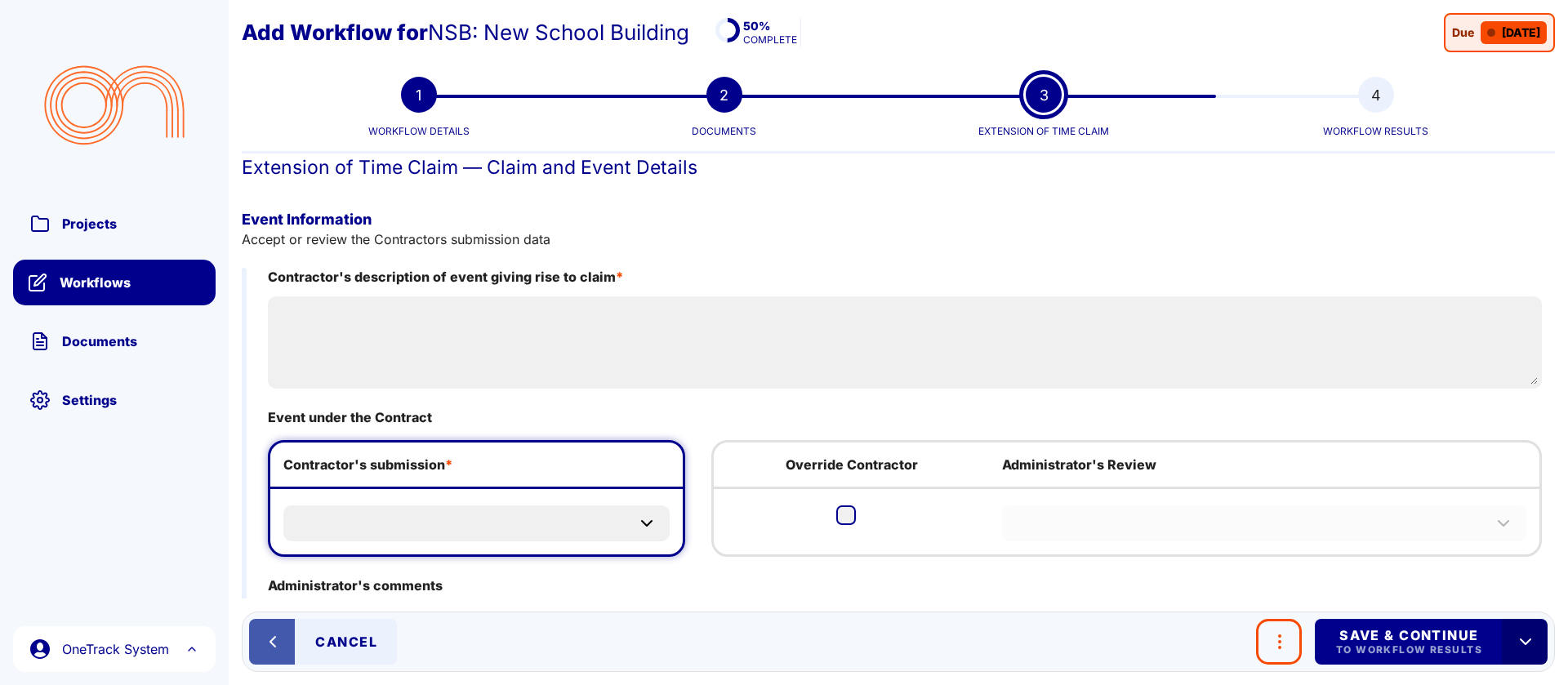 click 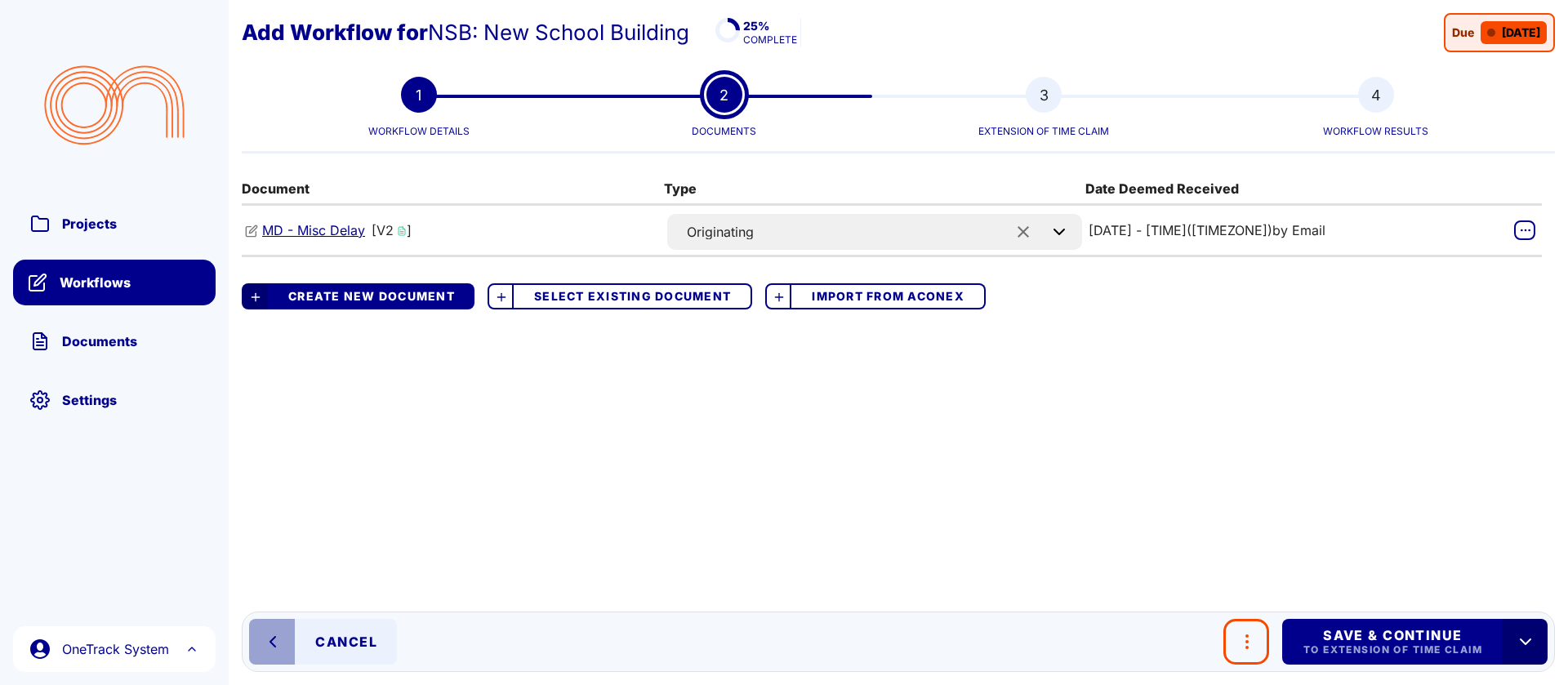 click on "MD - Misc Delay" at bounding box center [314, 230] 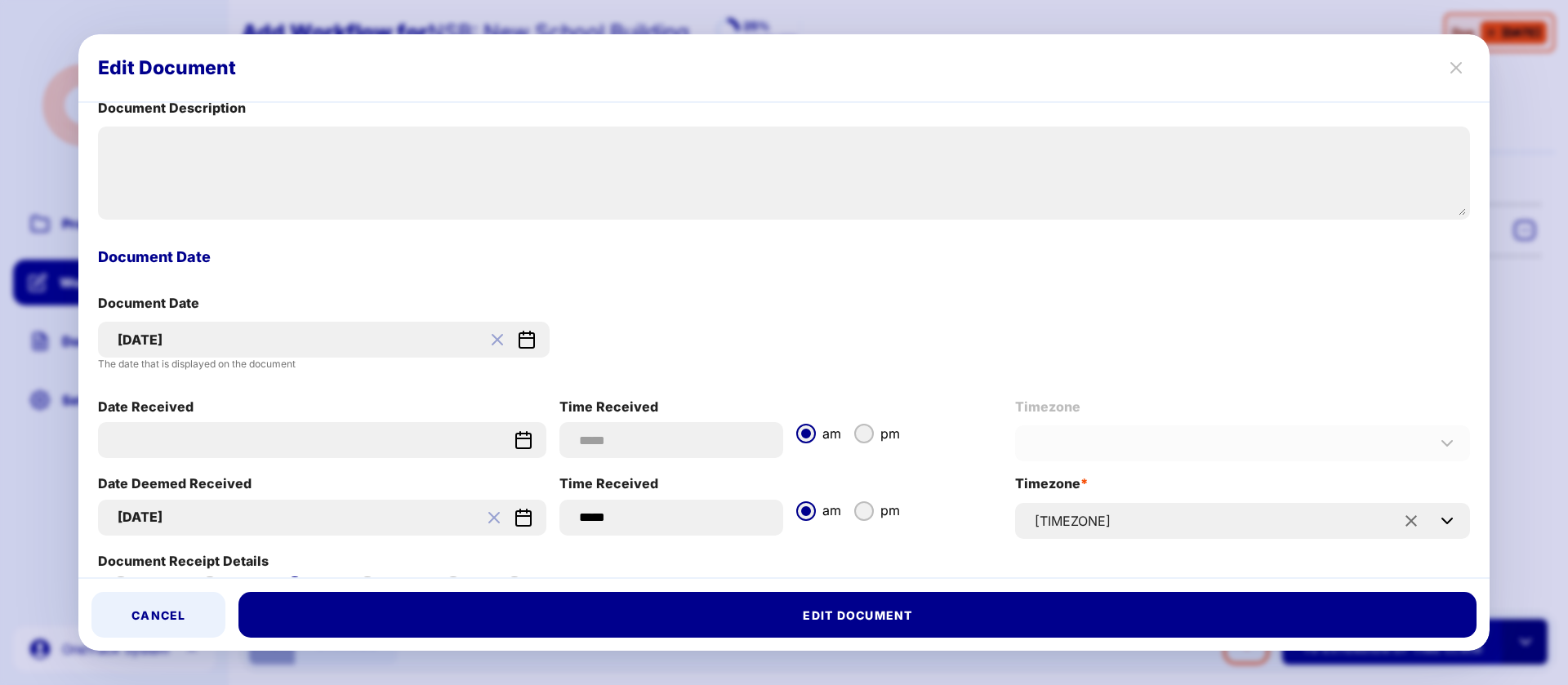 scroll, scrollTop: 735, scrollLeft: 0, axis: vertical 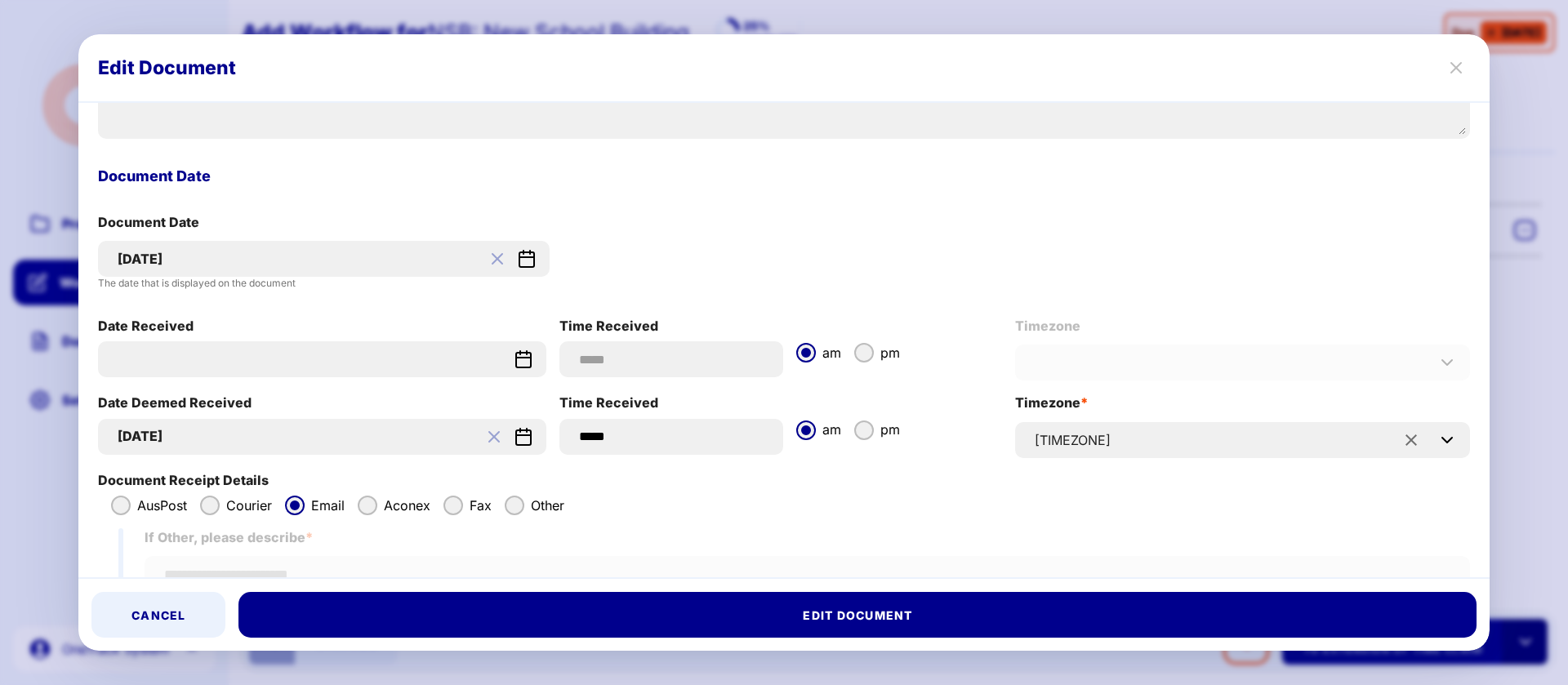 click on "[DATE]" at bounding box center [310, 436] 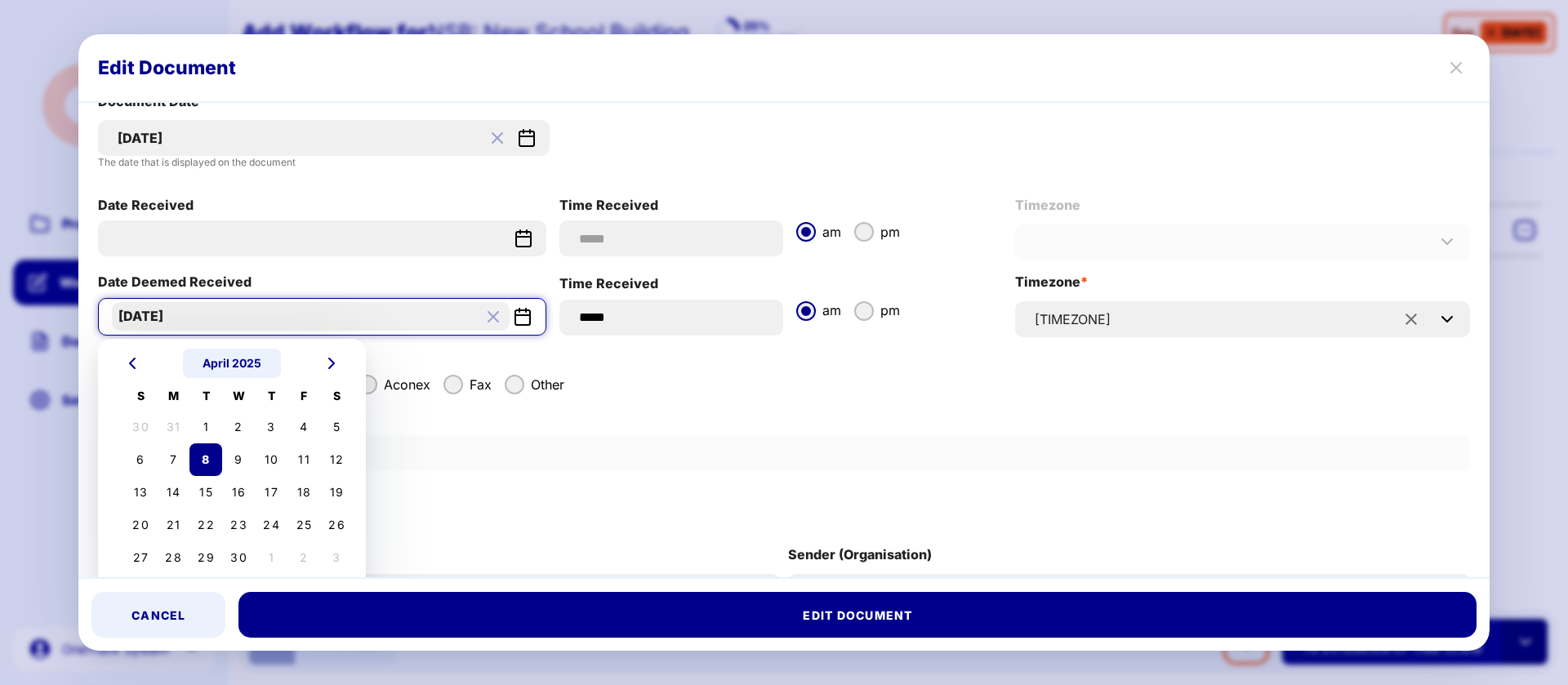 scroll, scrollTop: 857, scrollLeft: 0, axis: vertical 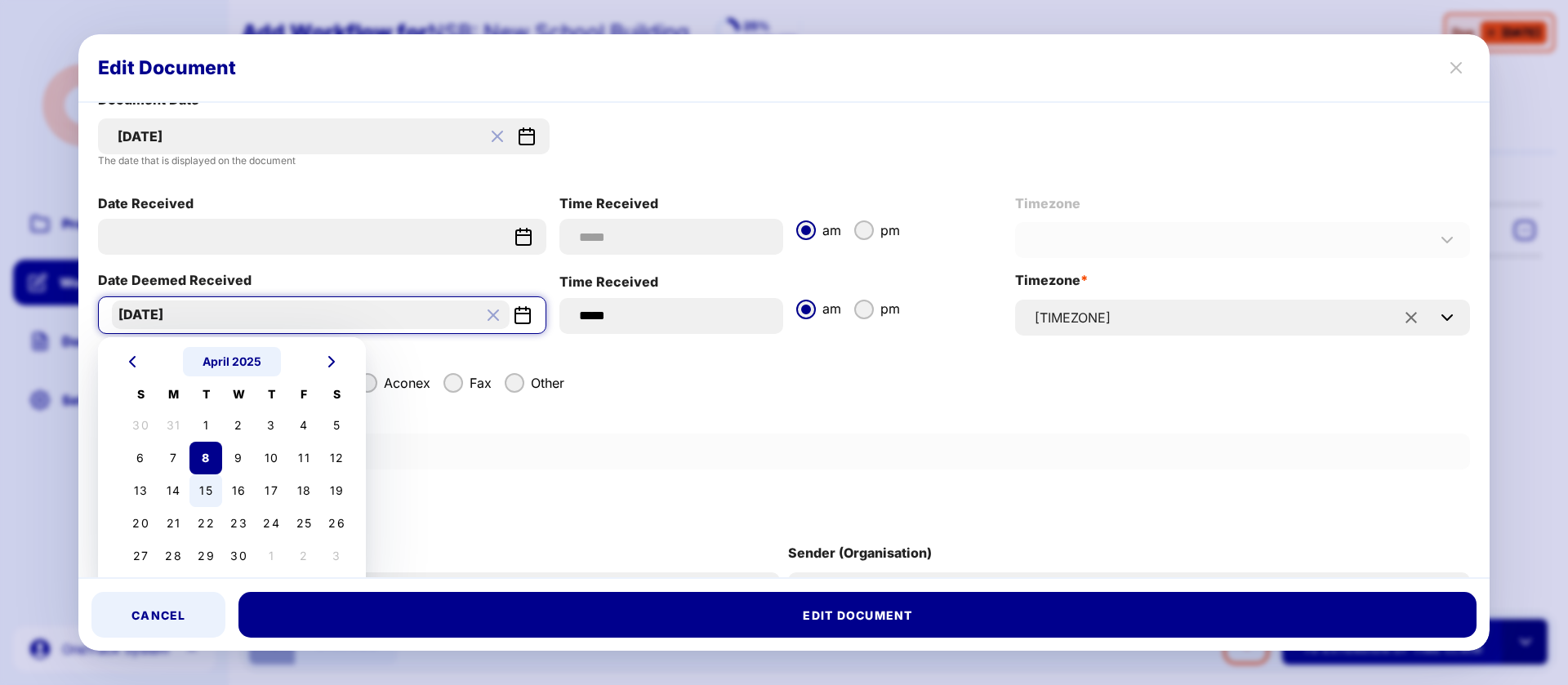 click on "15" at bounding box center (206, 490) 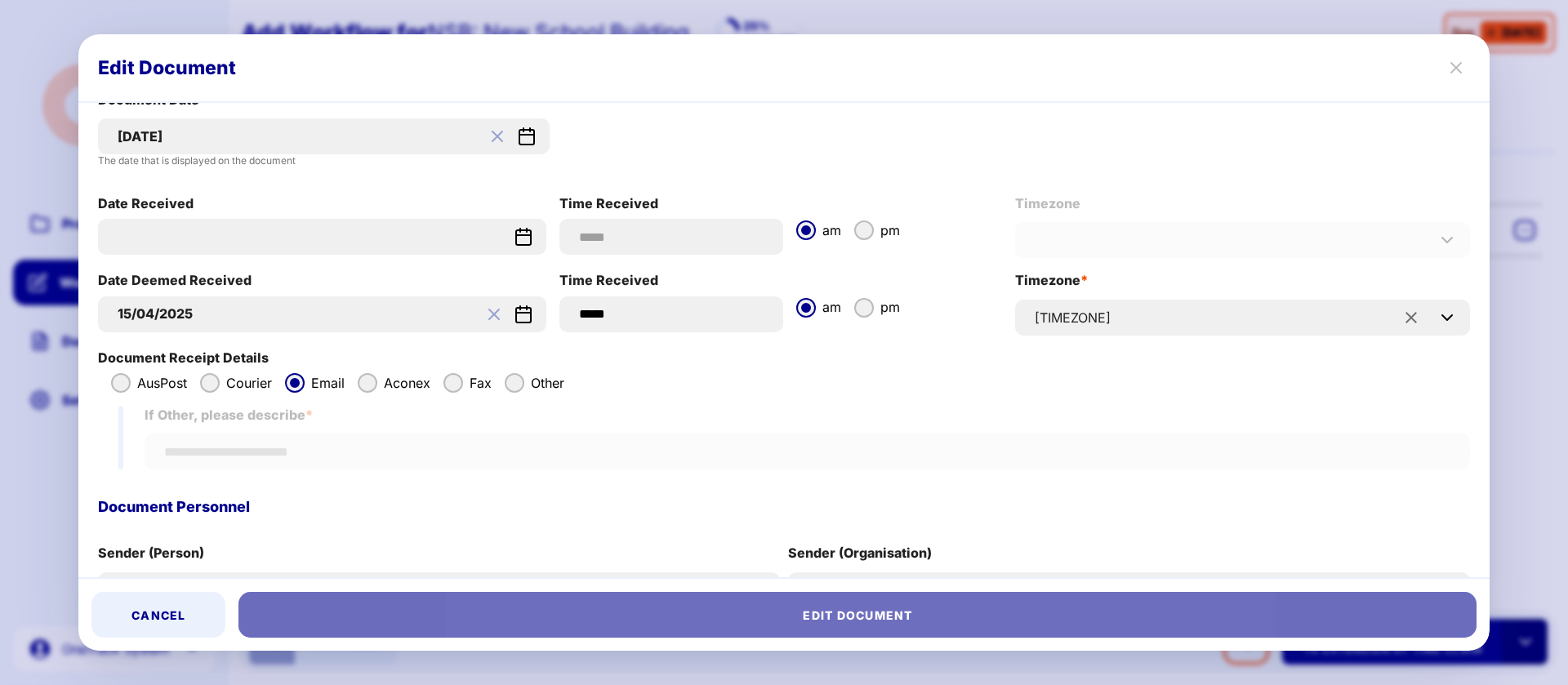 click on "Edit Document" at bounding box center [858, 615] 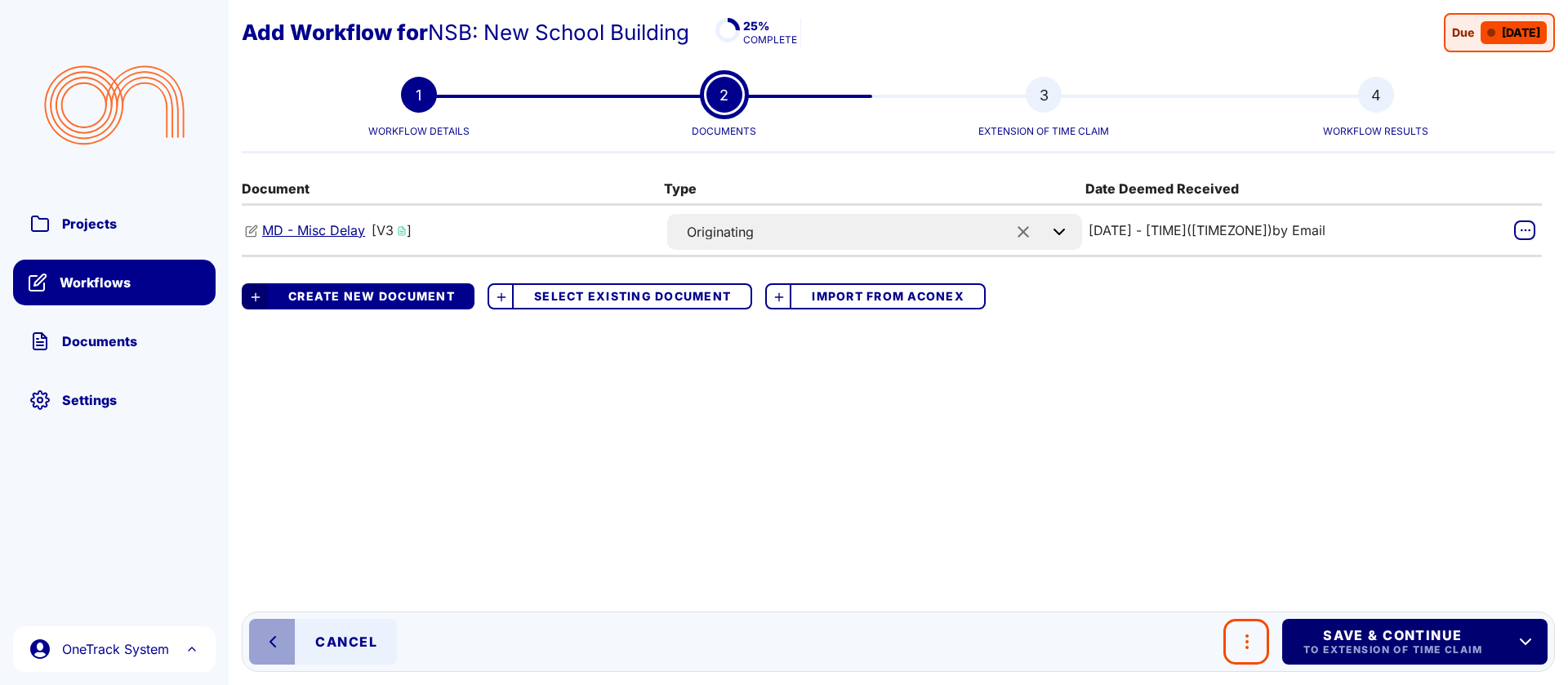 click on "To Extension of Time Claim" at bounding box center (1392, 650) 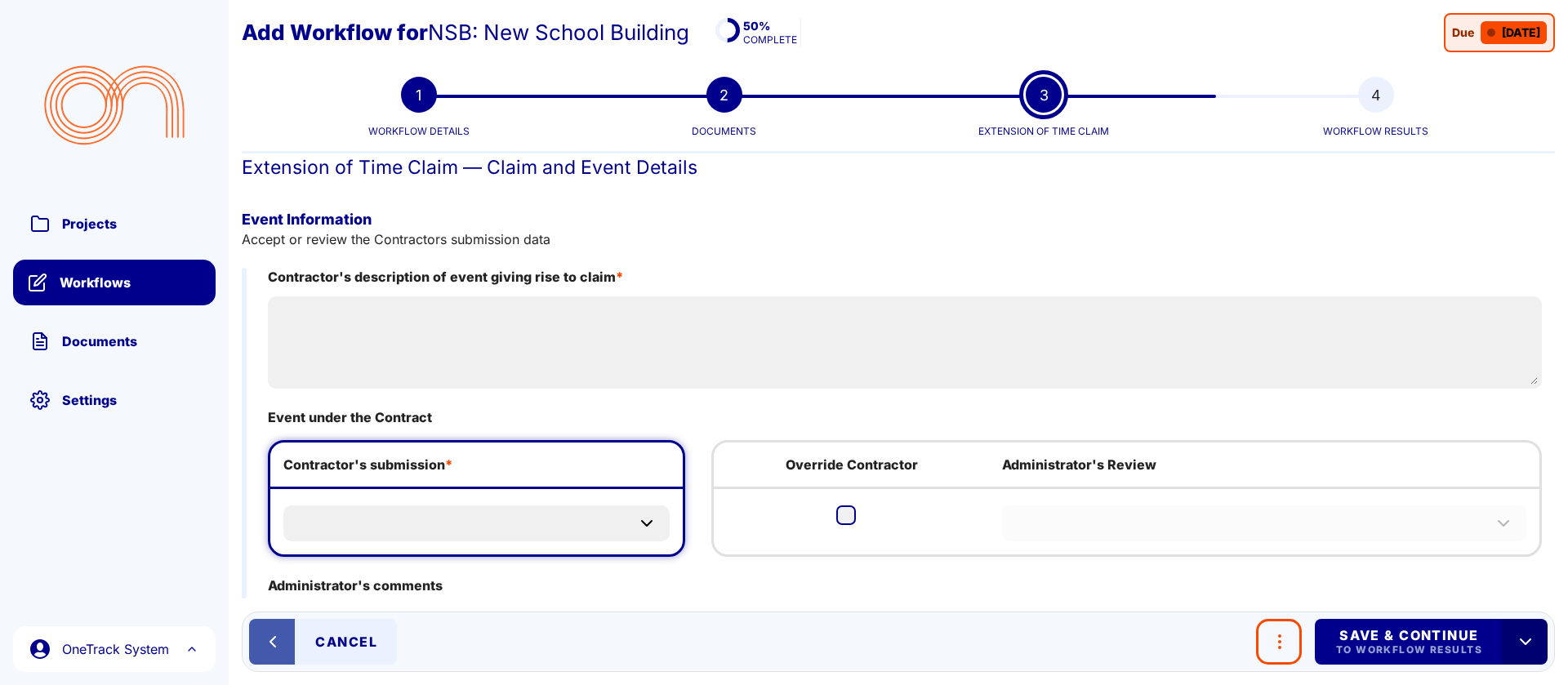 click at bounding box center [272, 642] 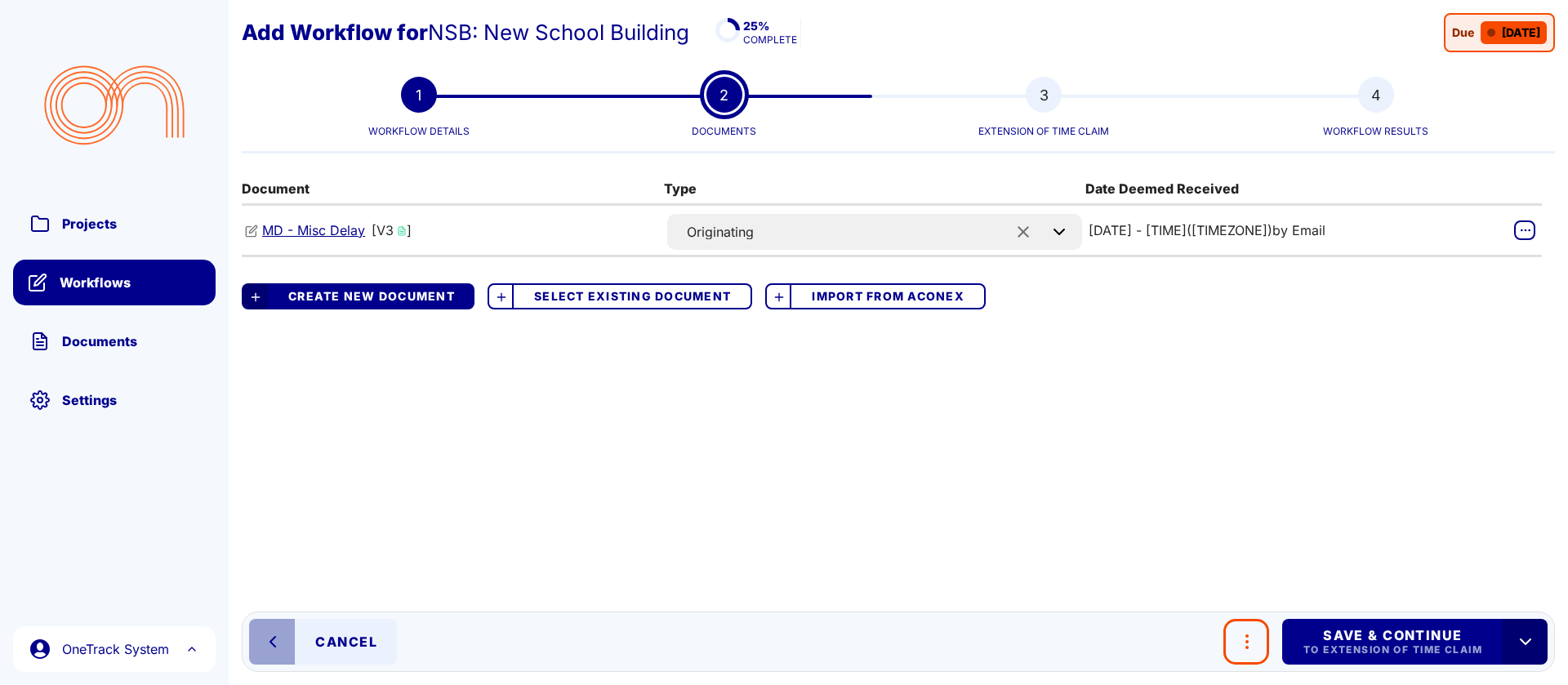 click on "MD - Misc Delay" at bounding box center (314, 230) 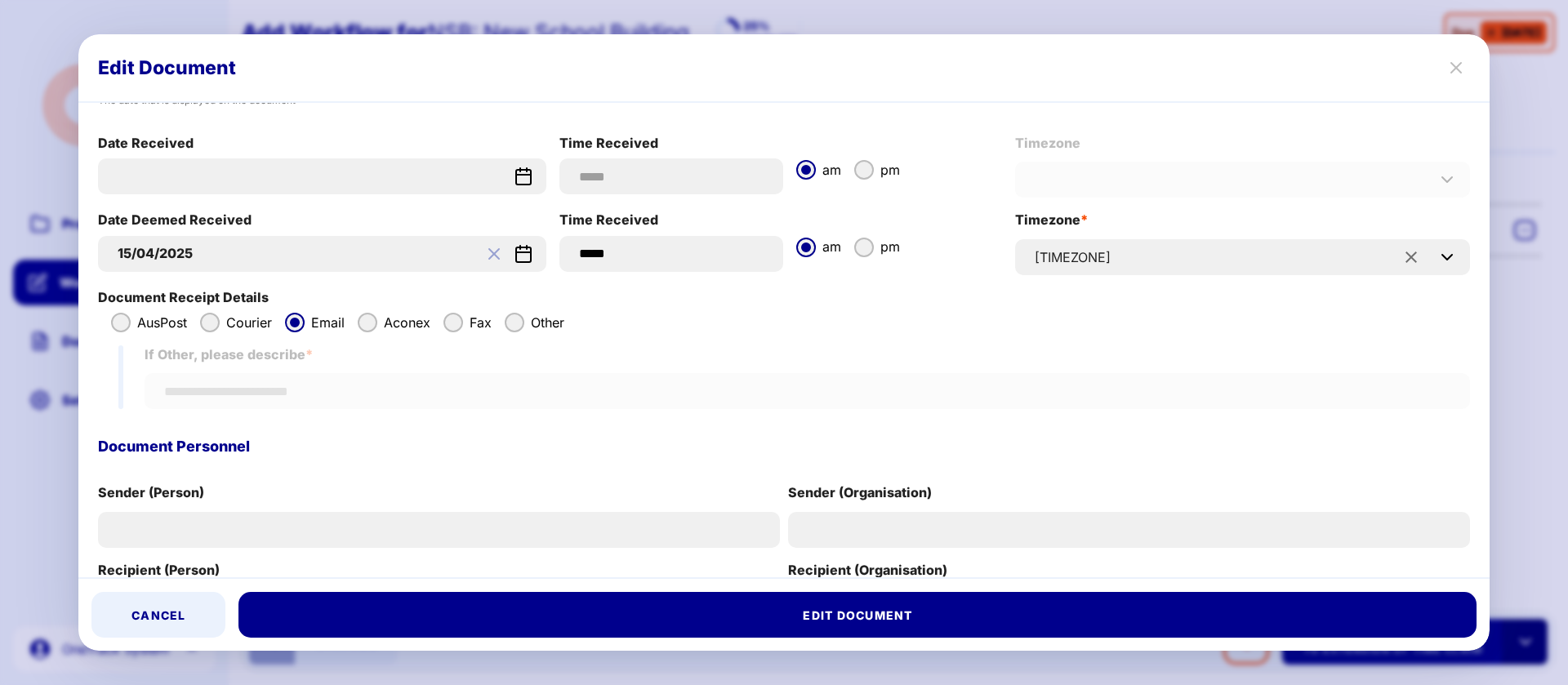 scroll, scrollTop: 985, scrollLeft: 0, axis: vertical 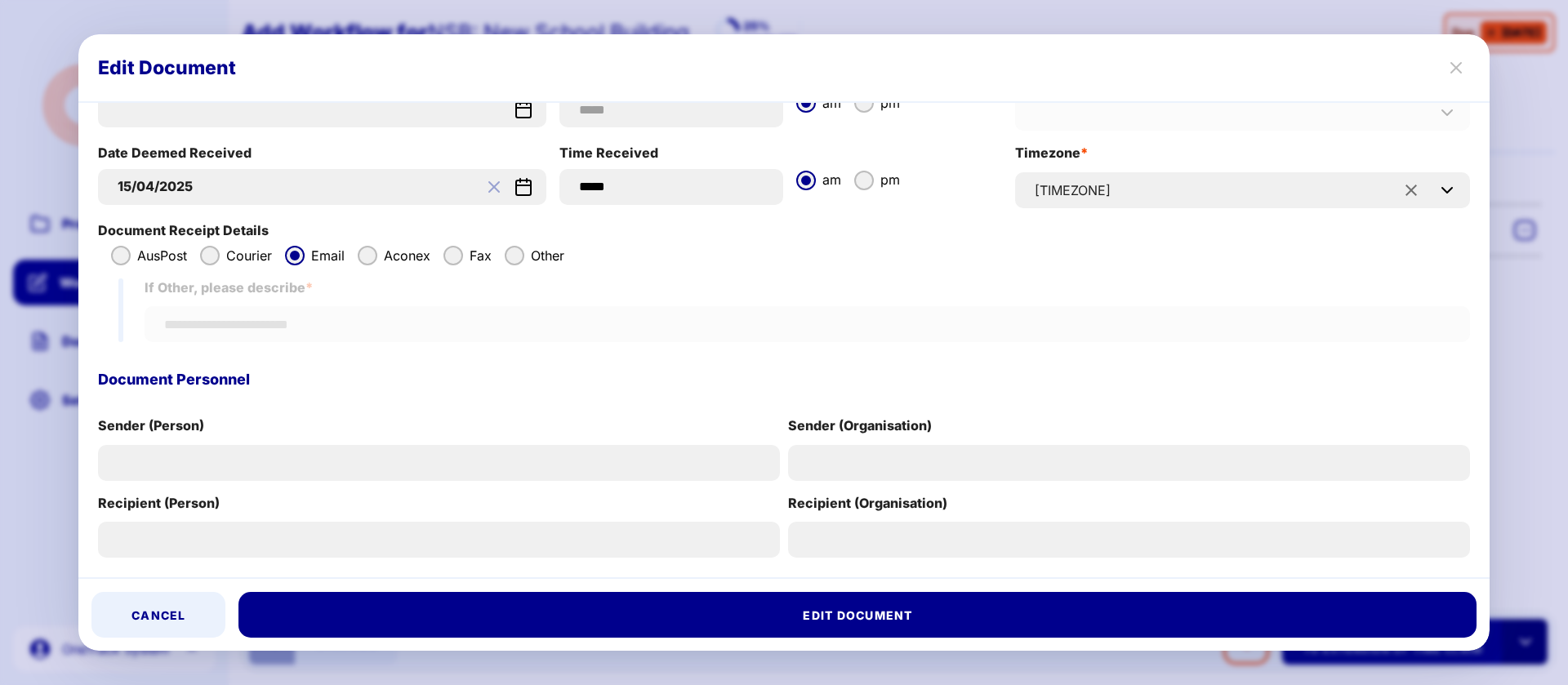 click on "15/04/2025" at bounding box center (310, 186) 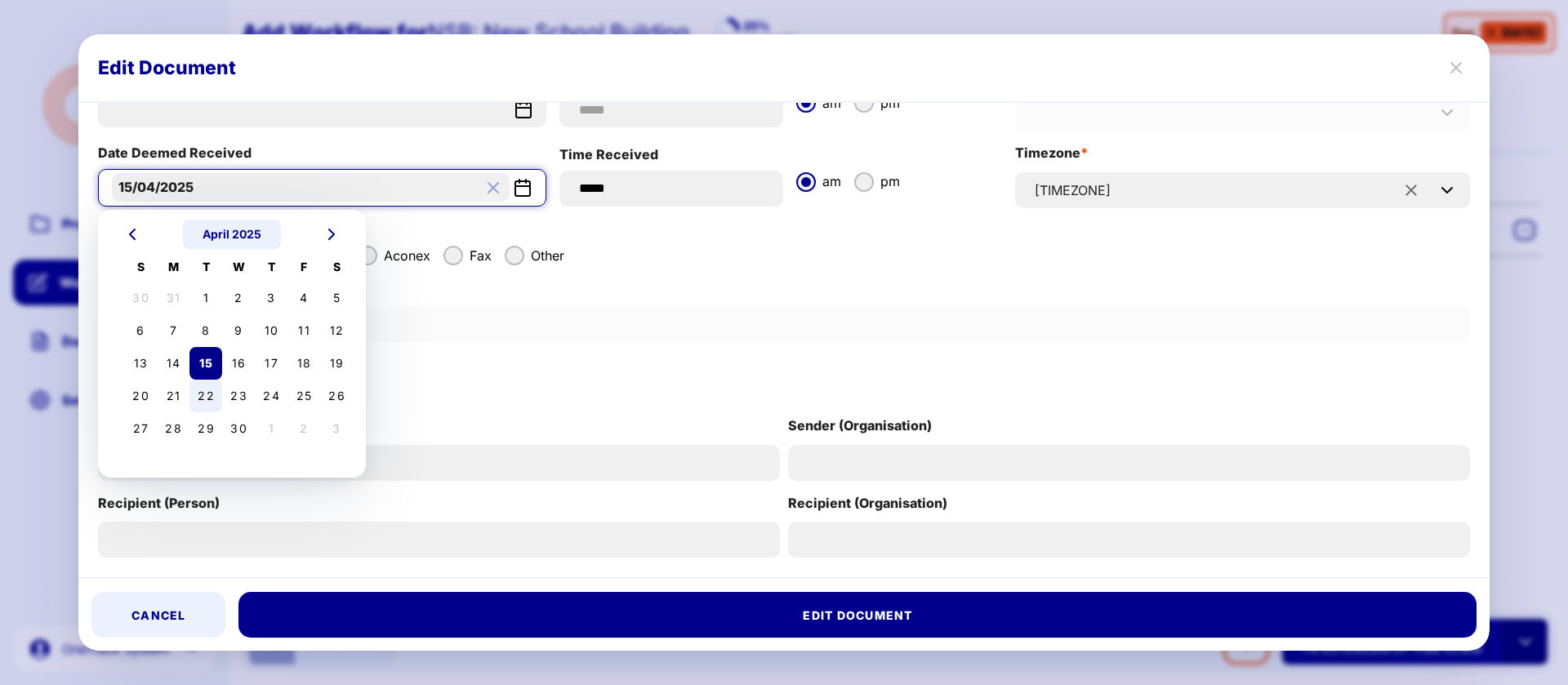 click on "22" at bounding box center [206, 395] 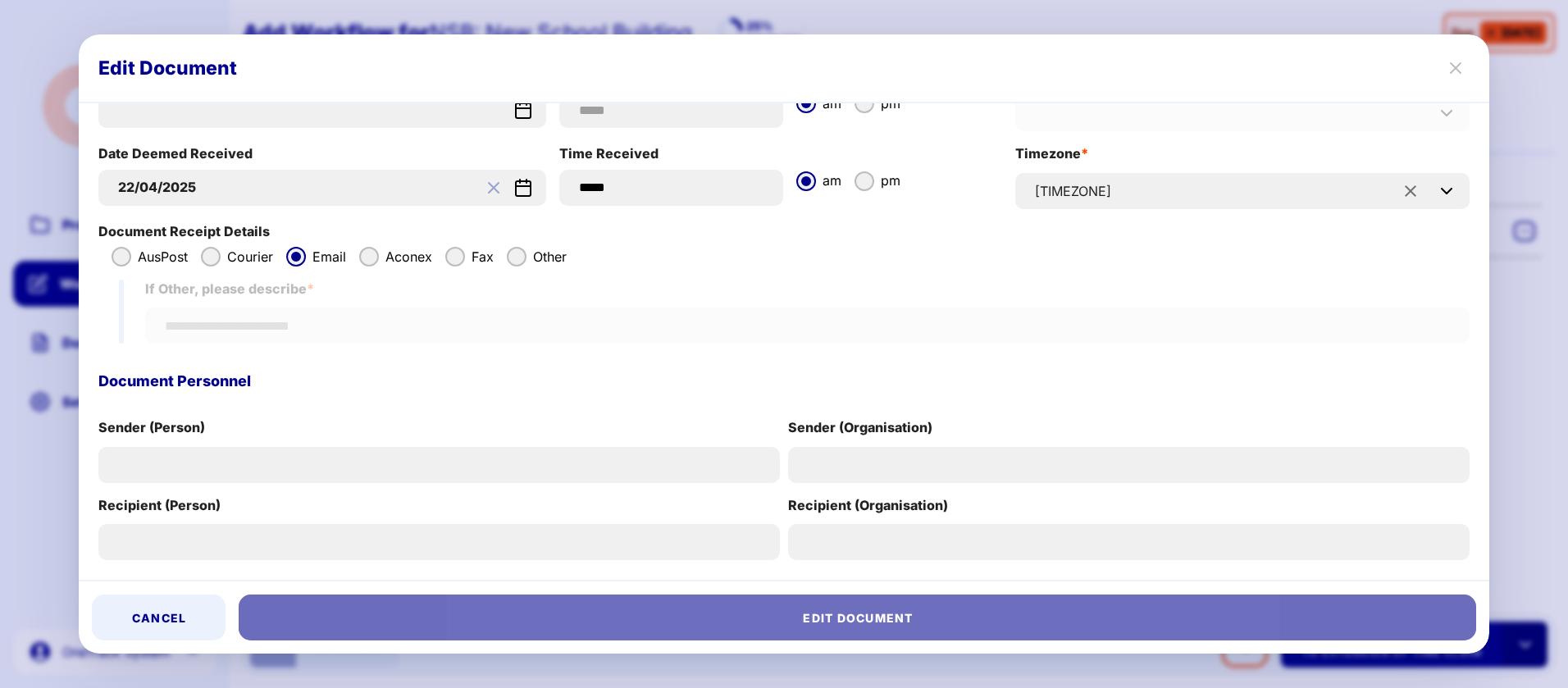 click on "Edit Document" at bounding box center [857, 617] 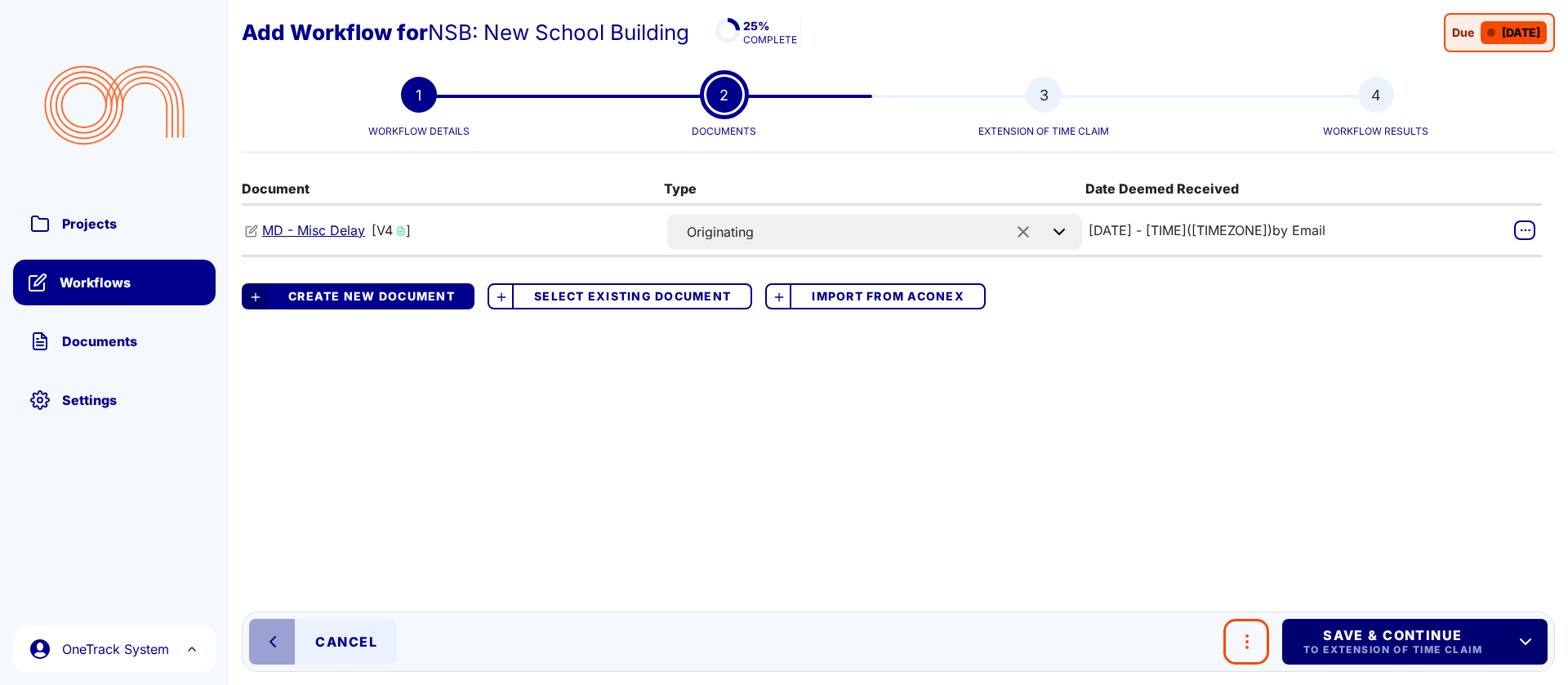 click on "To Extension of Time Claim" at bounding box center (1392, 650) 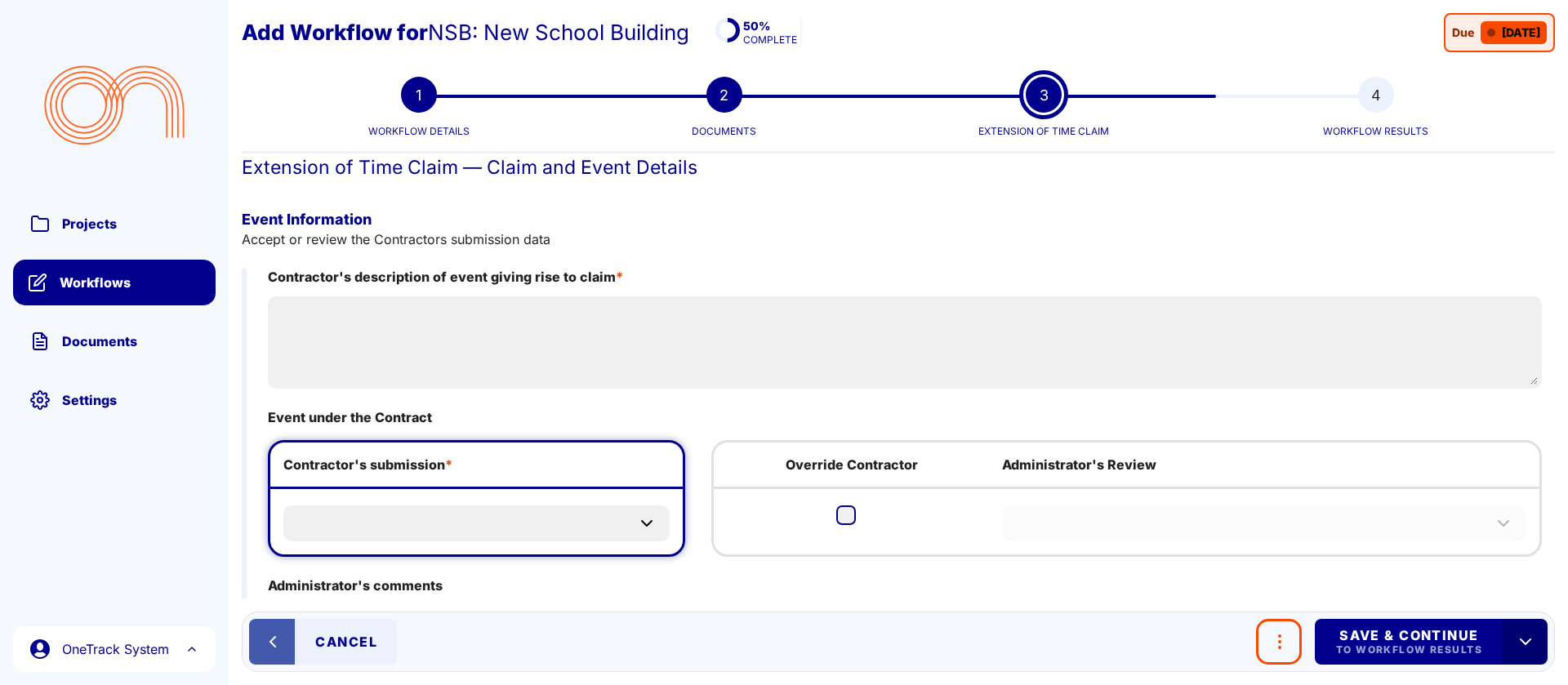 click 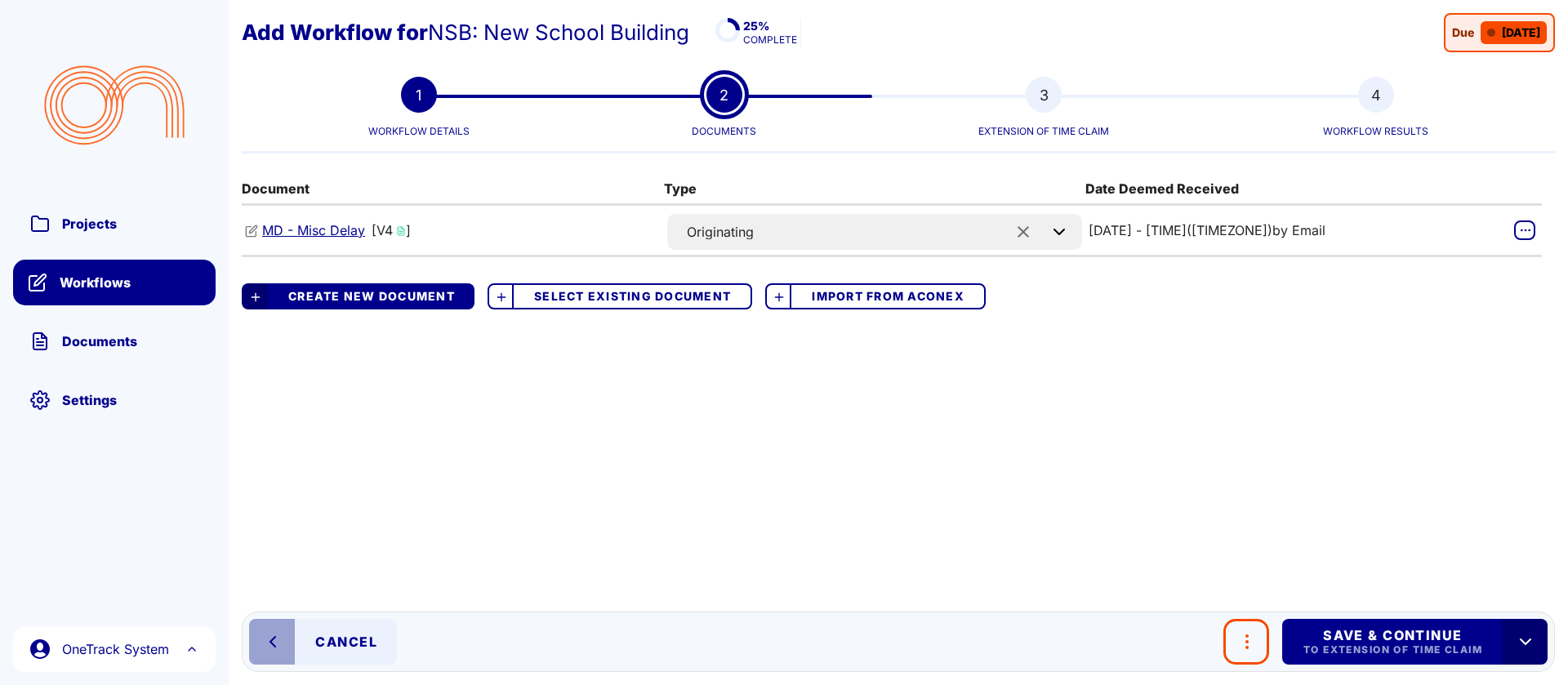 click on "MD - Misc Delay" at bounding box center [314, 230] 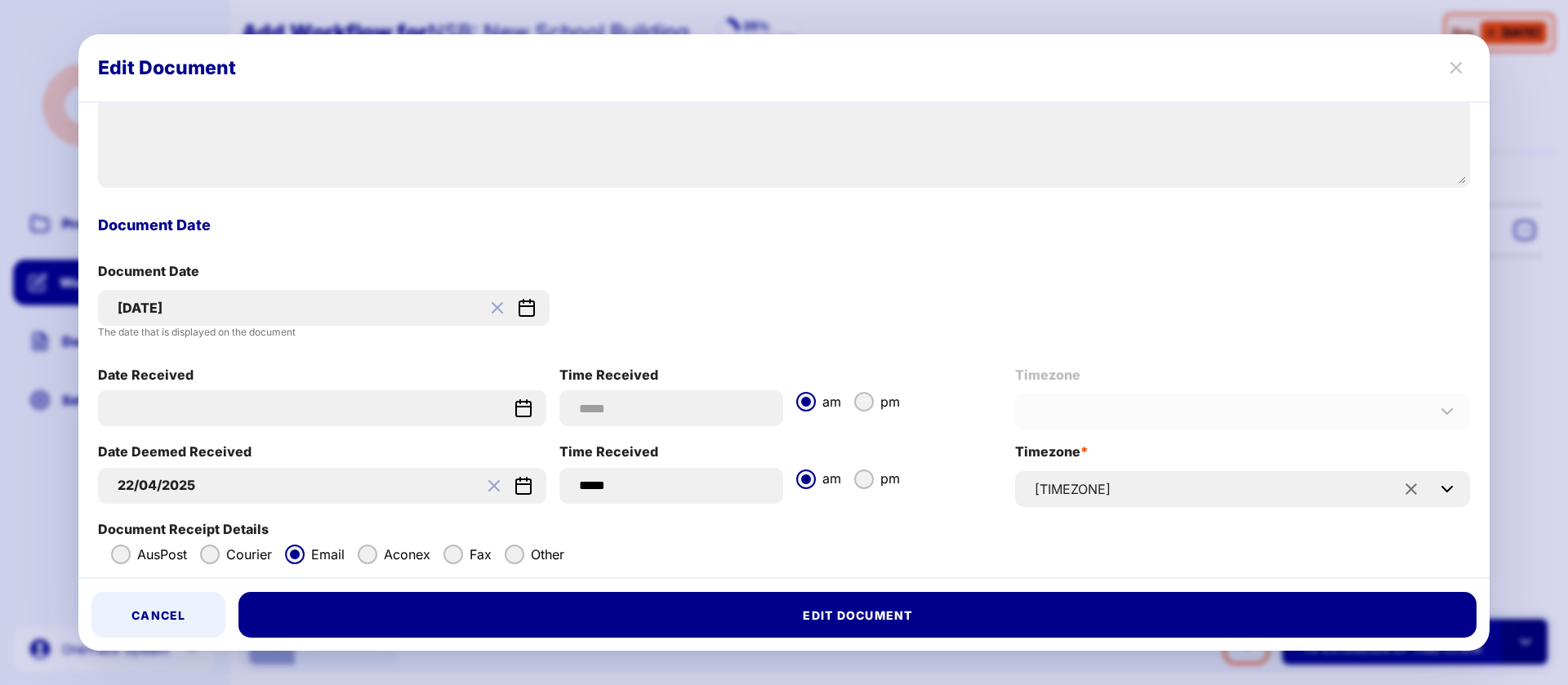 scroll, scrollTop: 735, scrollLeft: 0, axis: vertical 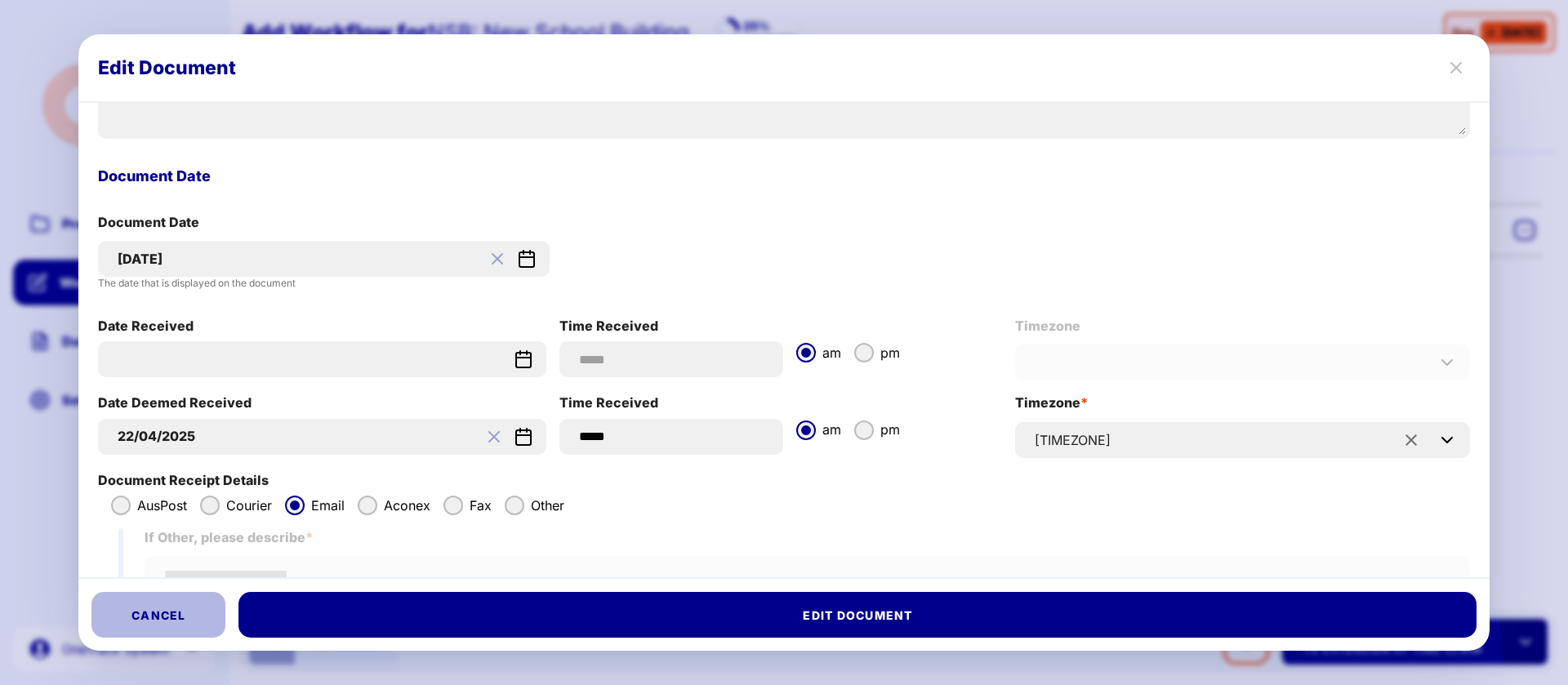 click on "Cancel" at bounding box center (158, 615) 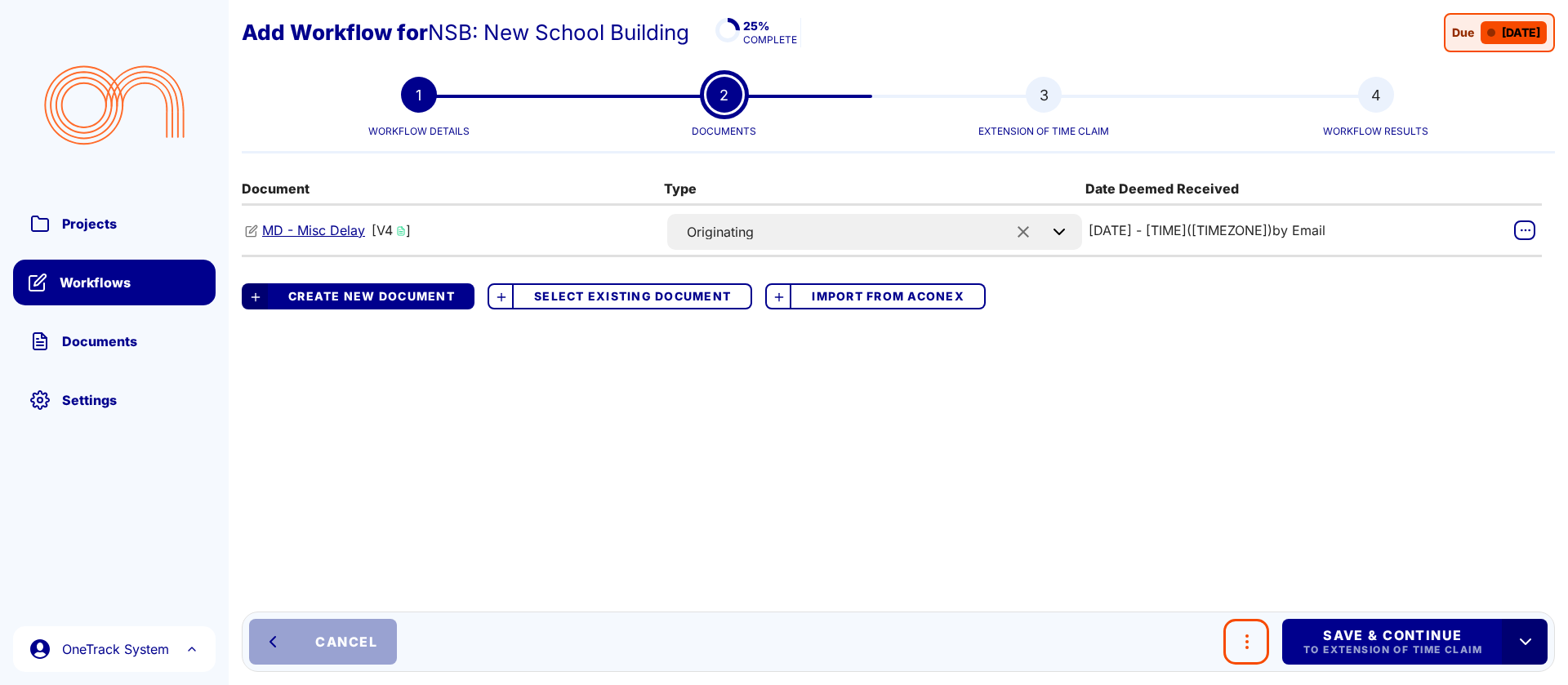 click on "Cancel" at bounding box center (345, 642) 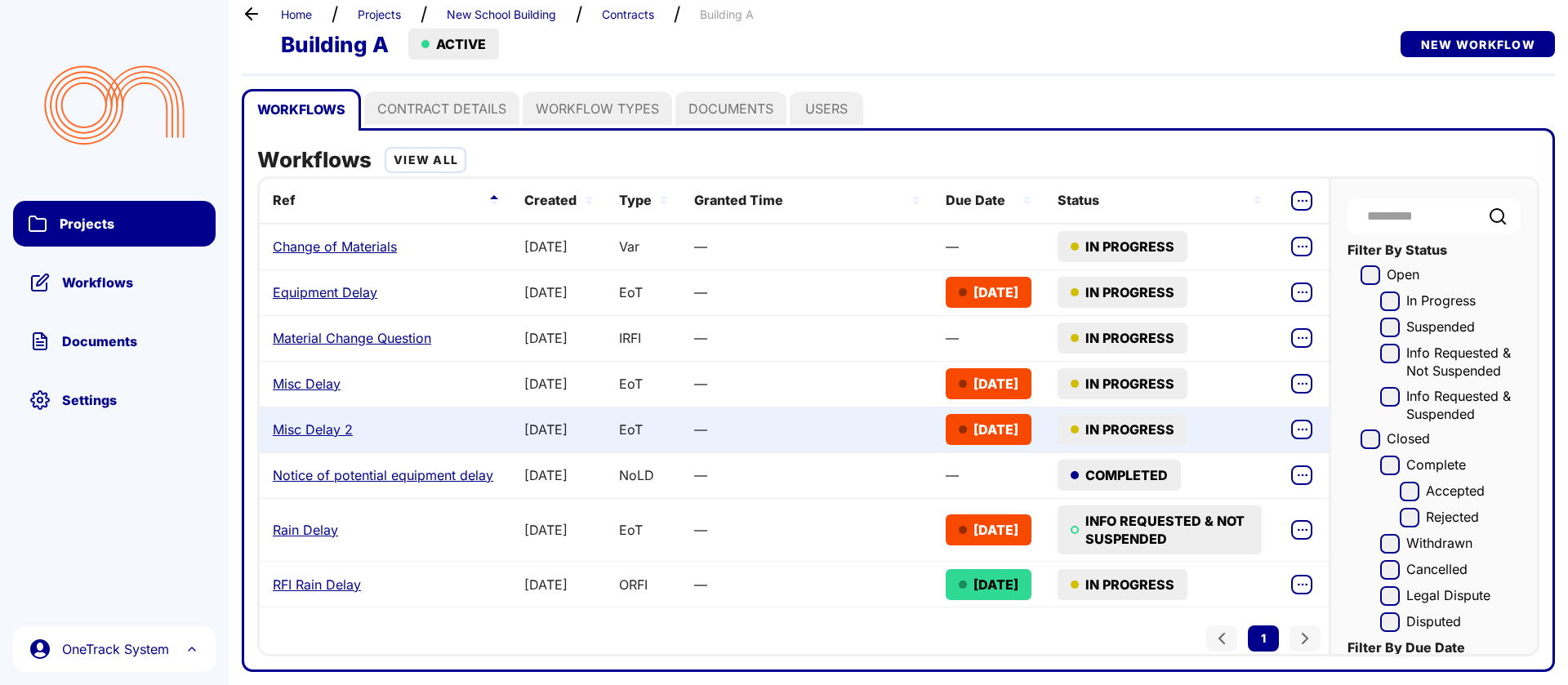 click on "Misc Delay 2" at bounding box center (313, 429) 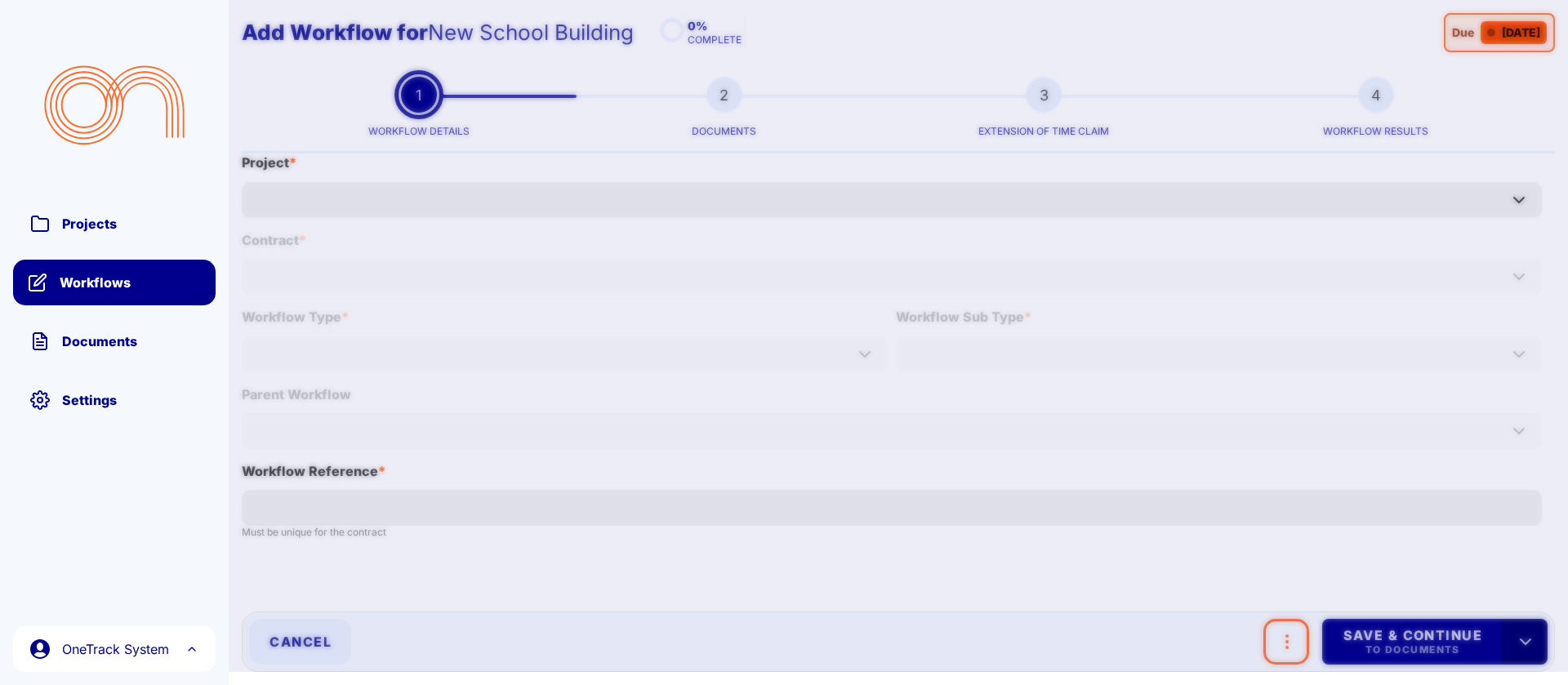 type on "**********" 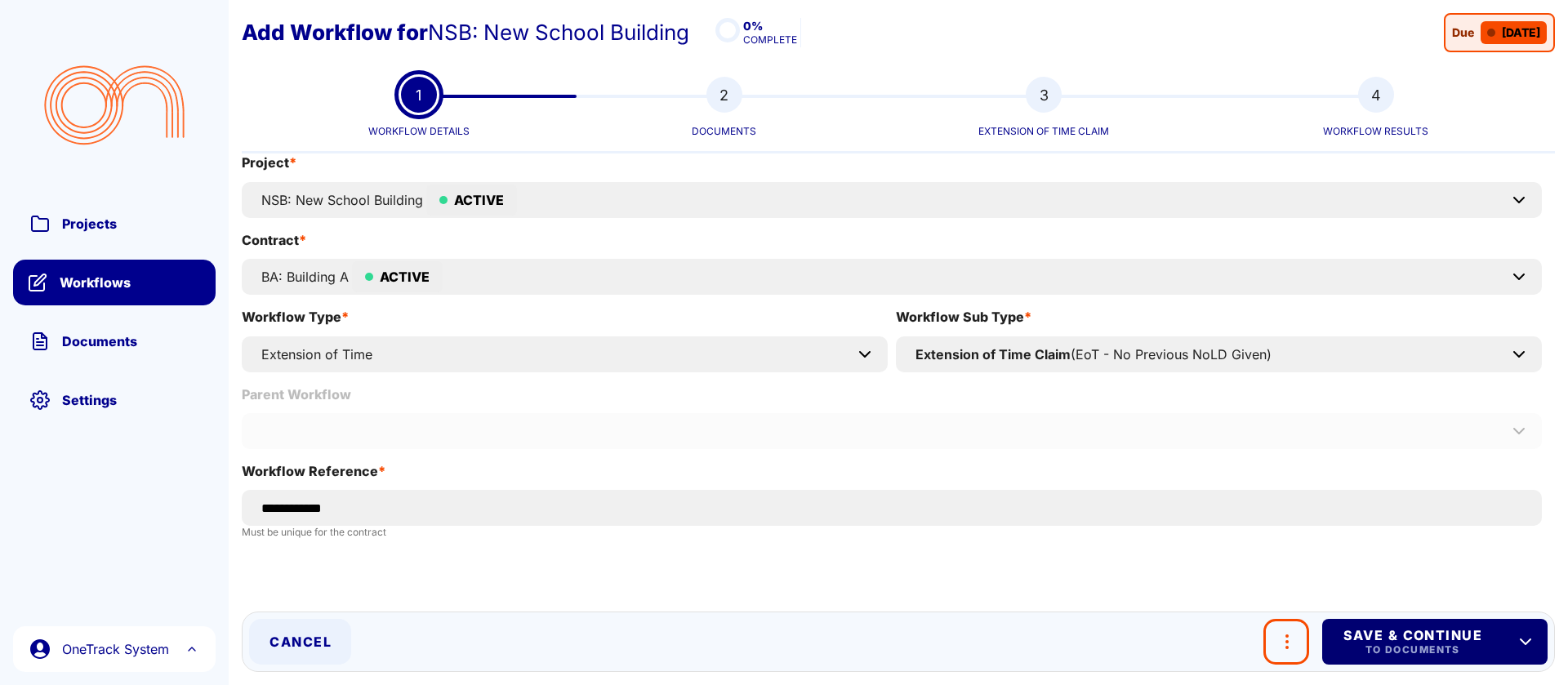 click on "To Documents" at bounding box center (1412, 650) 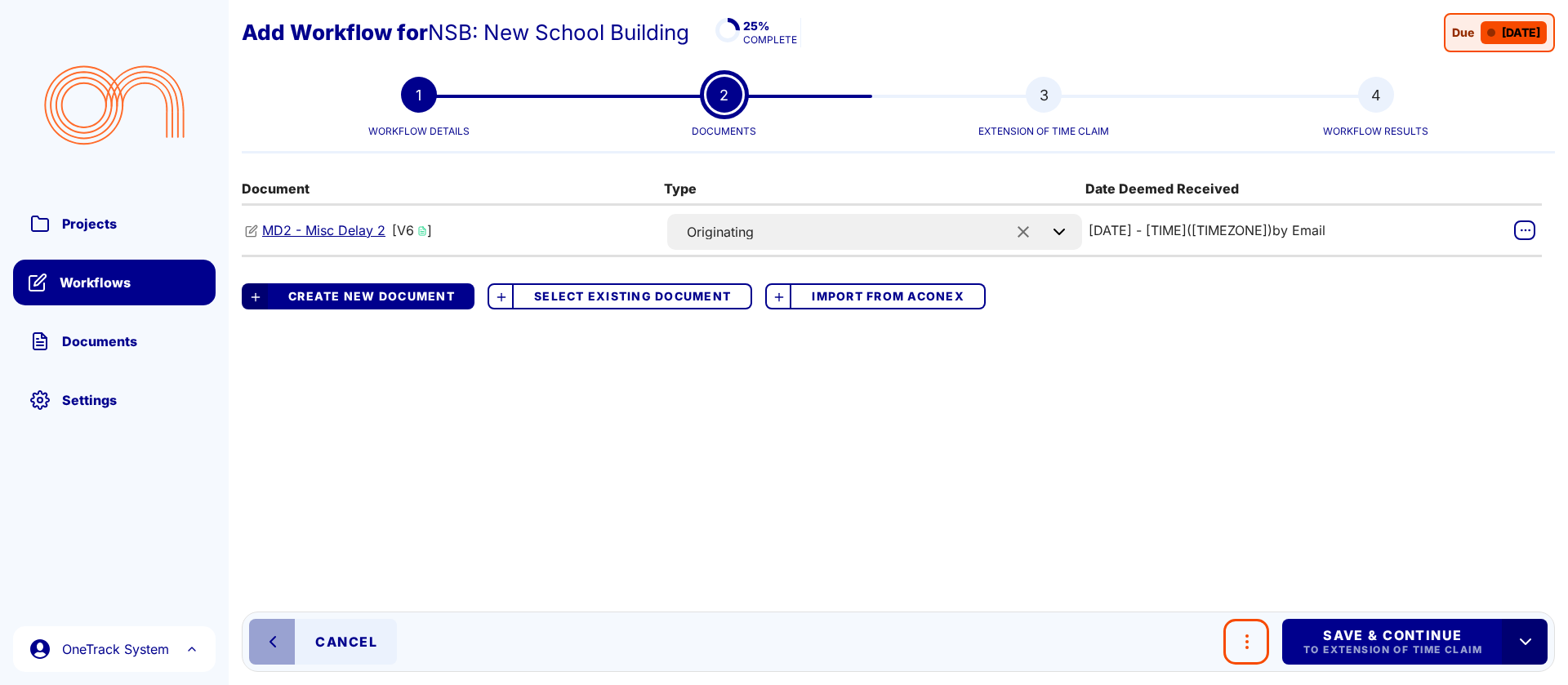 click on "MD2 - Misc Delay 2" at bounding box center (323, 230) 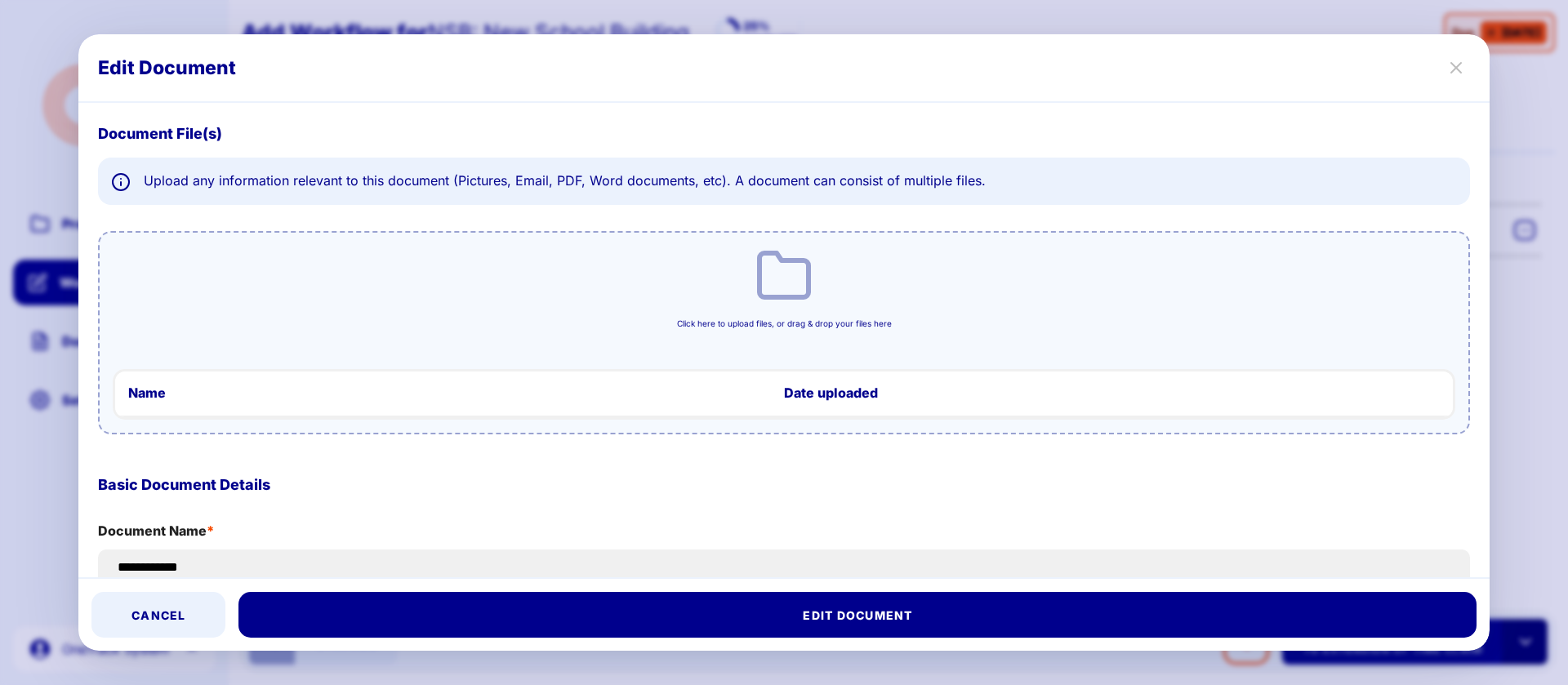 scroll, scrollTop: 612, scrollLeft: 0, axis: vertical 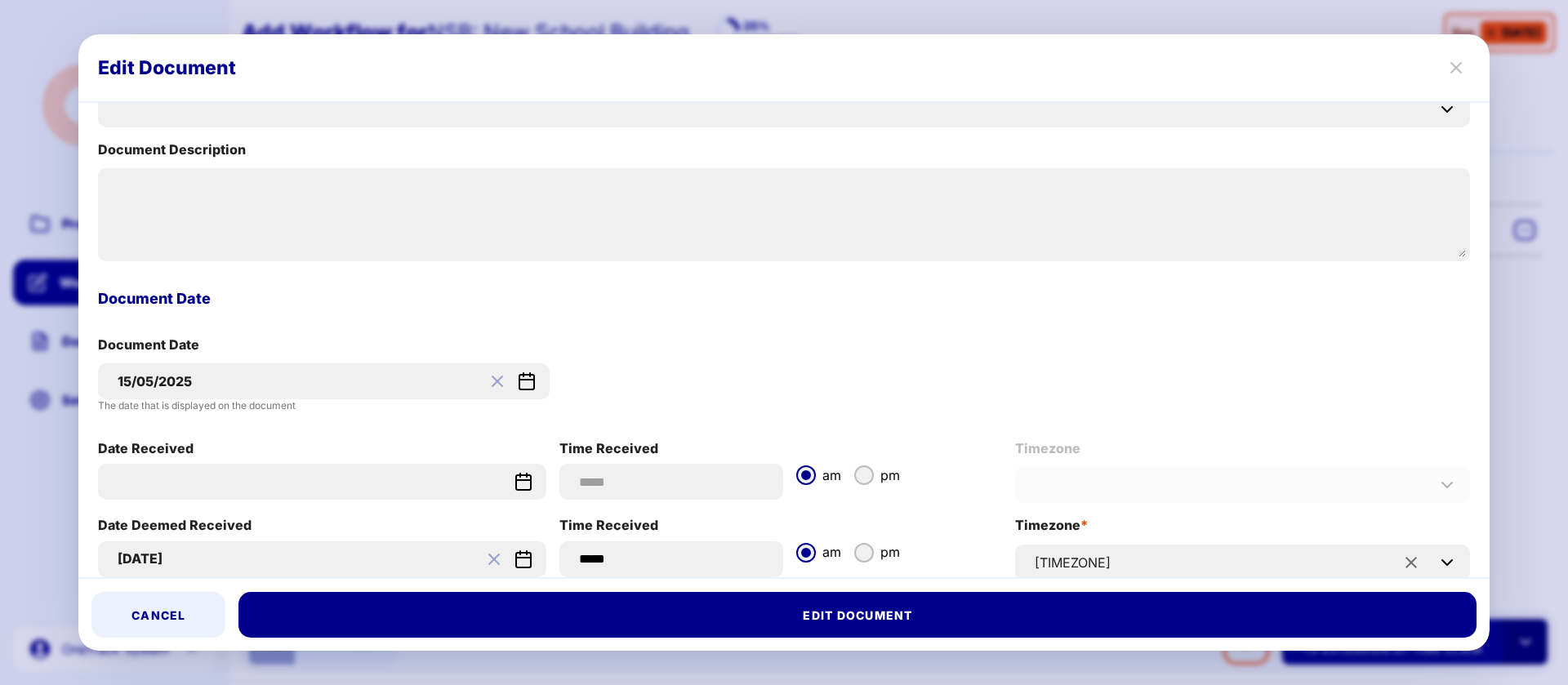 click on "15/05/2025" at bounding box center [312, 381] 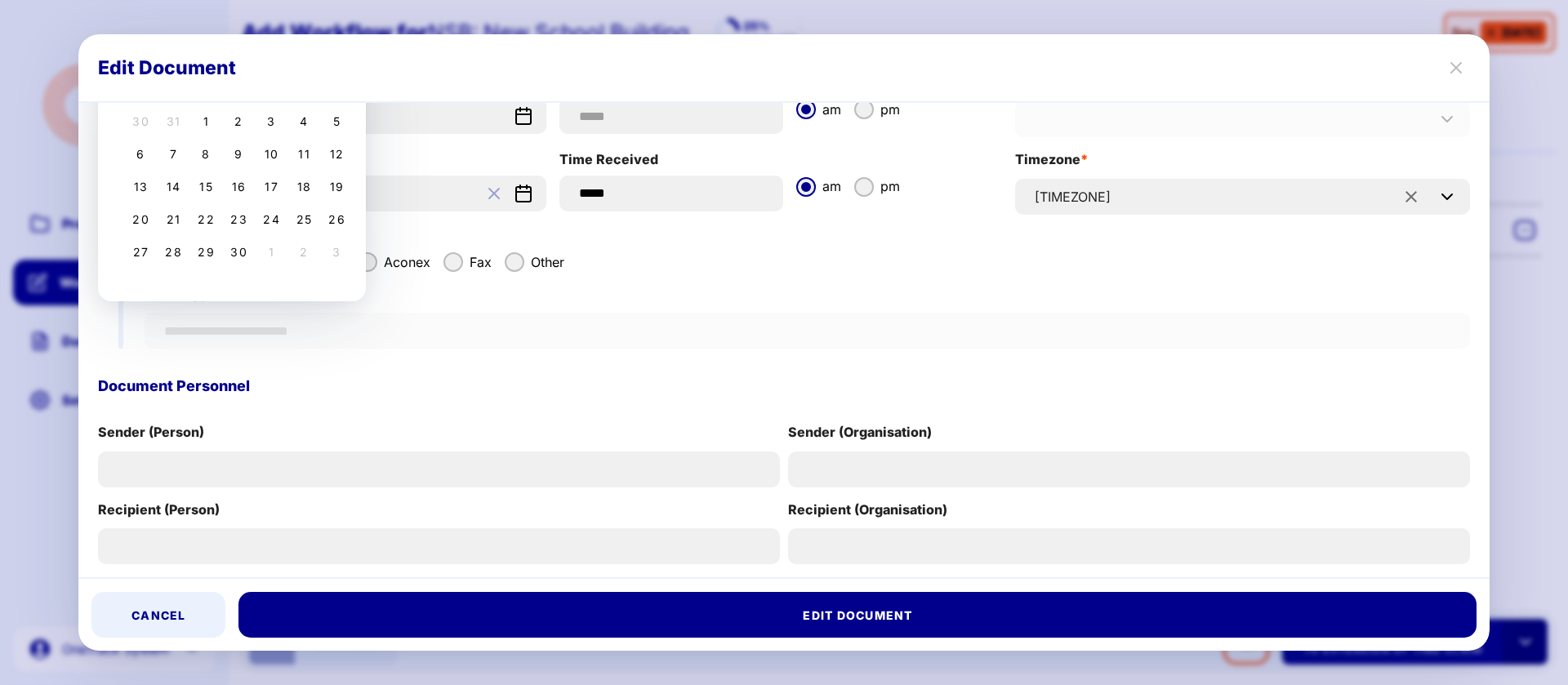 scroll, scrollTop: 857, scrollLeft: 0, axis: vertical 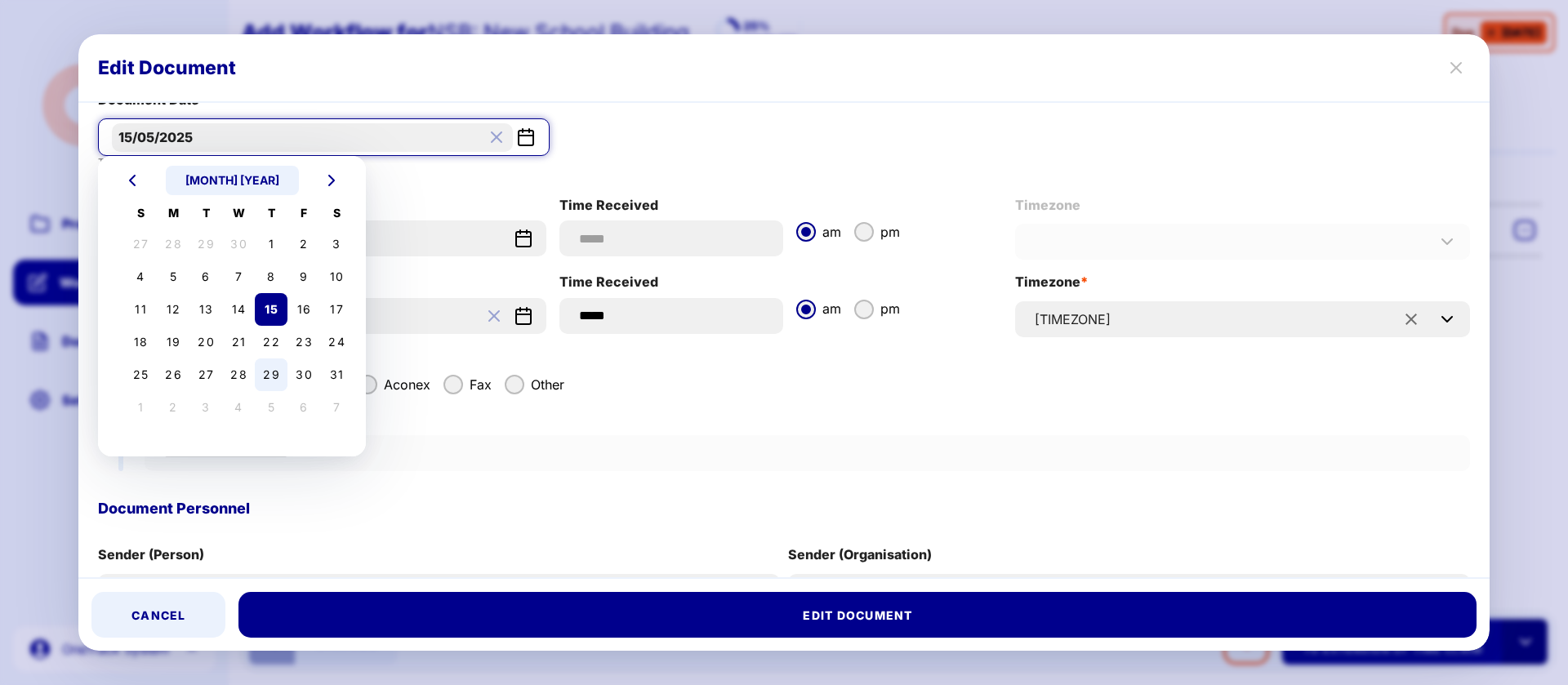 click on "29" at bounding box center [271, 375] 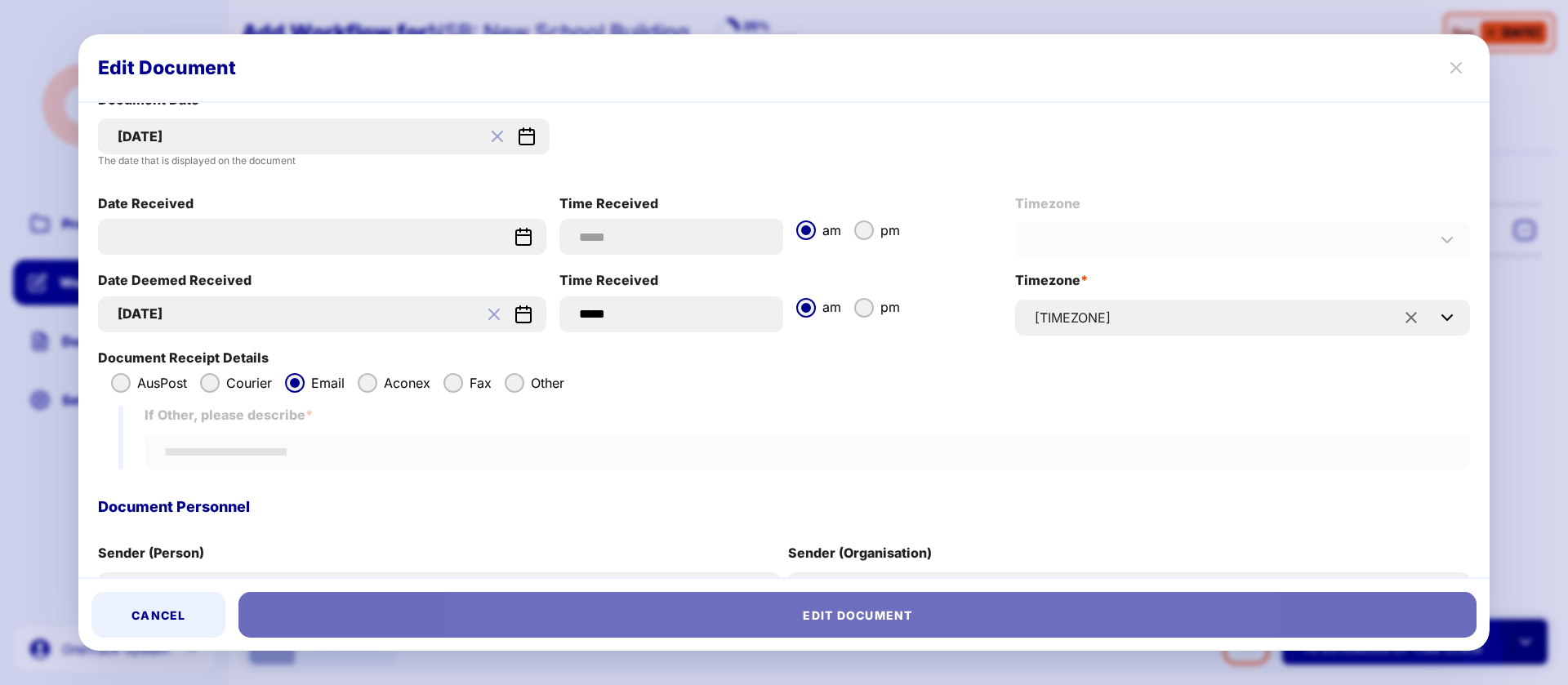 click on "Edit Document" at bounding box center (858, 615) 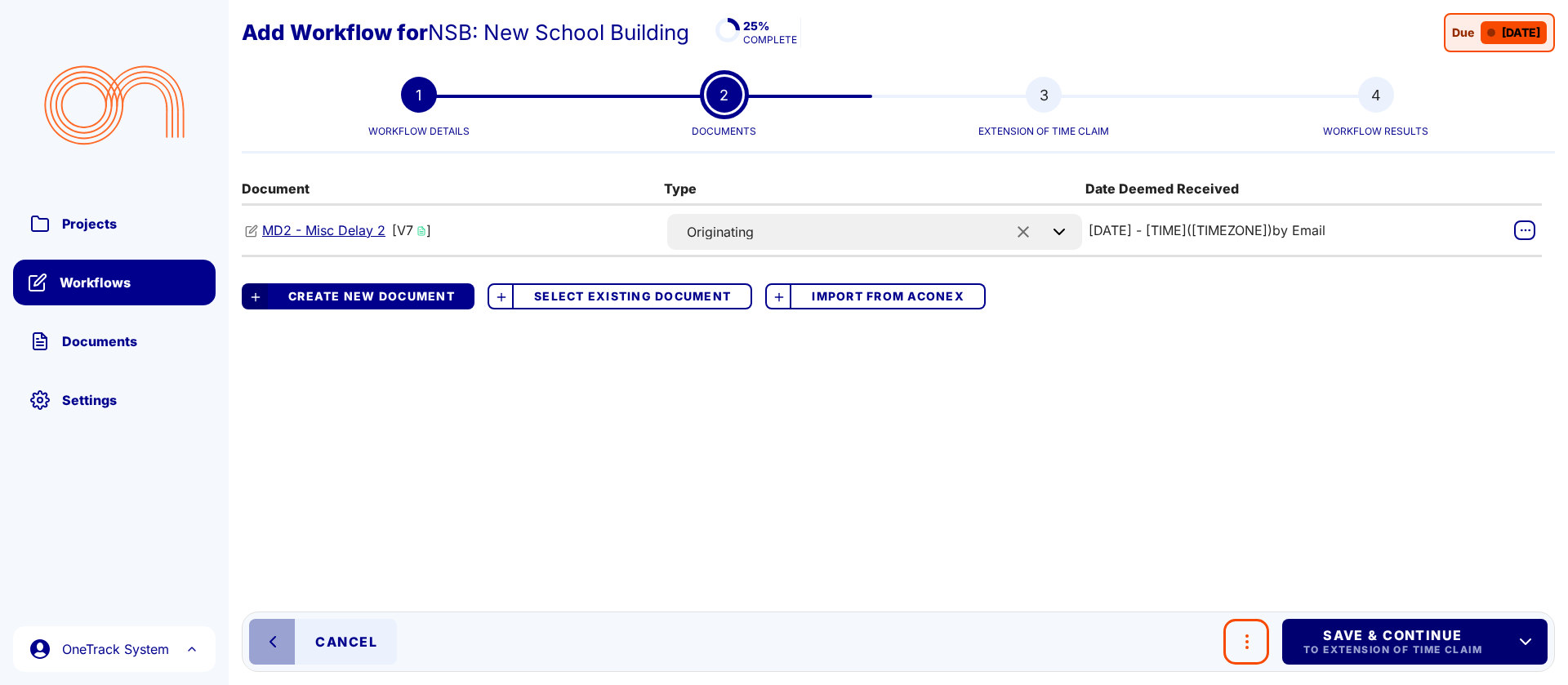 click on "Save & Continue" at bounding box center (1392, 635) 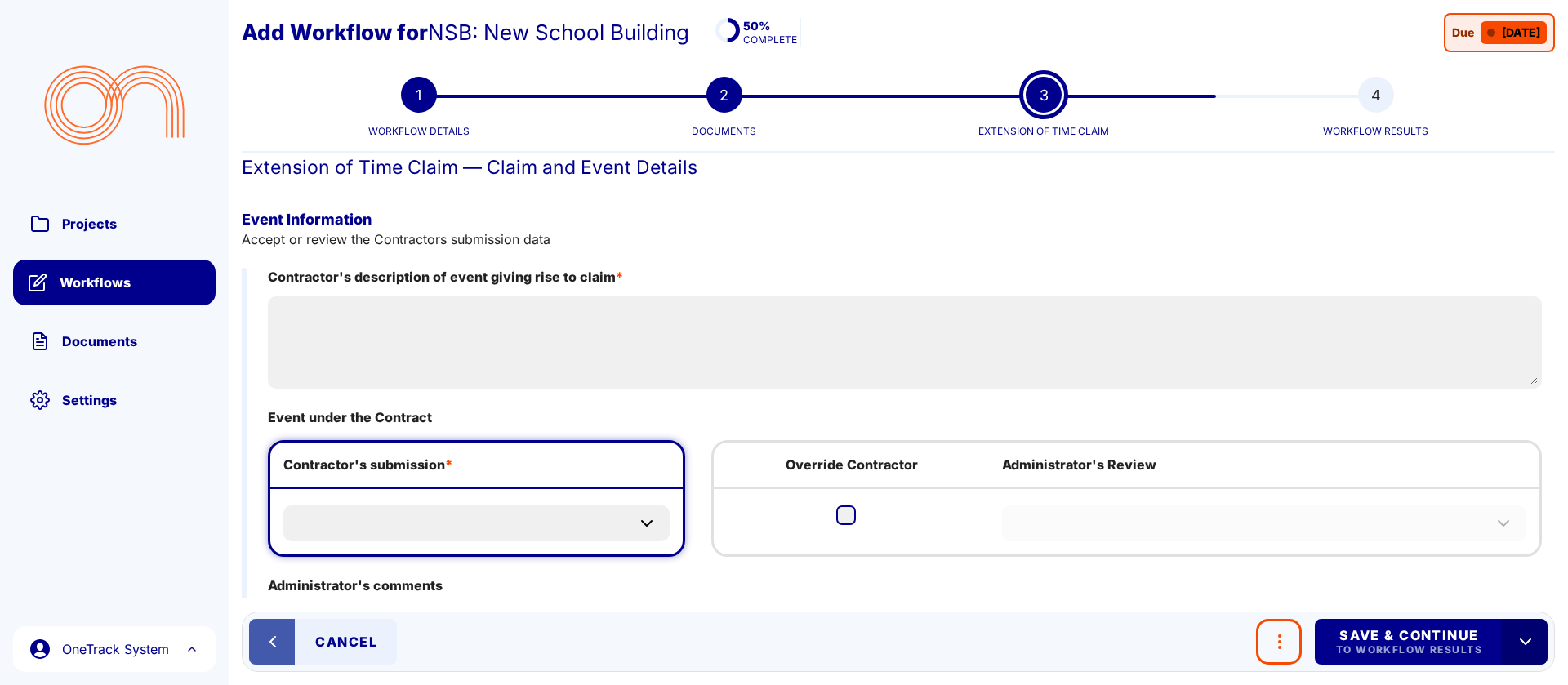 click at bounding box center (272, 642) 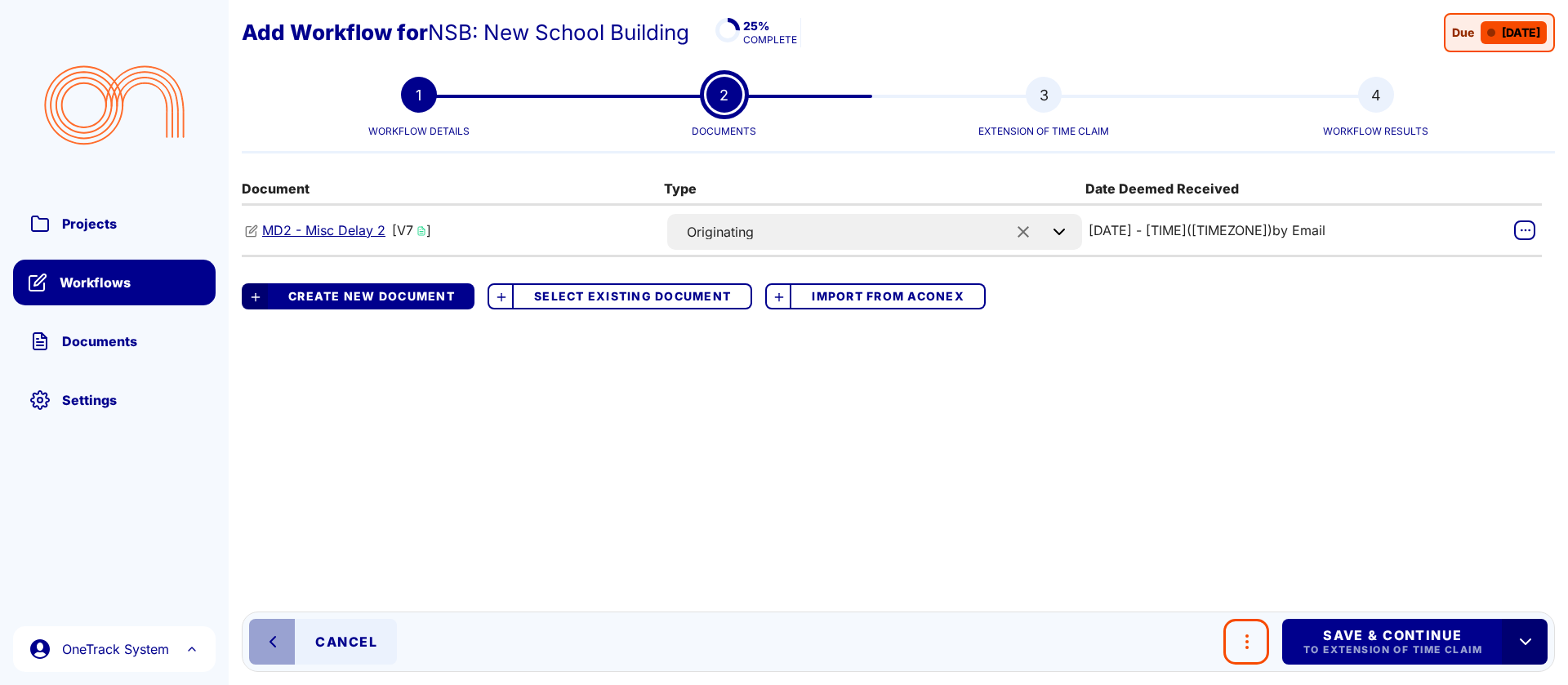click on "MD2 - Misc Delay 2" at bounding box center (323, 230) 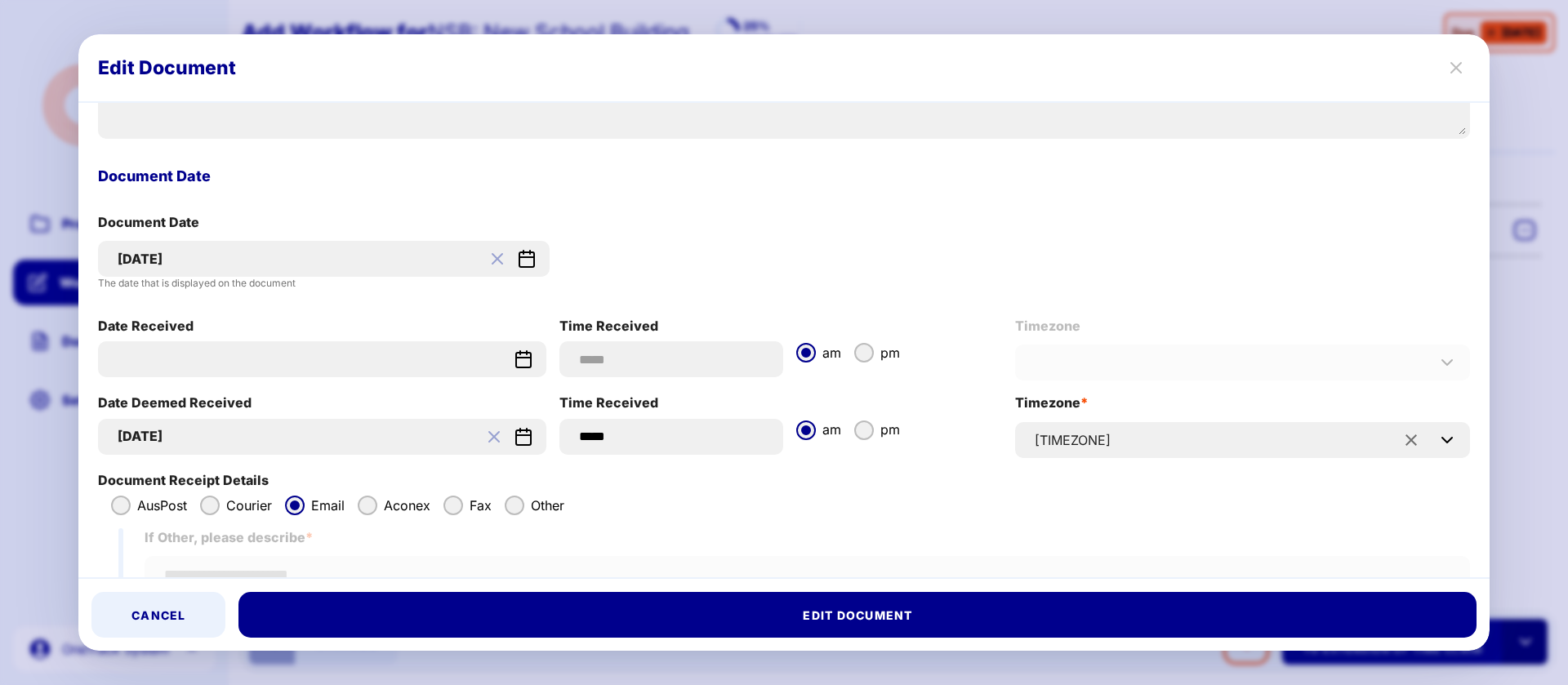 scroll, scrollTop: 857, scrollLeft: 0, axis: vertical 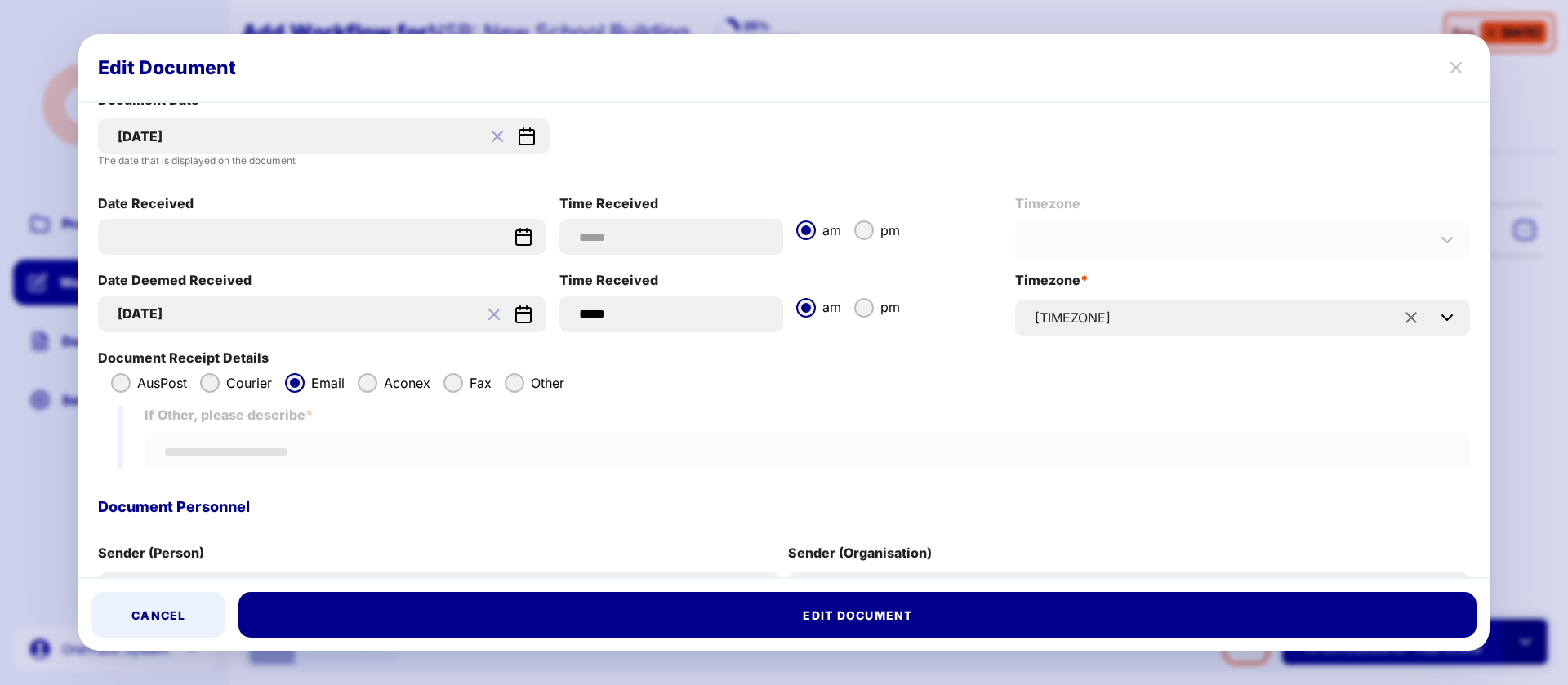 click on "[DATE]" at bounding box center [310, 314] 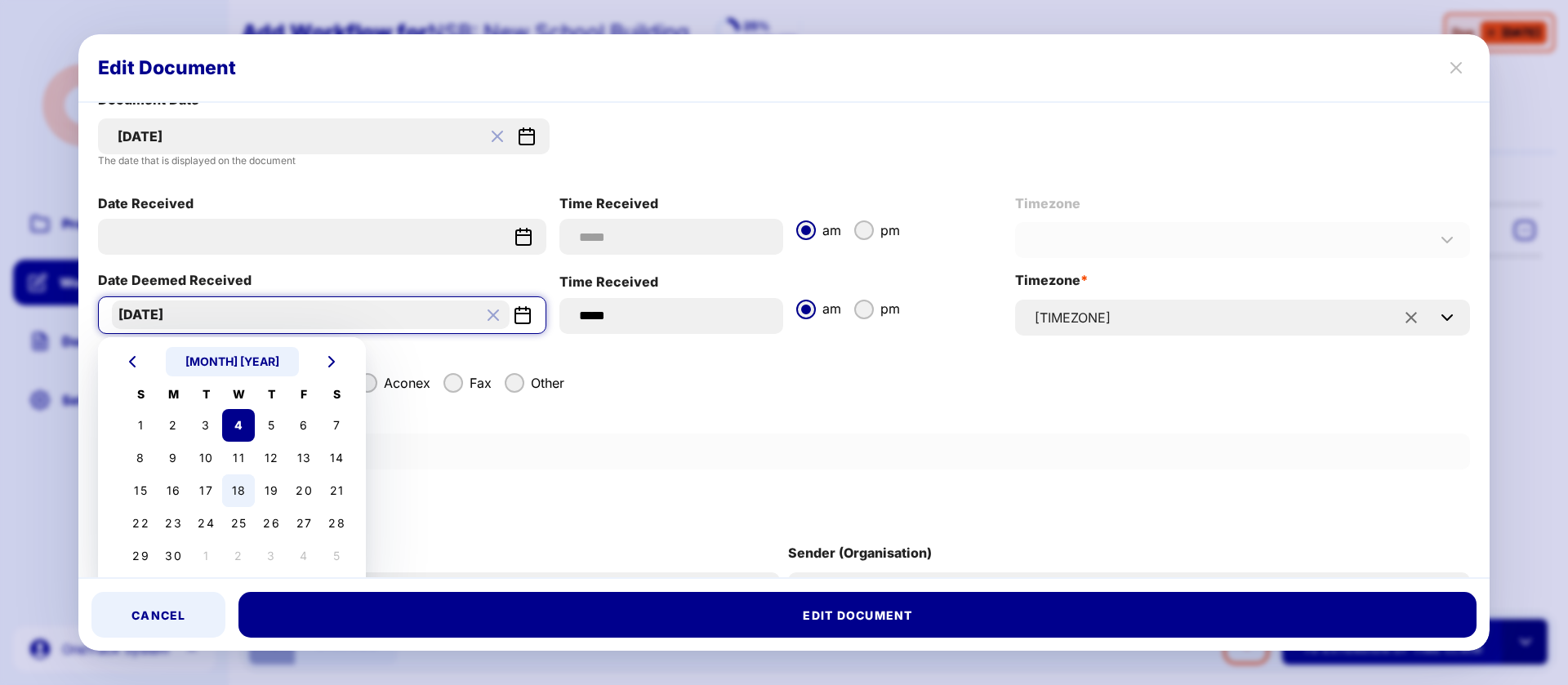 click on "18" at bounding box center (238, 490) 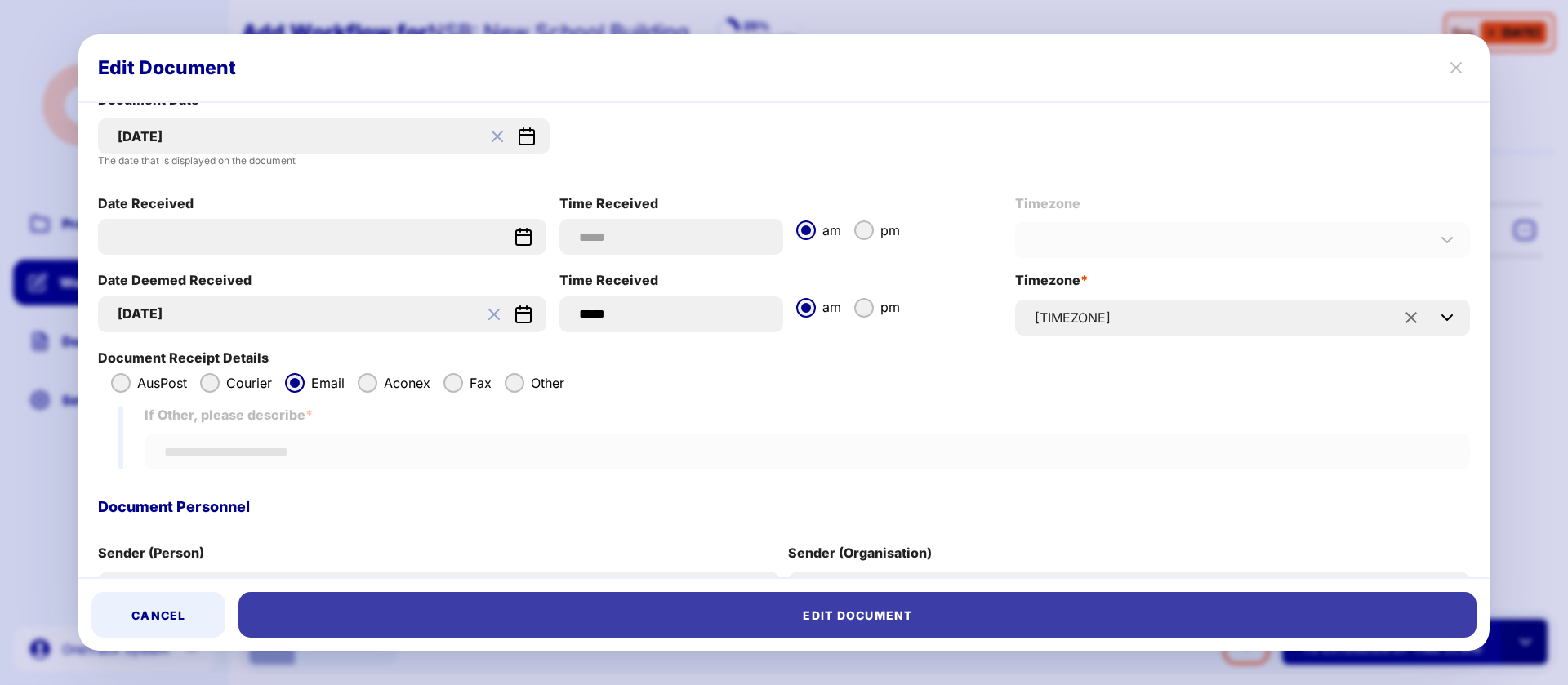 click on "Edit Document" at bounding box center [858, 615] 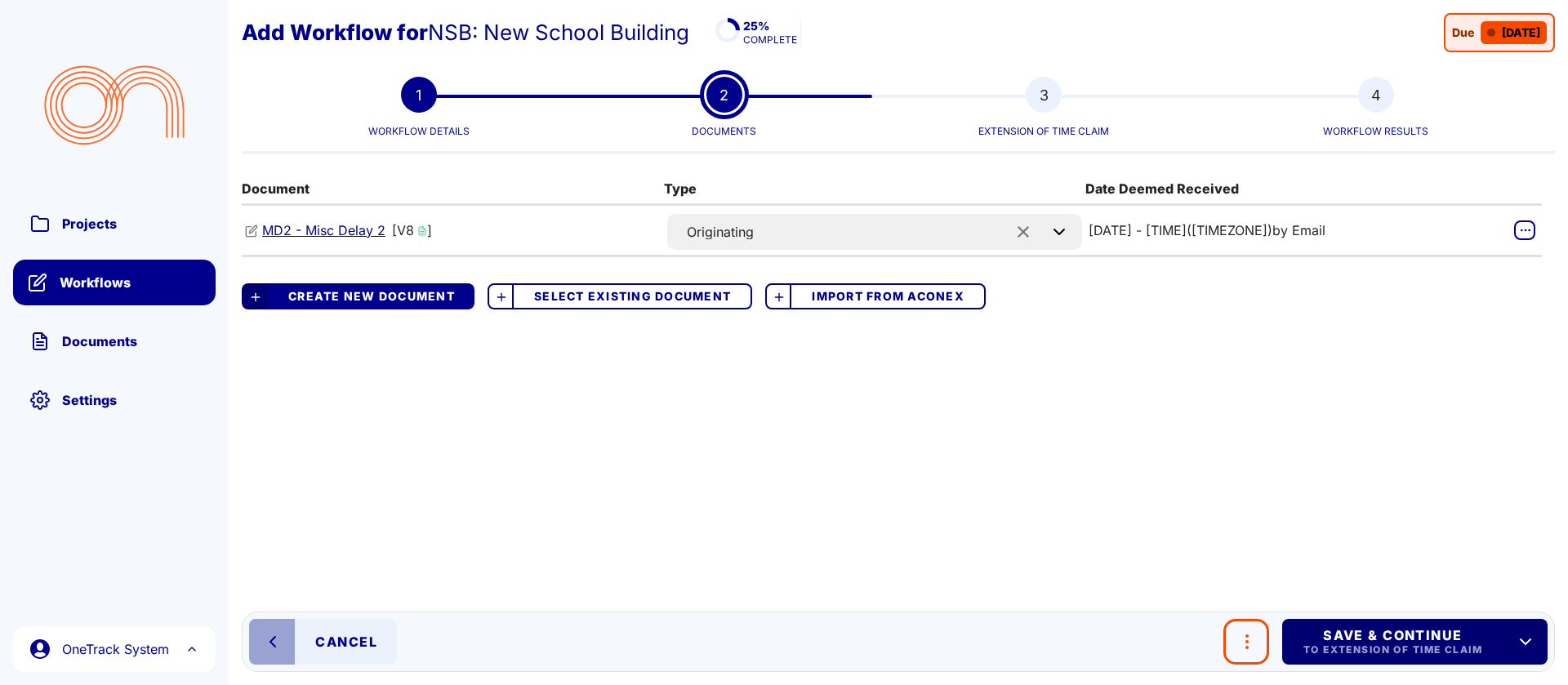 click on "Save & Continue" at bounding box center [1392, 635] 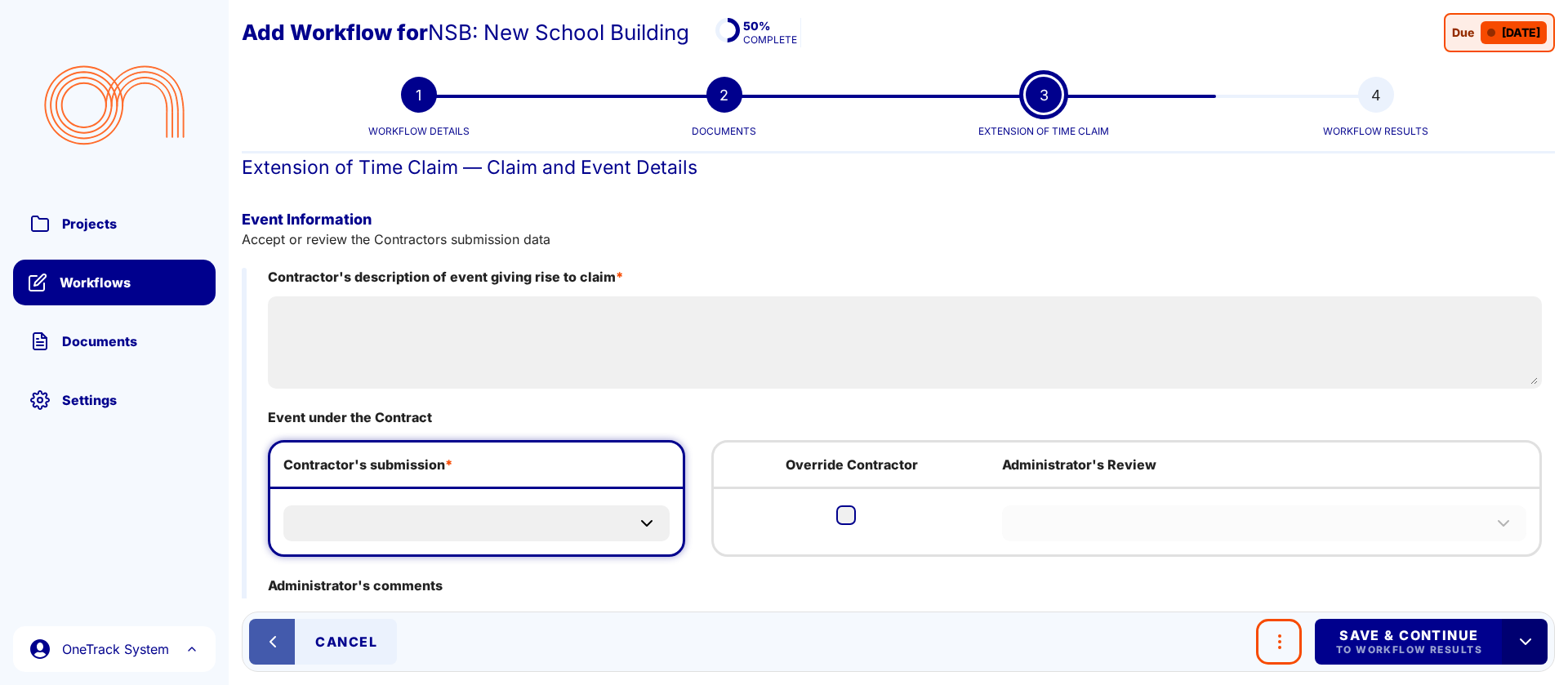 click 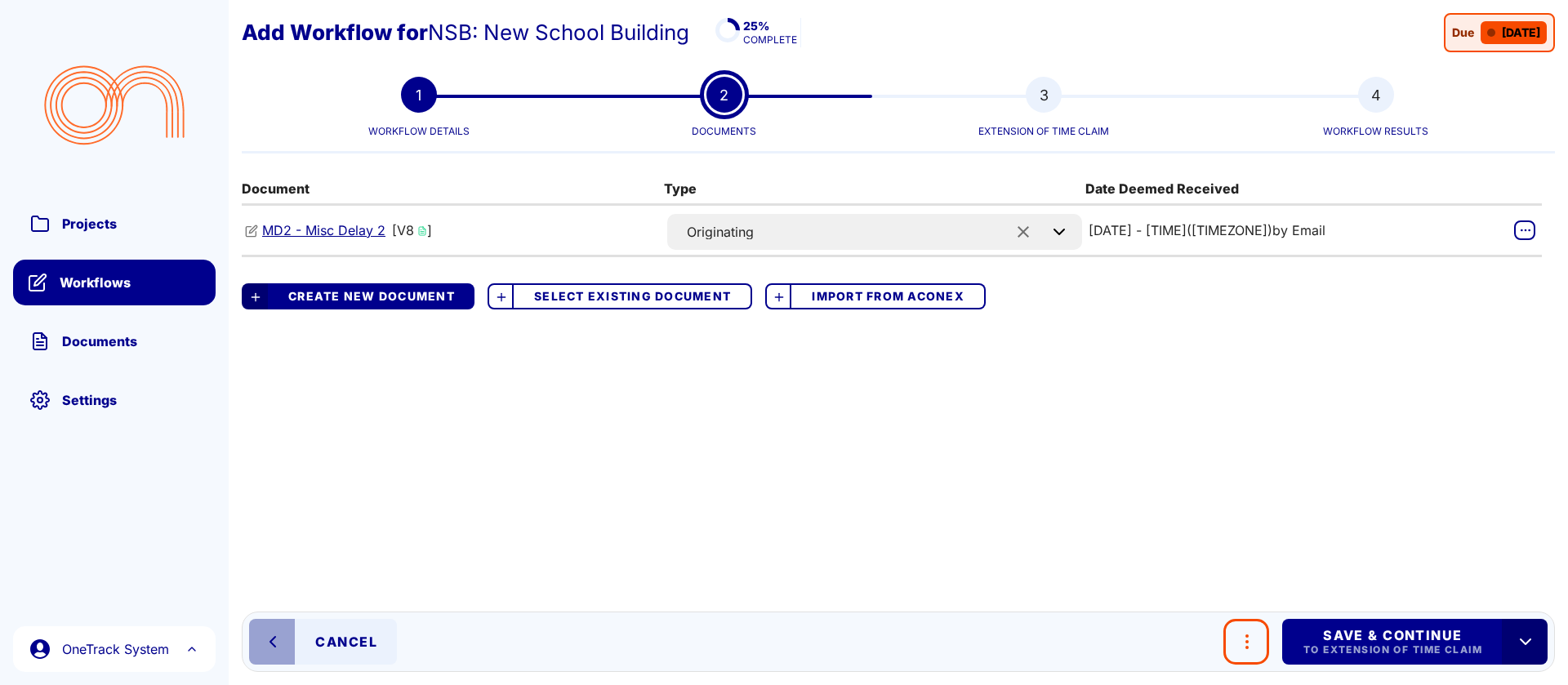 click on "MD2 - Misc Delay 2" at bounding box center [323, 230] 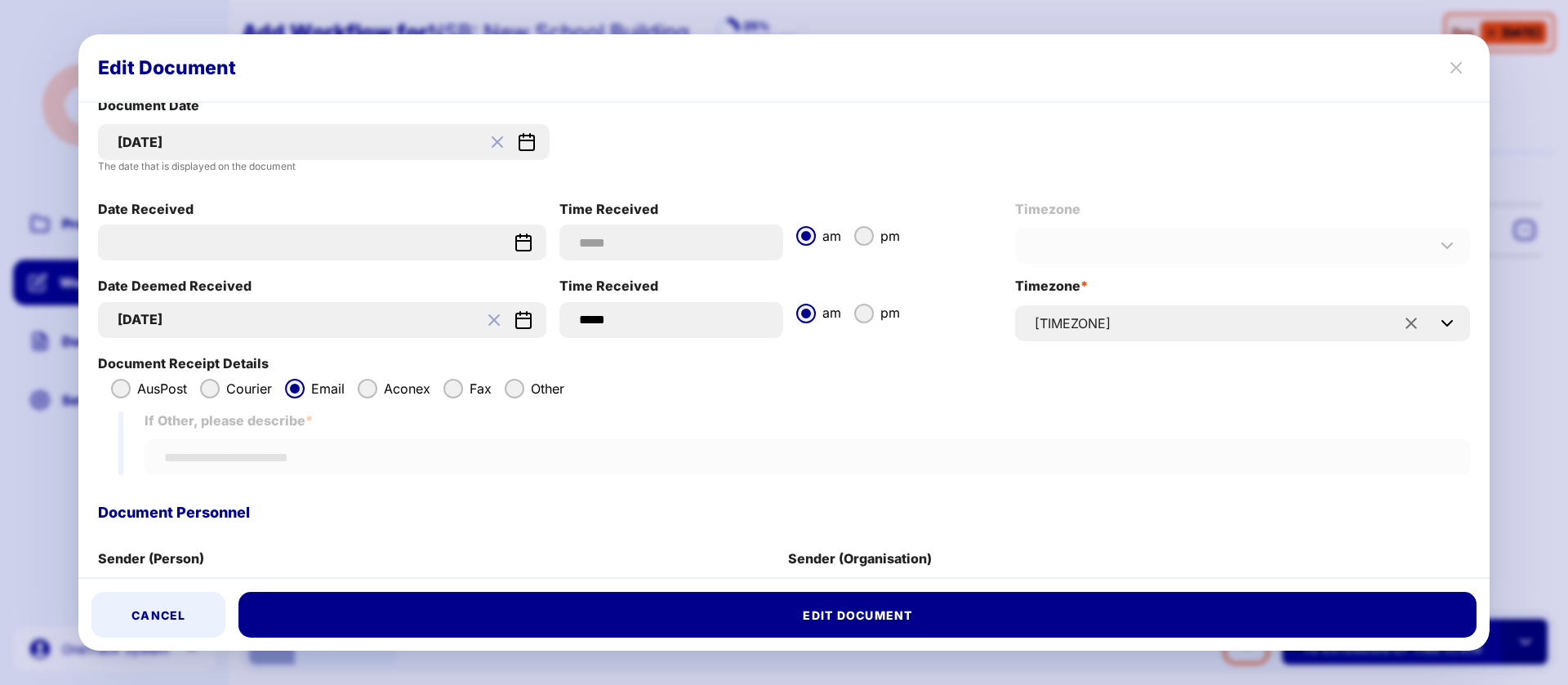 scroll, scrollTop: 857, scrollLeft: 0, axis: vertical 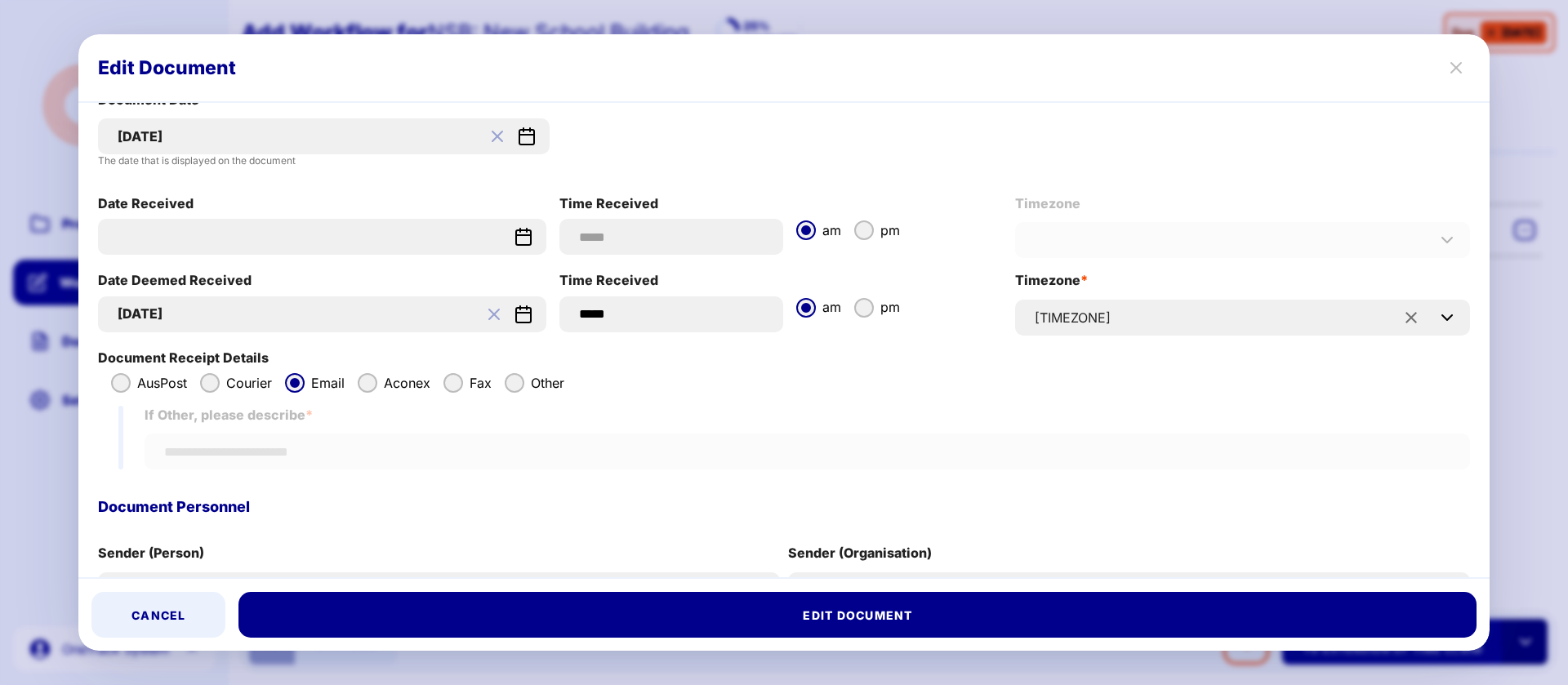 click on "[DATE]" at bounding box center [310, 314] 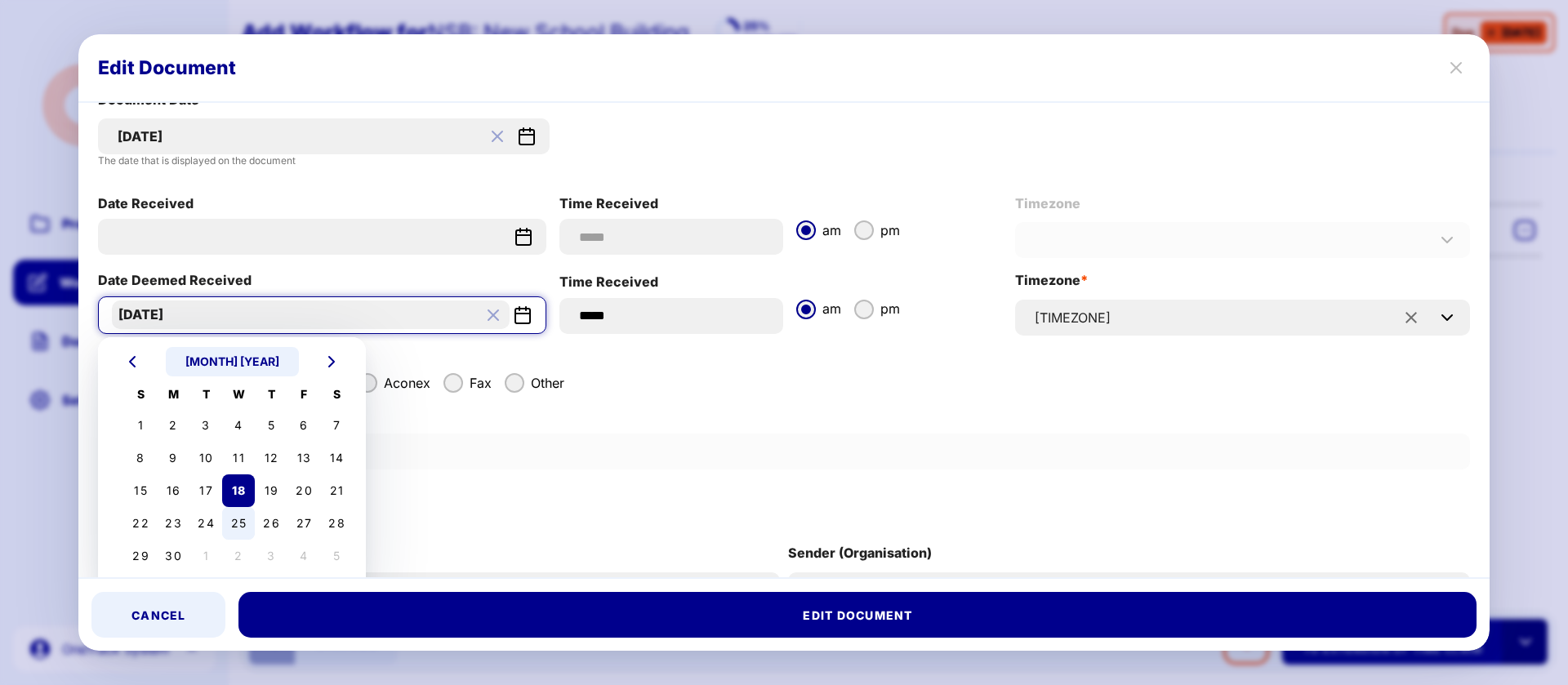 click on "25" at bounding box center [238, 523] 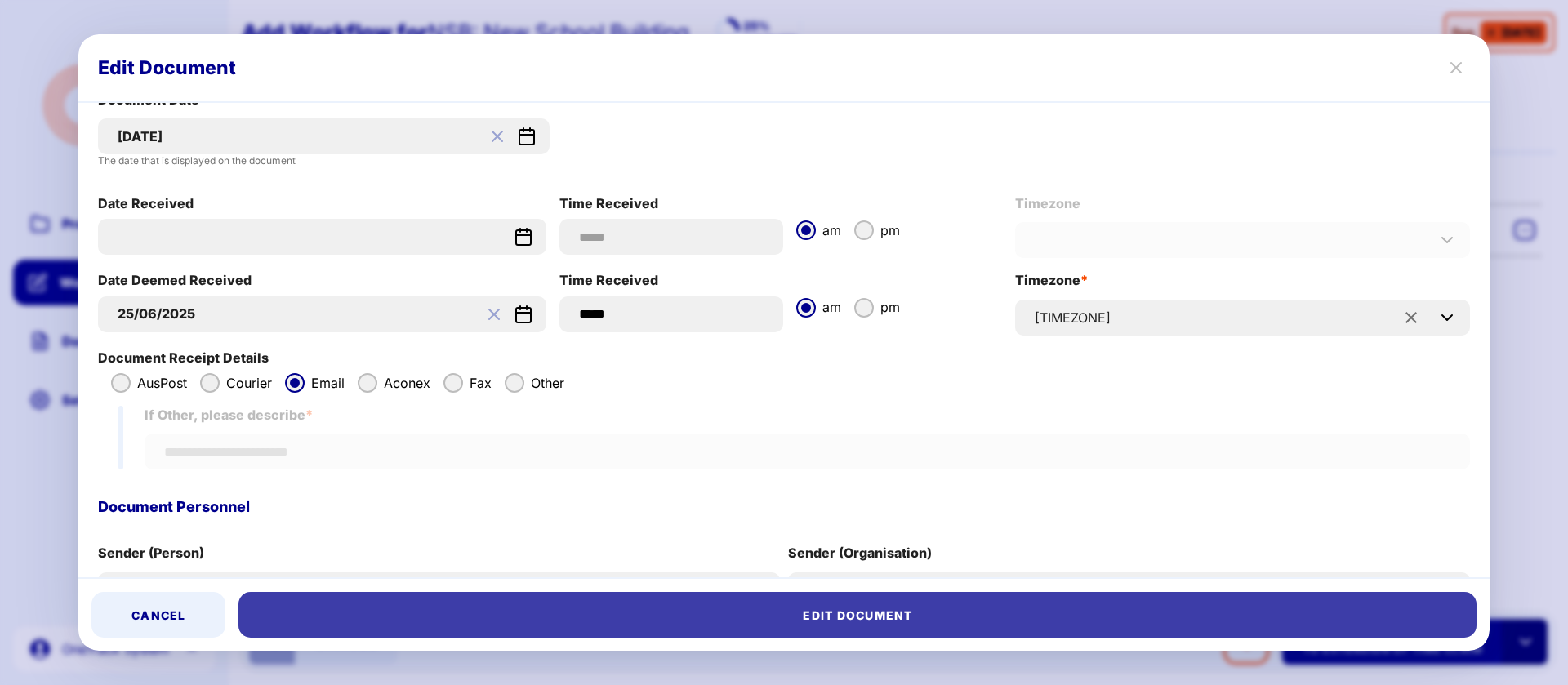 click on "Edit Document" at bounding box center [858, 615] 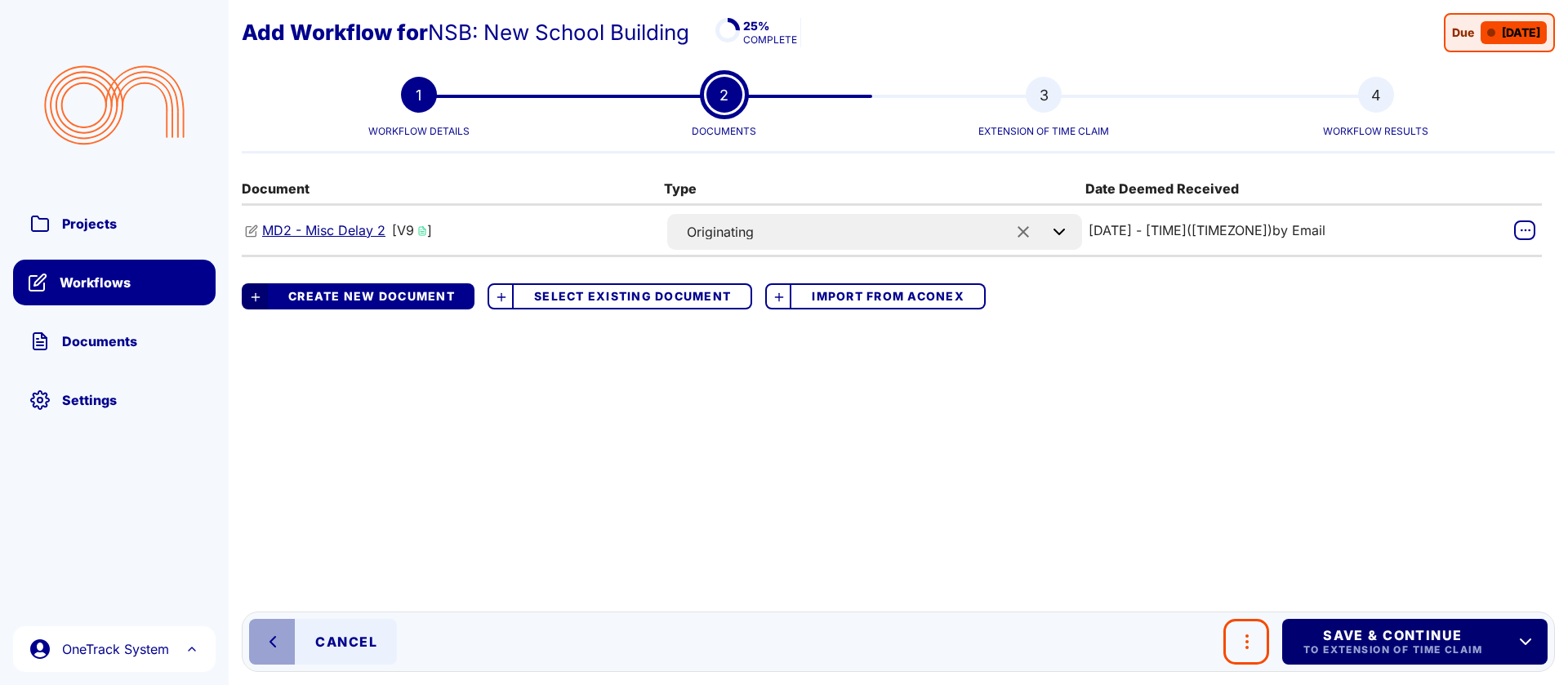 click on "Save & Continue" at bounding box center (1392, 635) 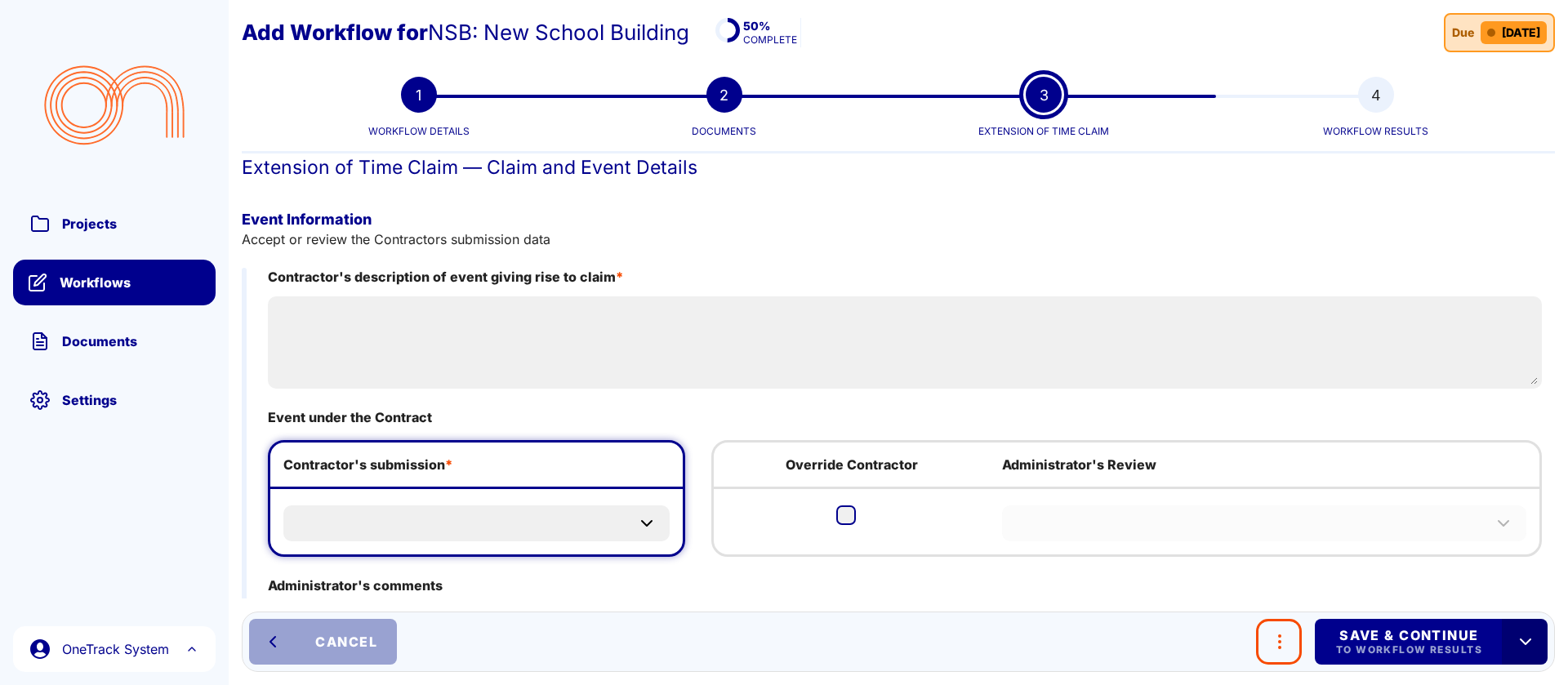 click on "Cancel" at bounding box center (346, 642) 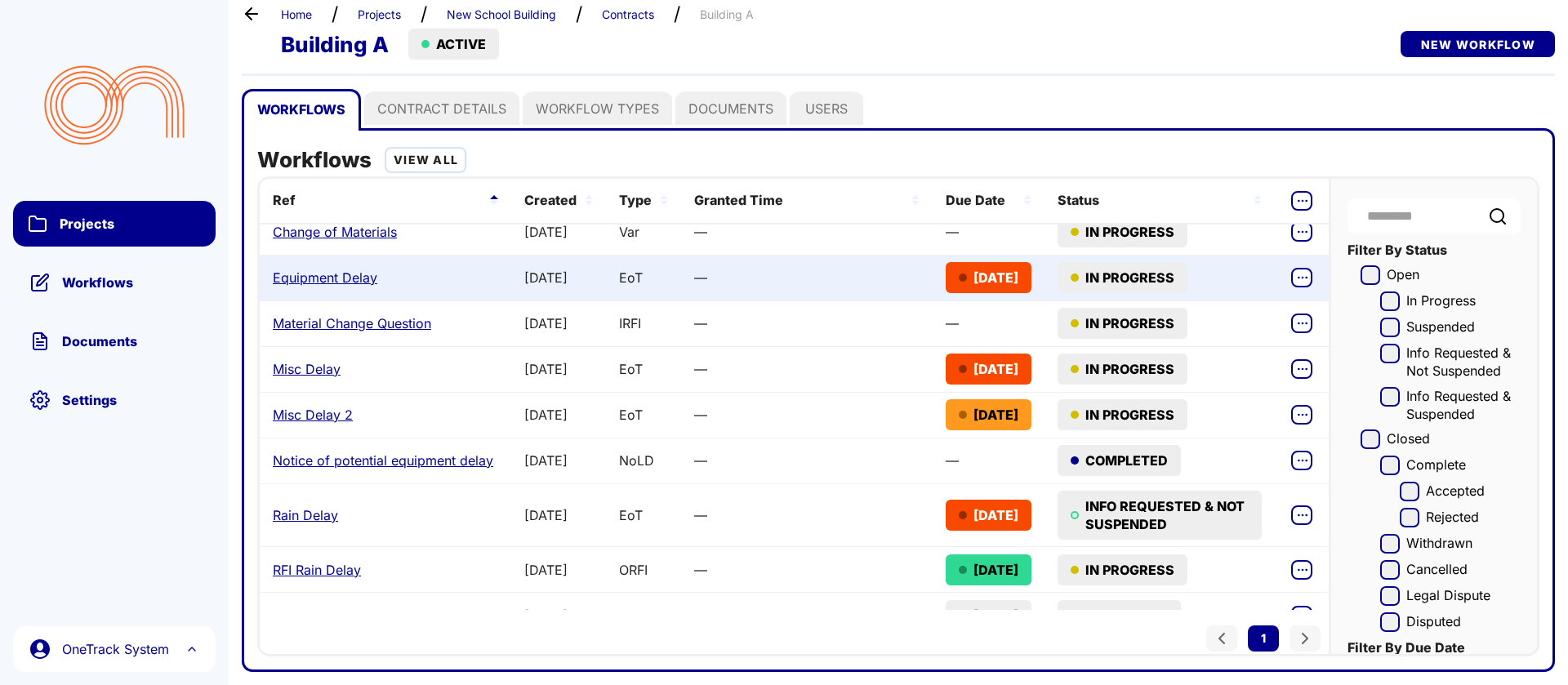 scroll, scrollTop: 0, scrollLeft: 0, axis: both 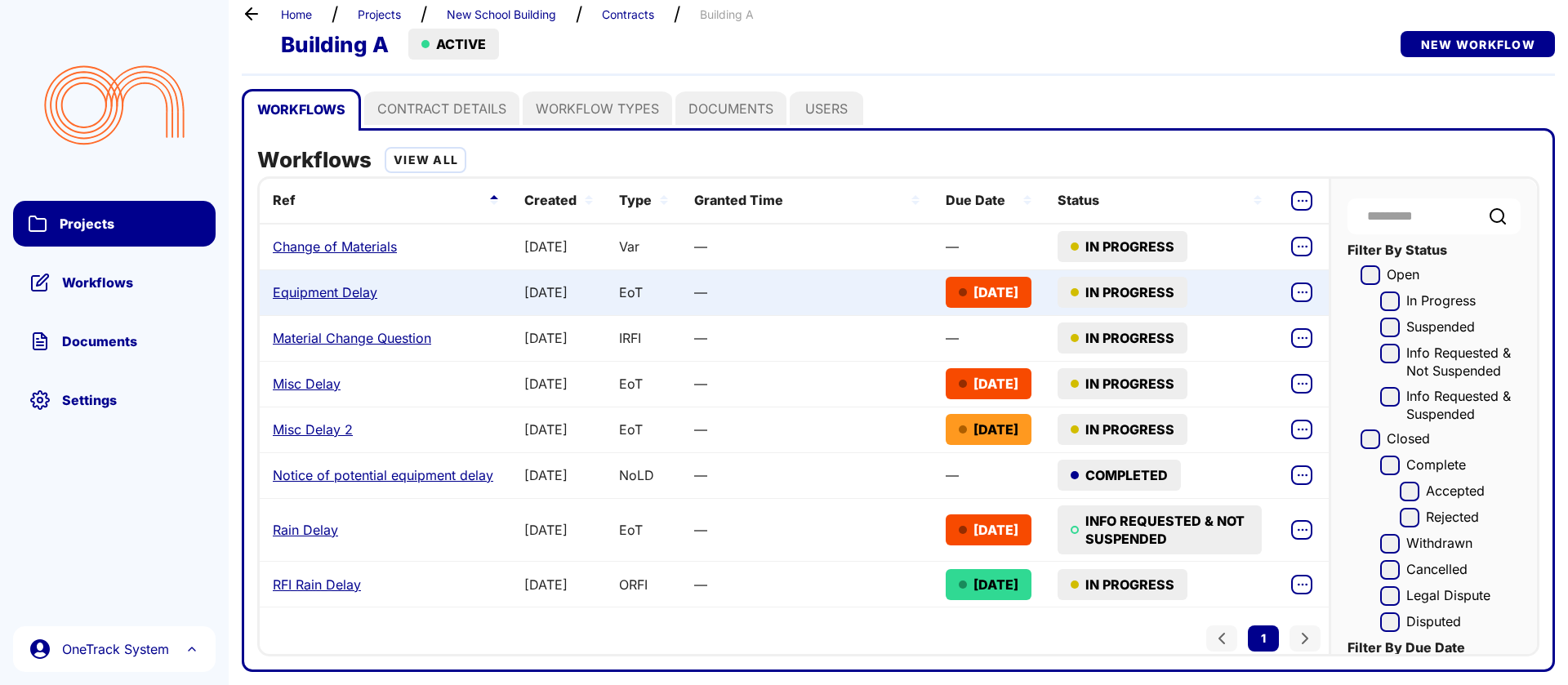 click on "Equipment Delay" at bounding box center [325, 292] 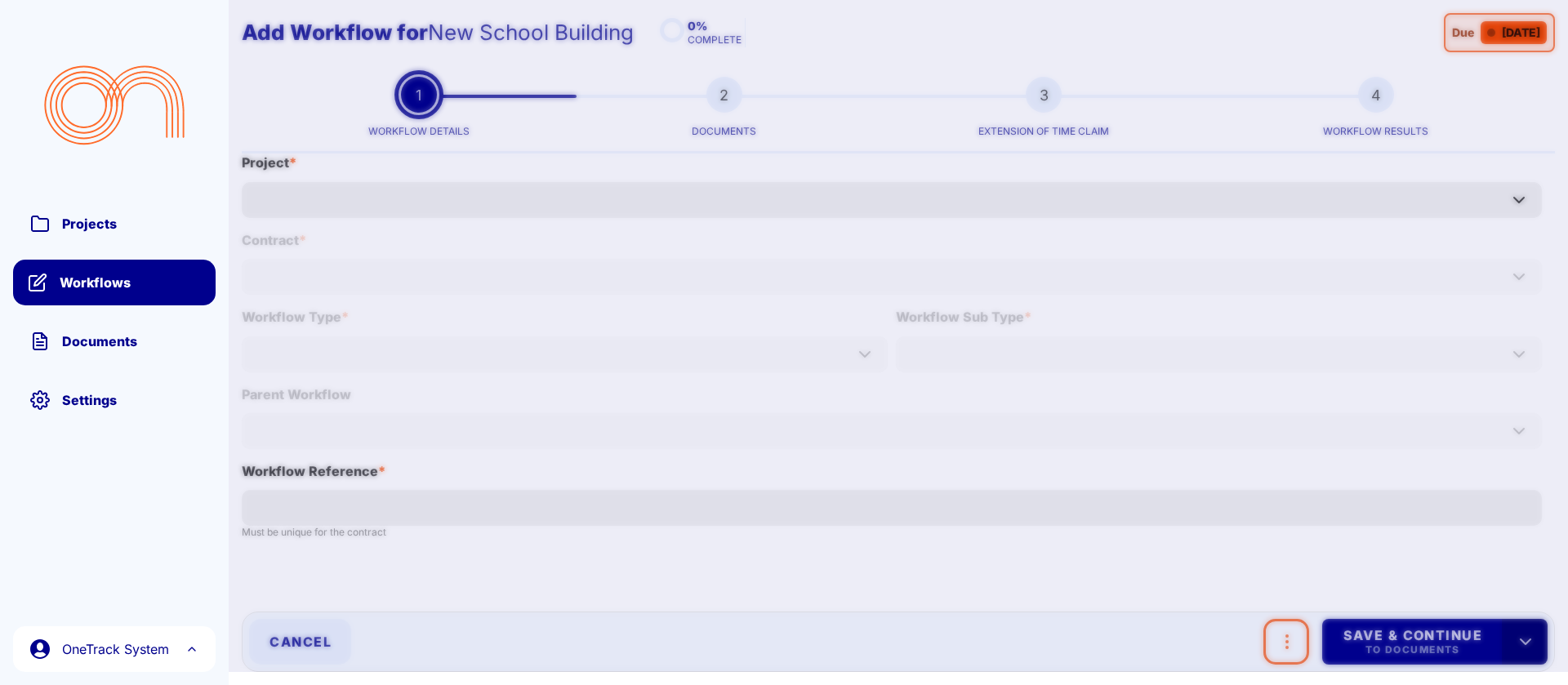 type on "**********" 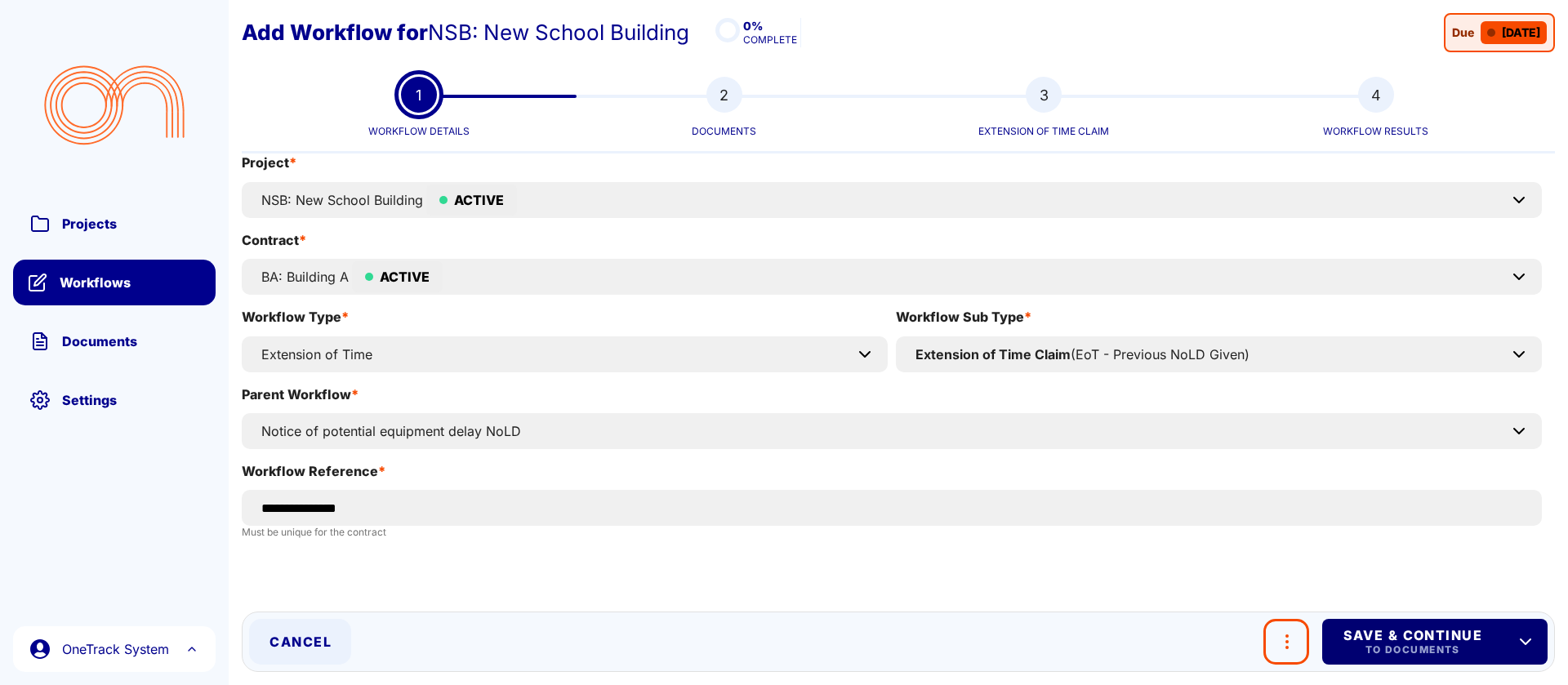 click on "Save & Continue" at bounding box center [1412, 635] 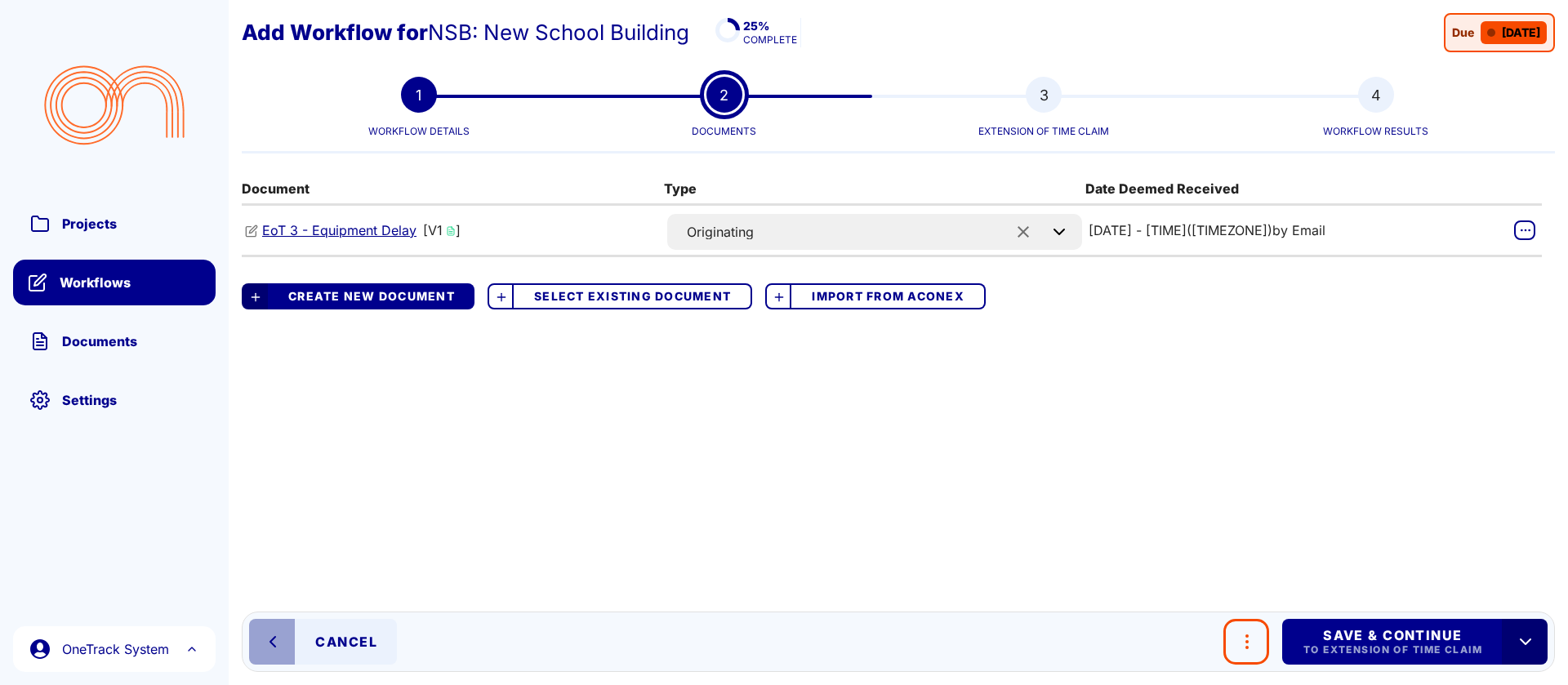 click on "EoT 3 - Equipment Delay" at bounding box center [339, 230] 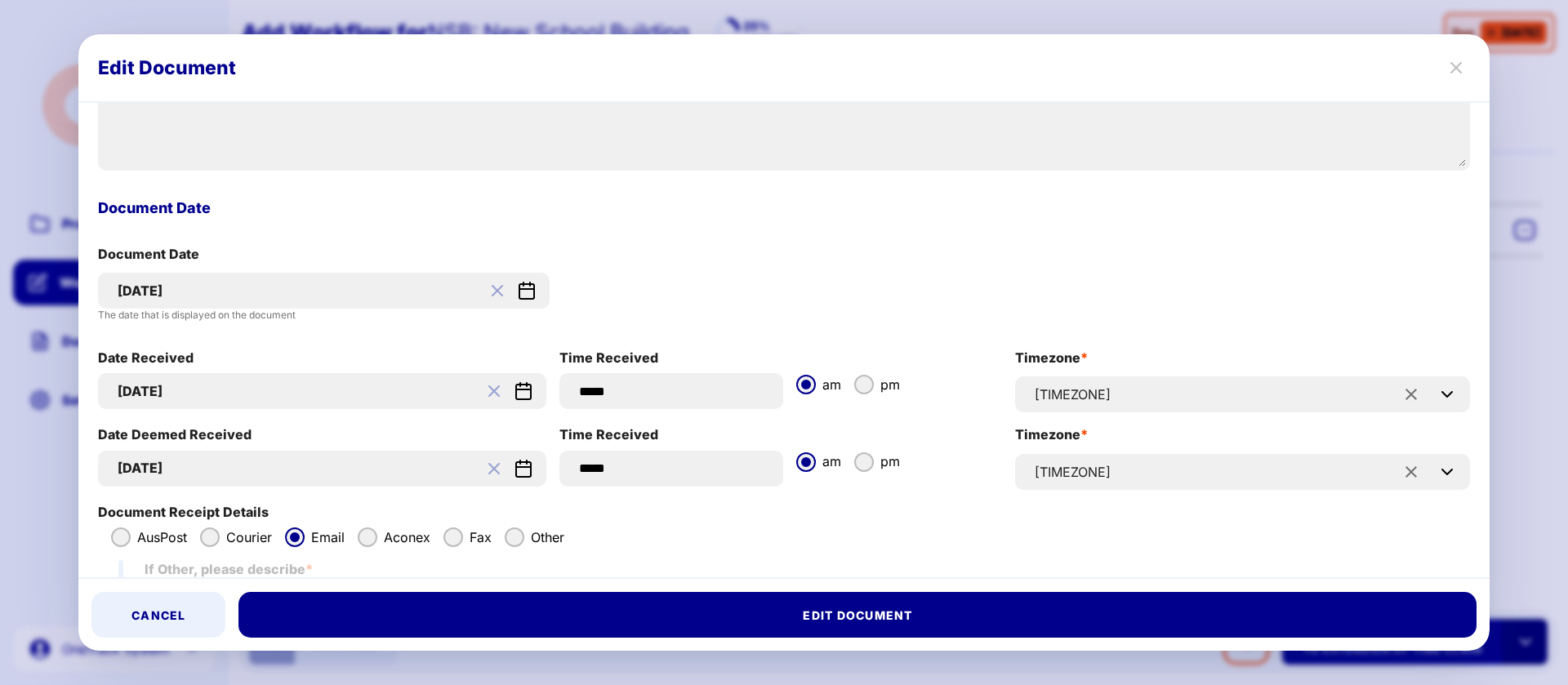 scroll, scrollTop: 735, scrollLeft: 0, axis: vertical 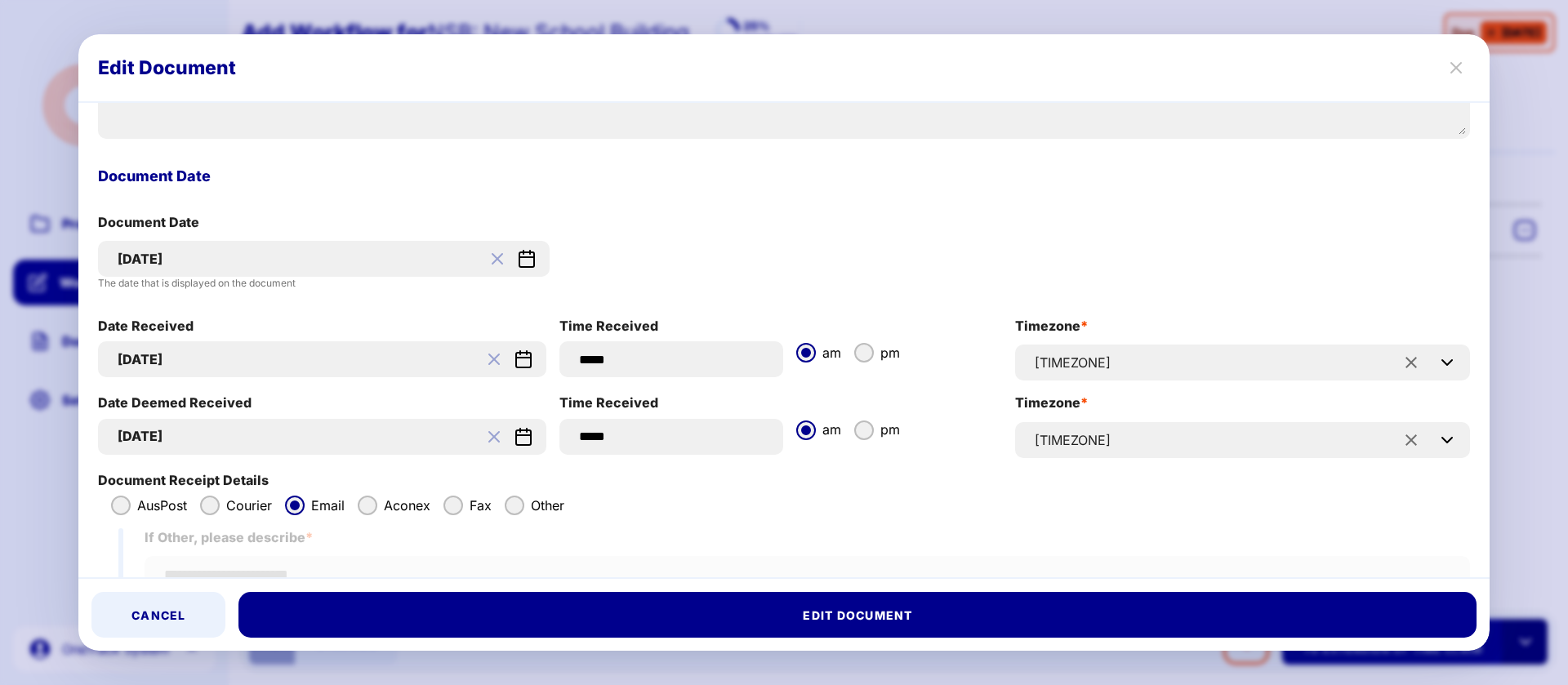 click on "[DATE]" at bounding box center [310, 359] 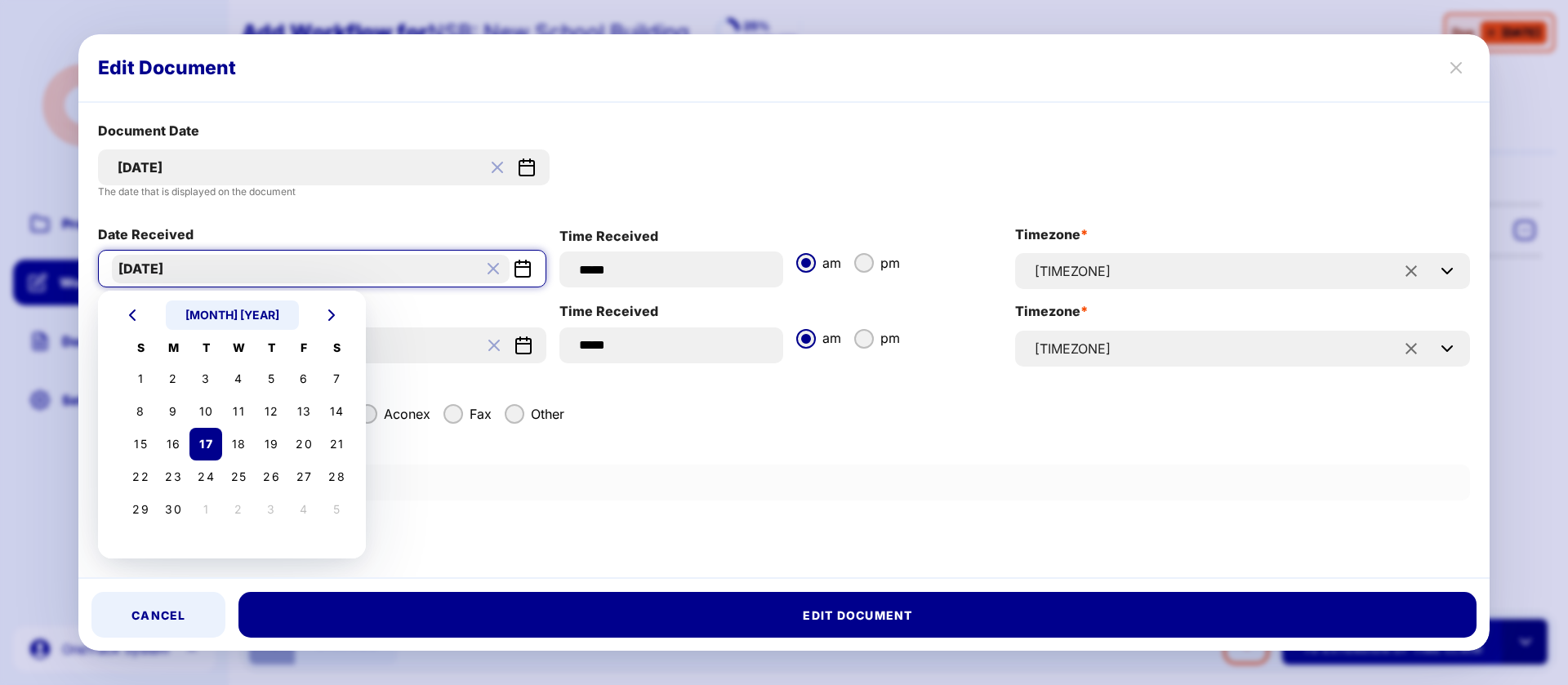 scroll, scrollTop: 857, scrollLeft: 0, axis: vertical 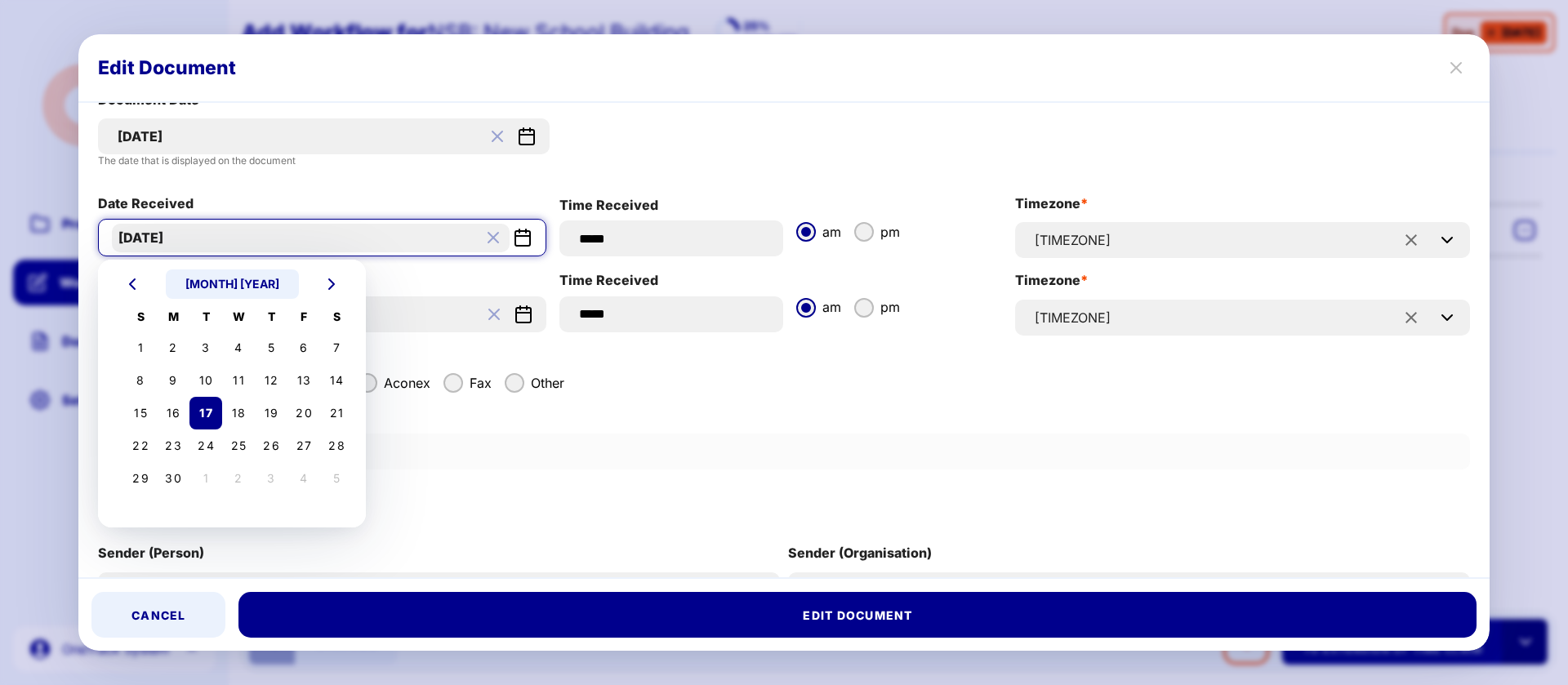 click on "Document Date  [DATE] [MONTH] S M T W T F S 1 2 3 4 5 6 7 8 9 10 11 12 13 14 15 16 17 18 19 20 21 22 23 24 25 26 27 28 29 30 1 2 3 4 5 The date that is displayed on the document" at bounding box center (784, 136) 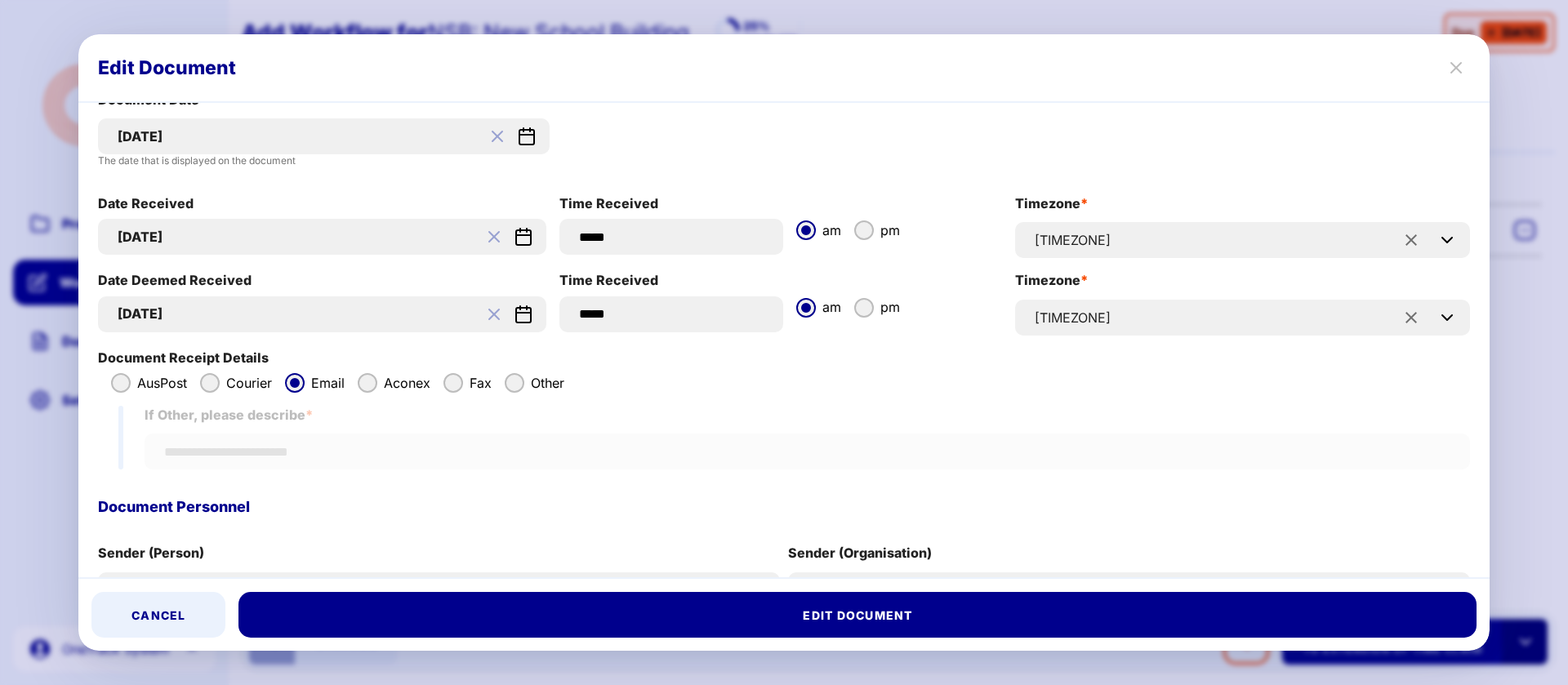 click on "[DATE]" at bounding box center (310, 314) 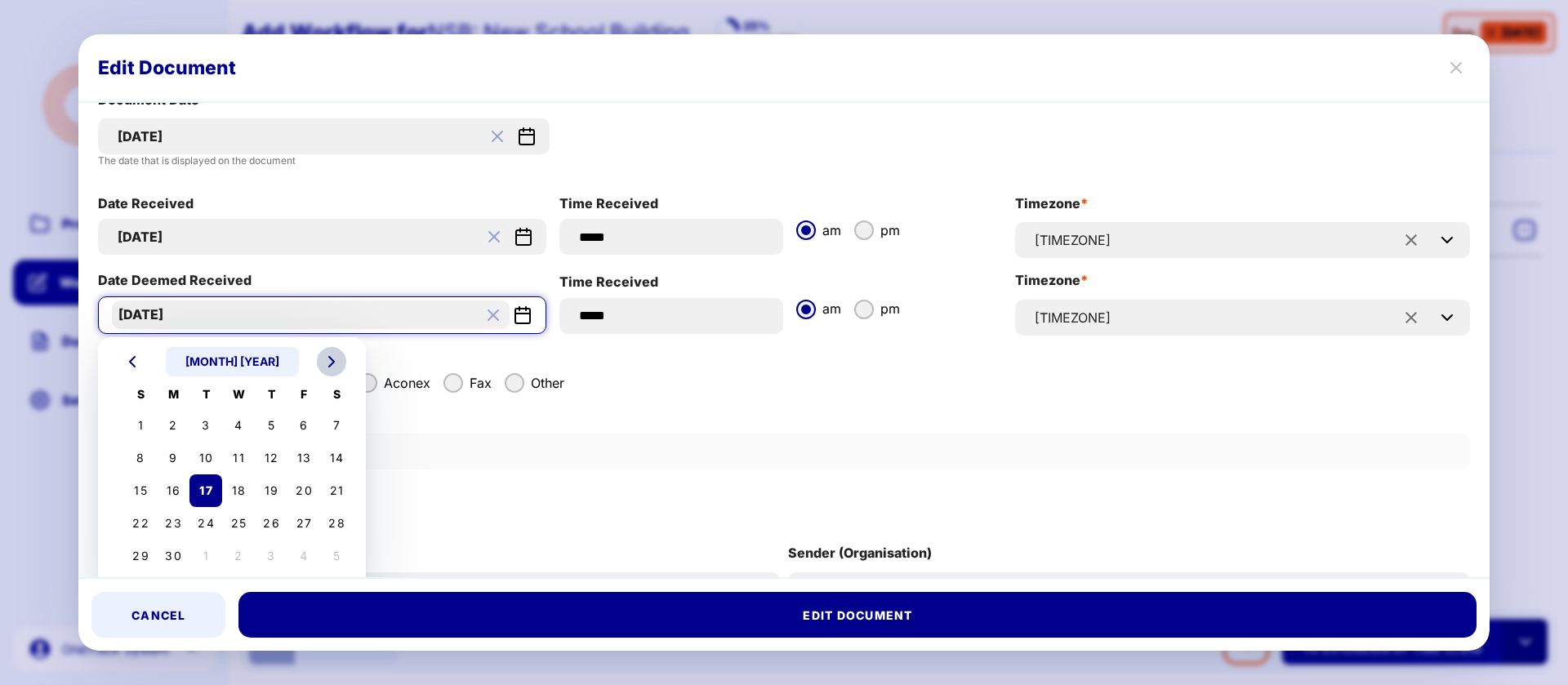 click 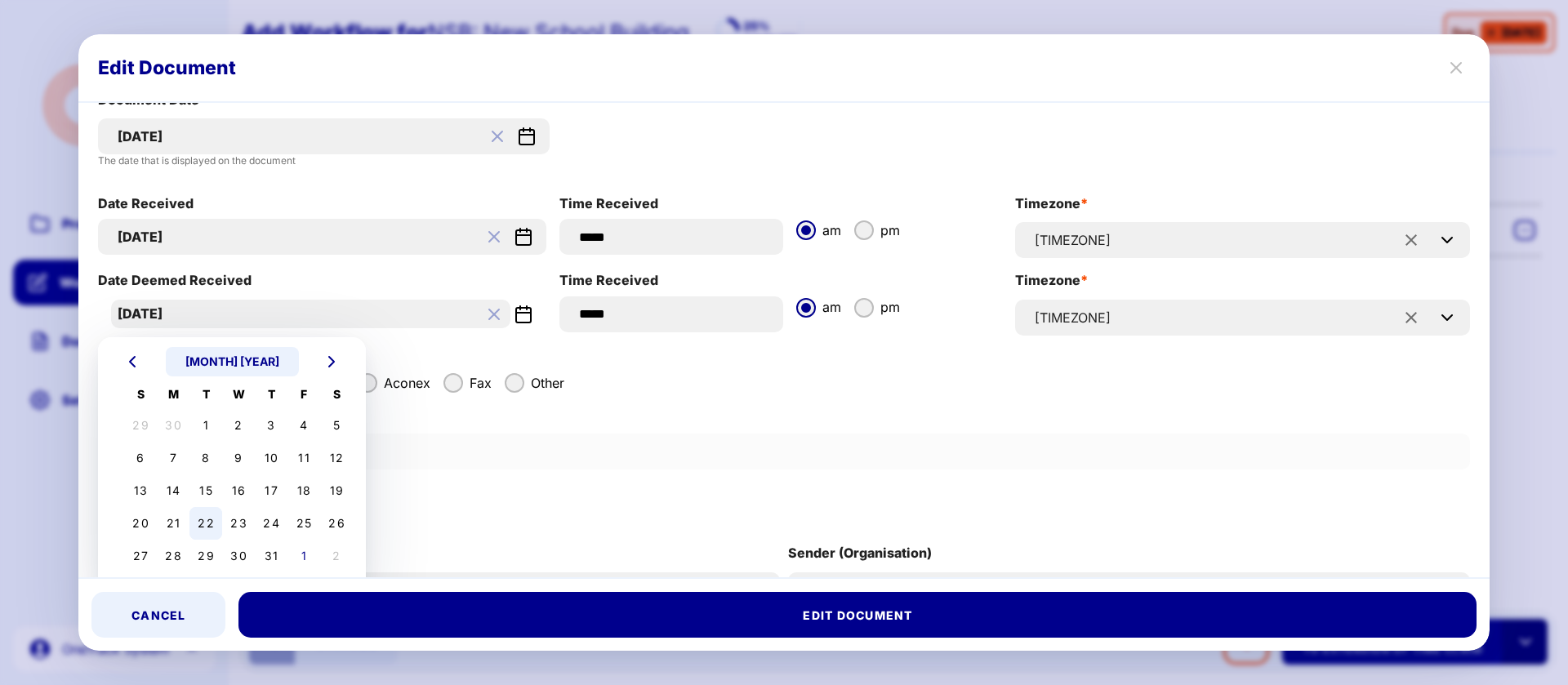 click on "22" at bounding box center [206, 523] 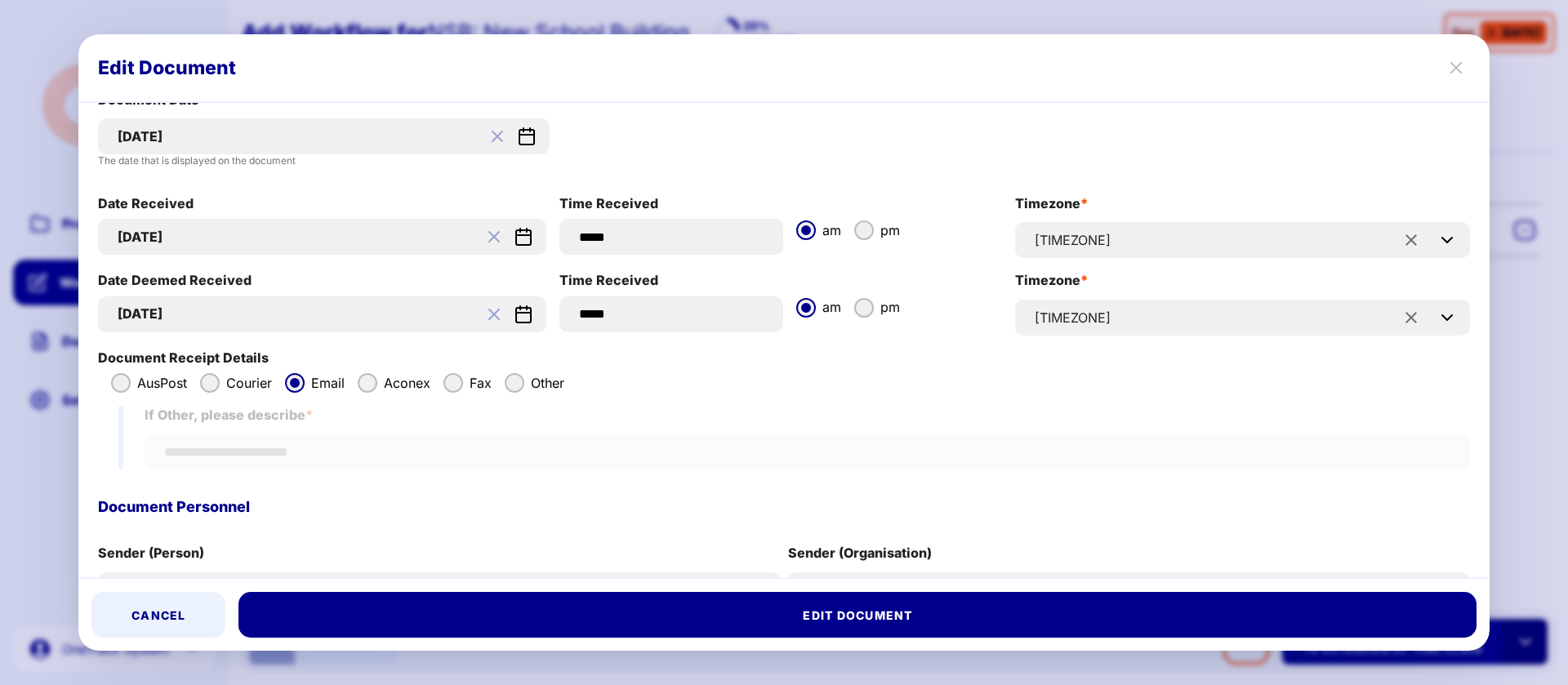 click on "[DATE]" at bounding box center (310, 237) 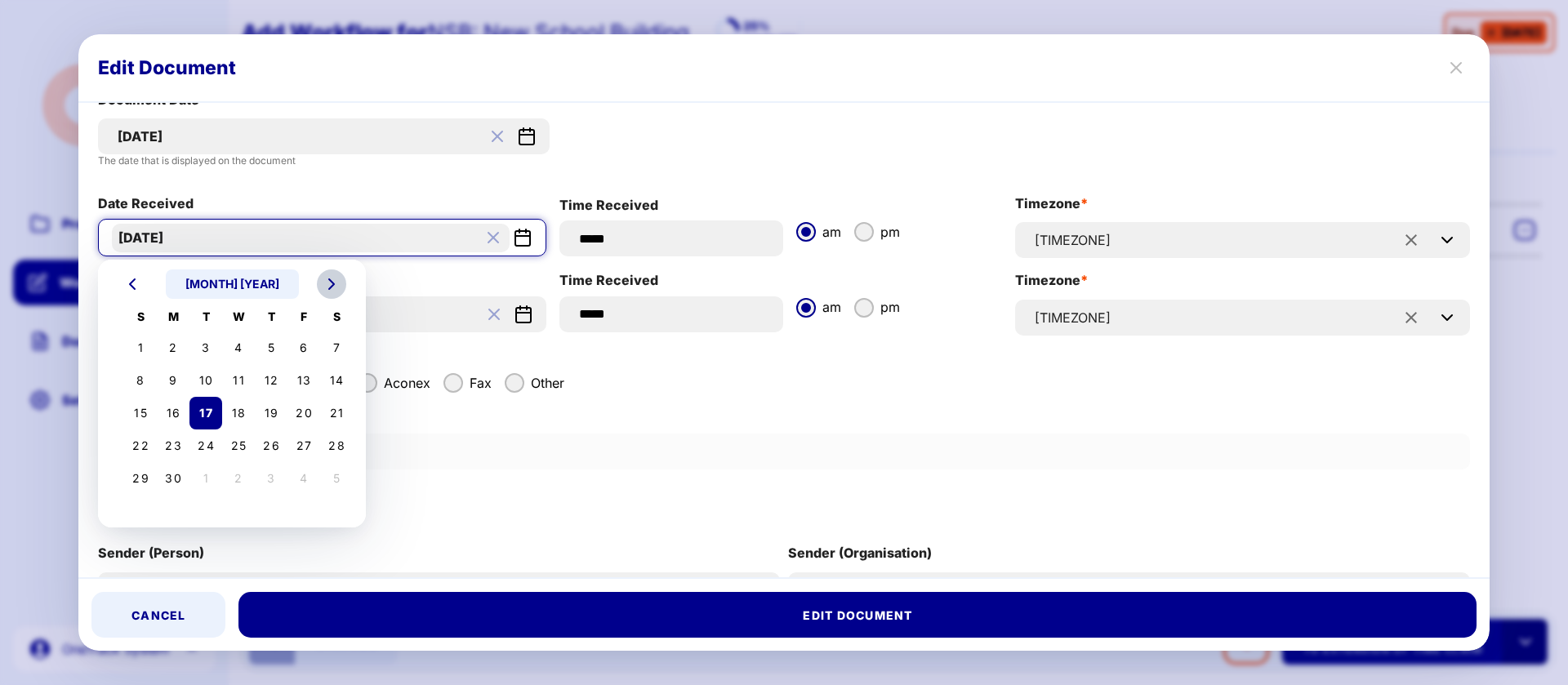click 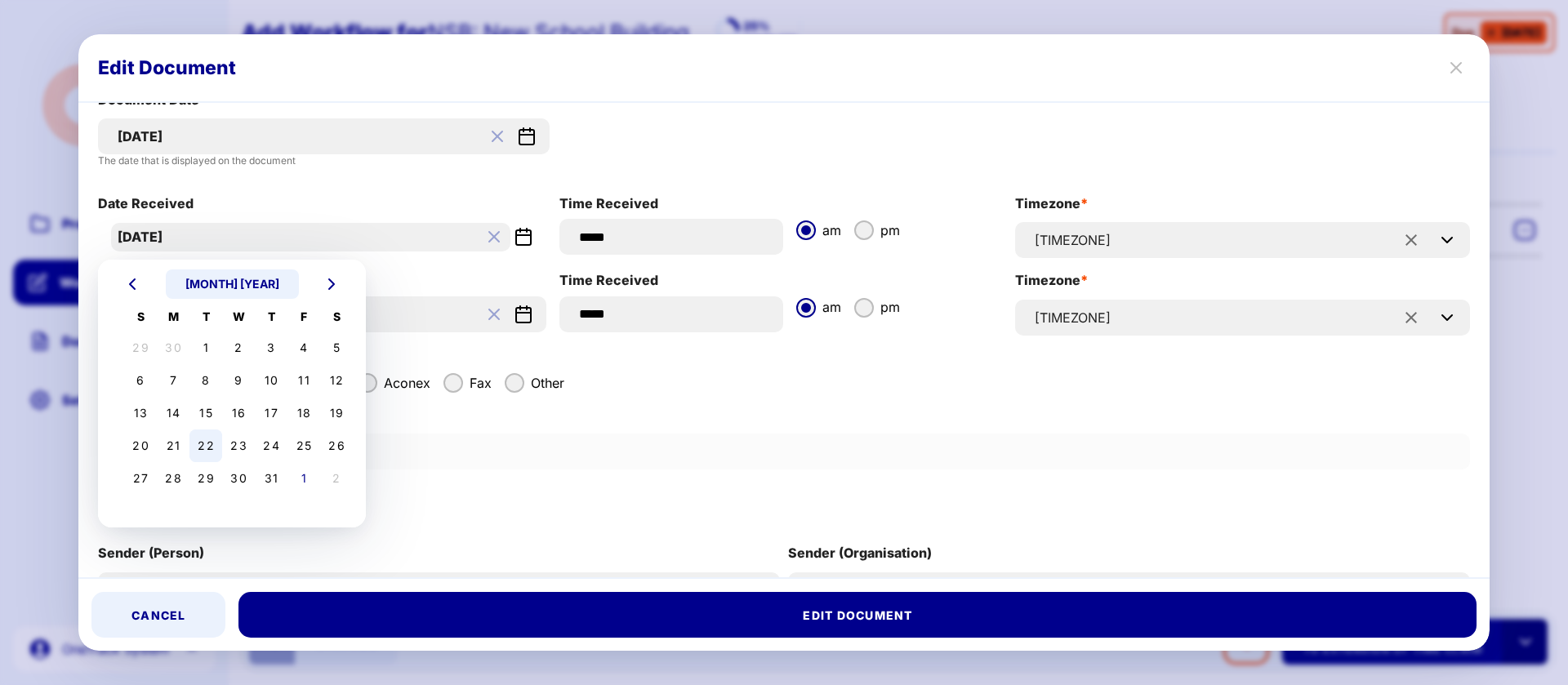 click on "22" at bounding box center (206, 446) 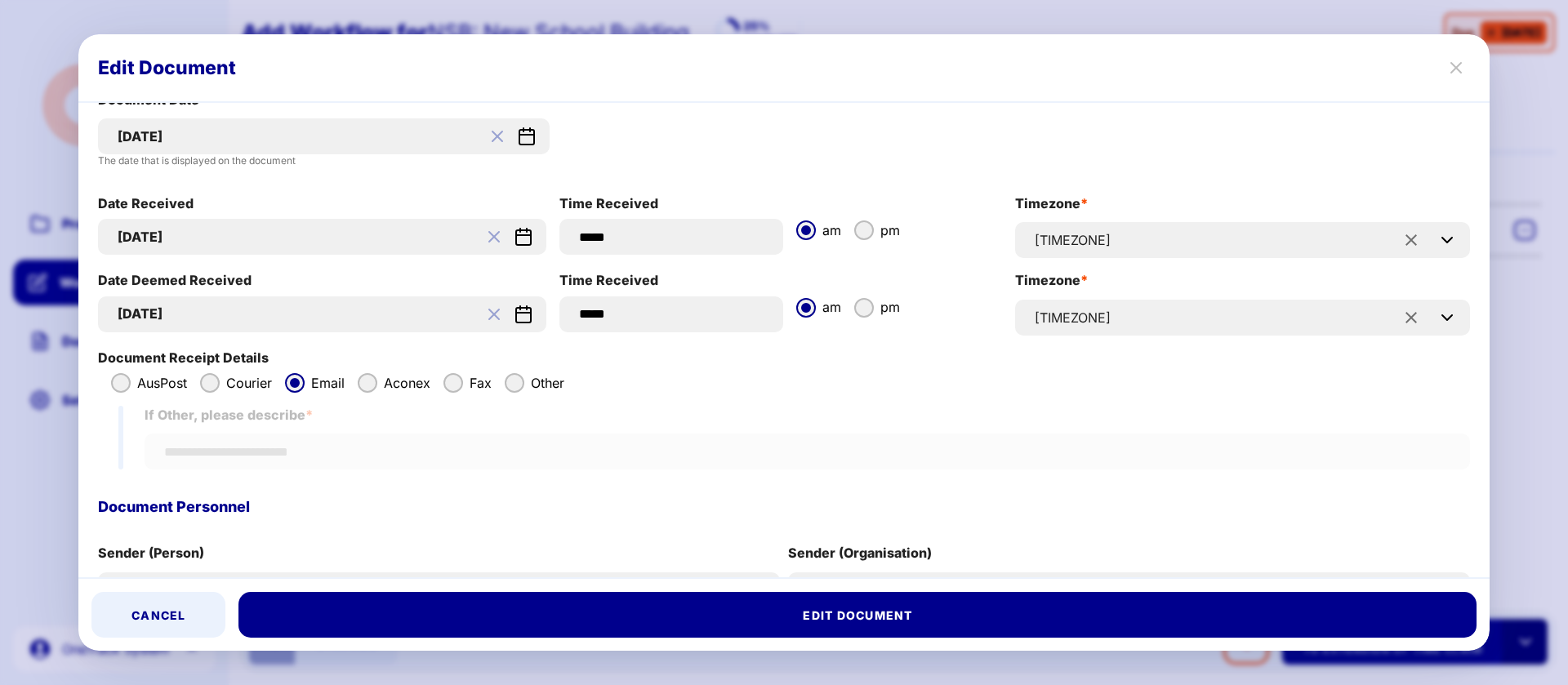 click on "[DATE]" at bounding box center [312, 136] 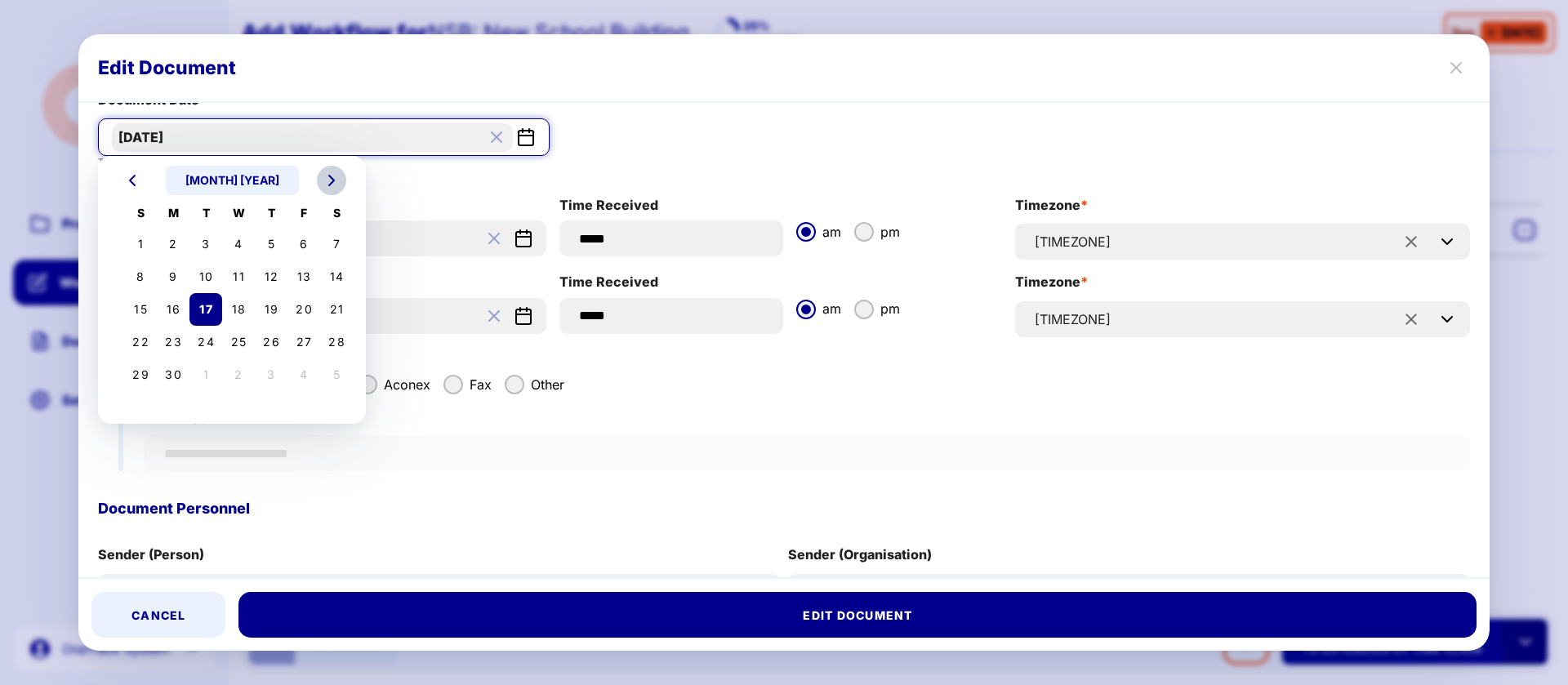 click at bounding box center [332, 180] 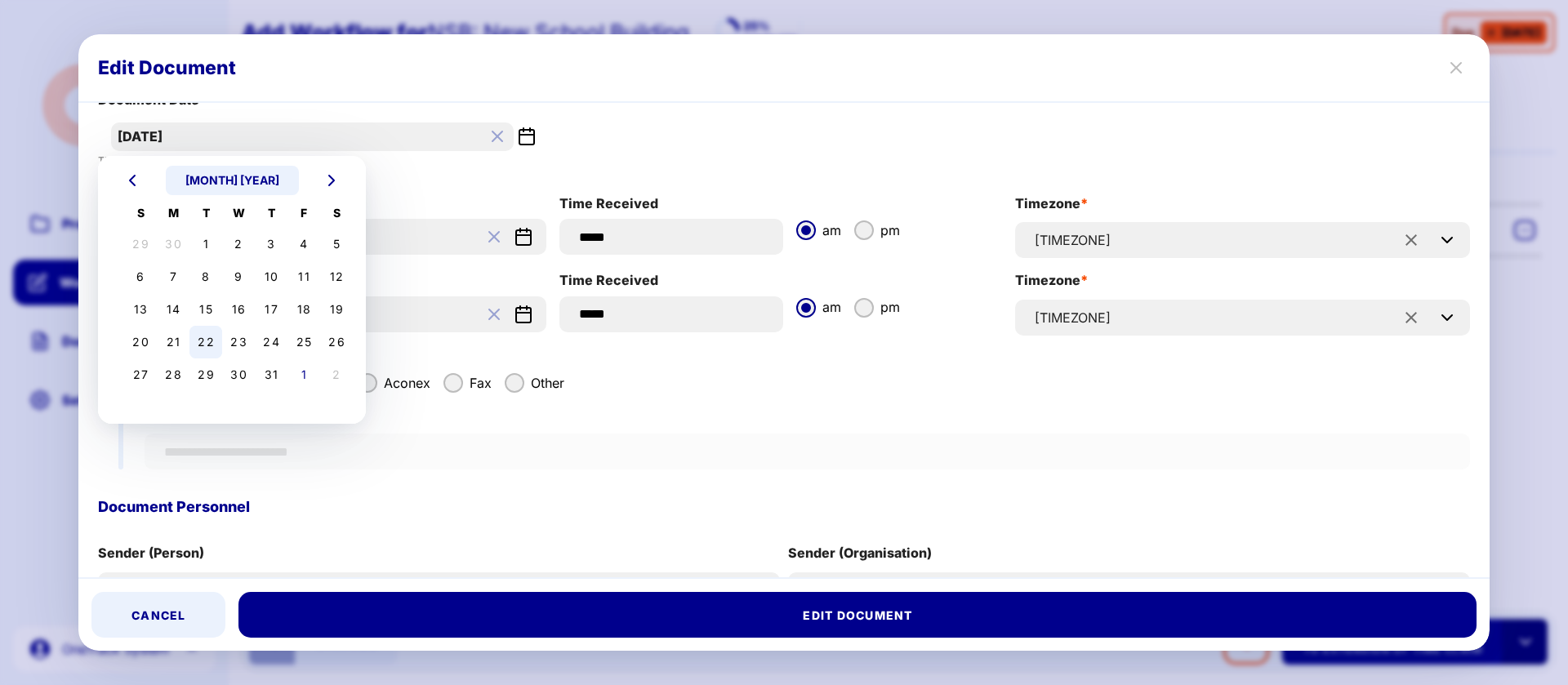 click on "22" at bounding box center (206, 342) 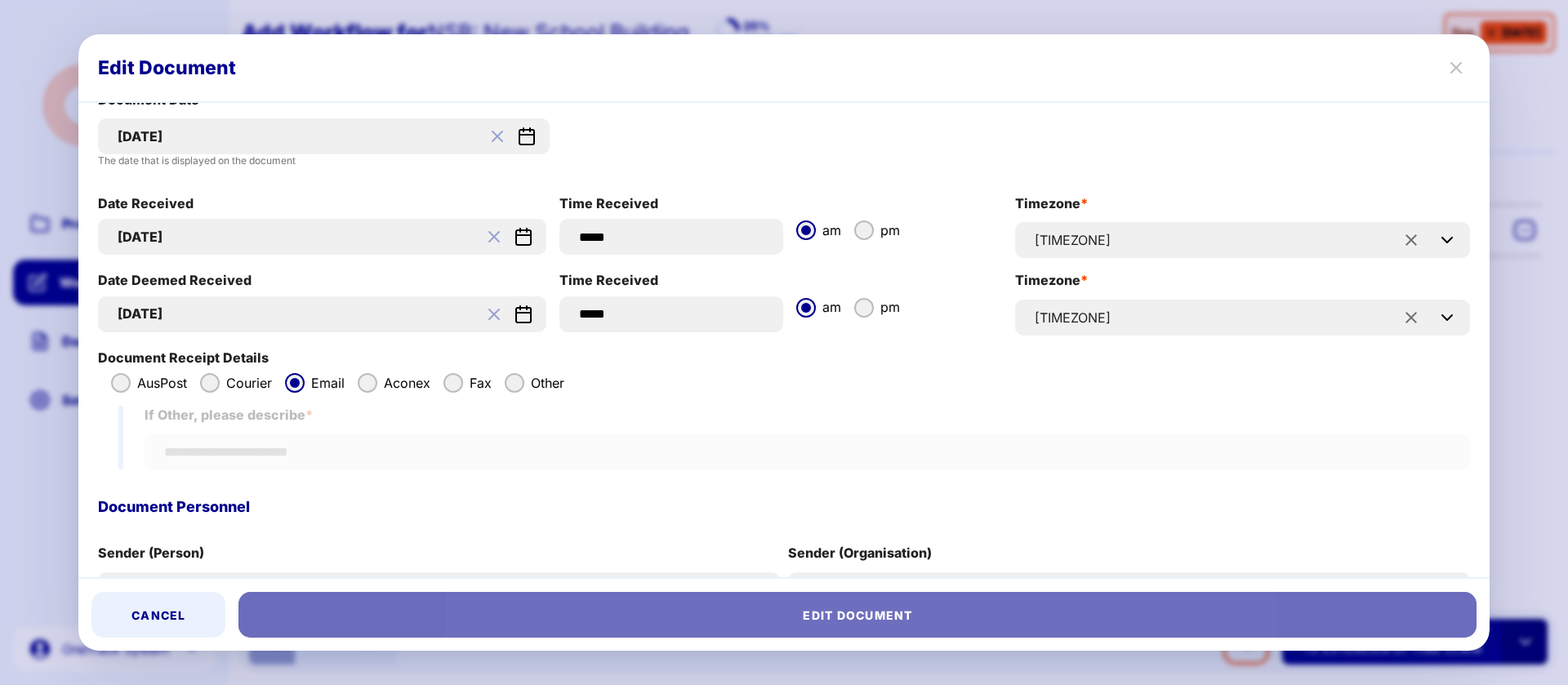 click on "Edit Document" at bounding box center [858, 615] 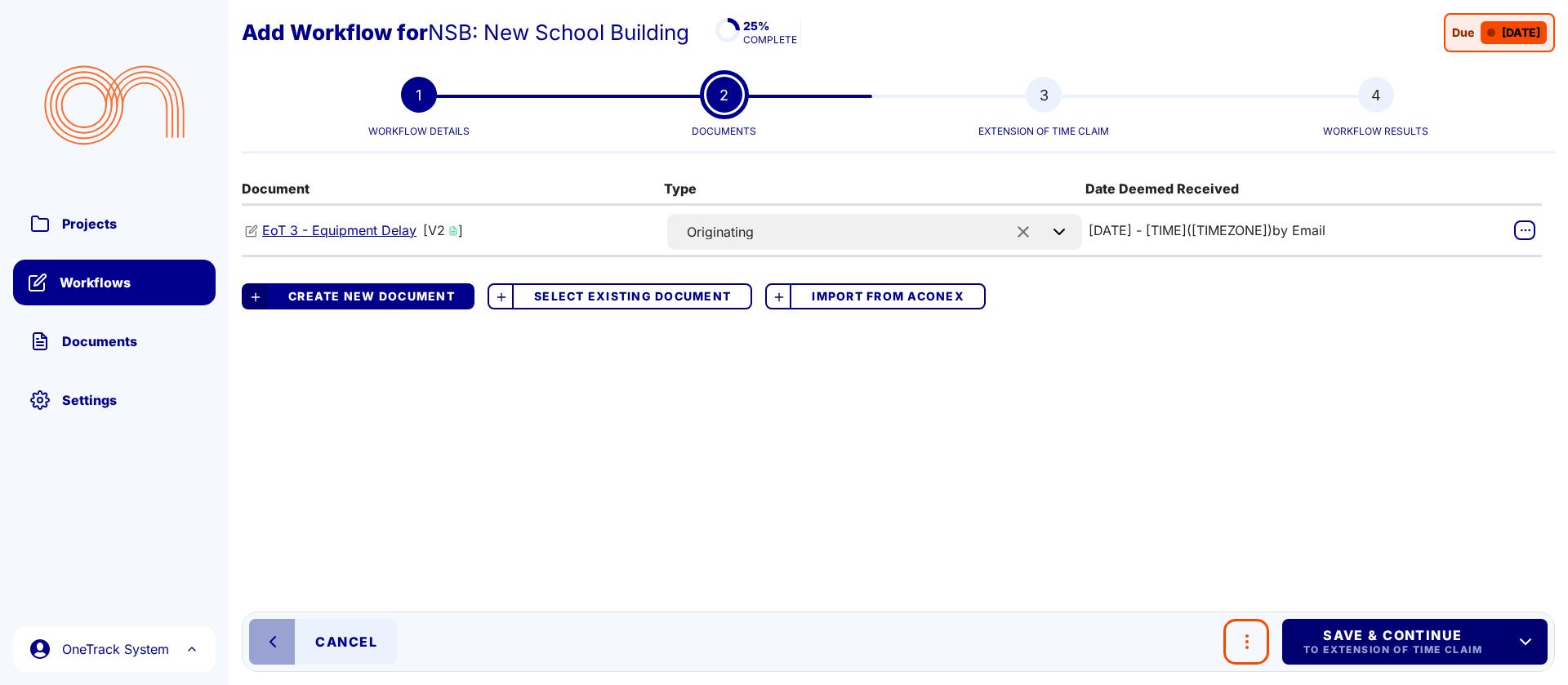 click on "To Extension of Time Claim" at bounding box center [1392, 650] 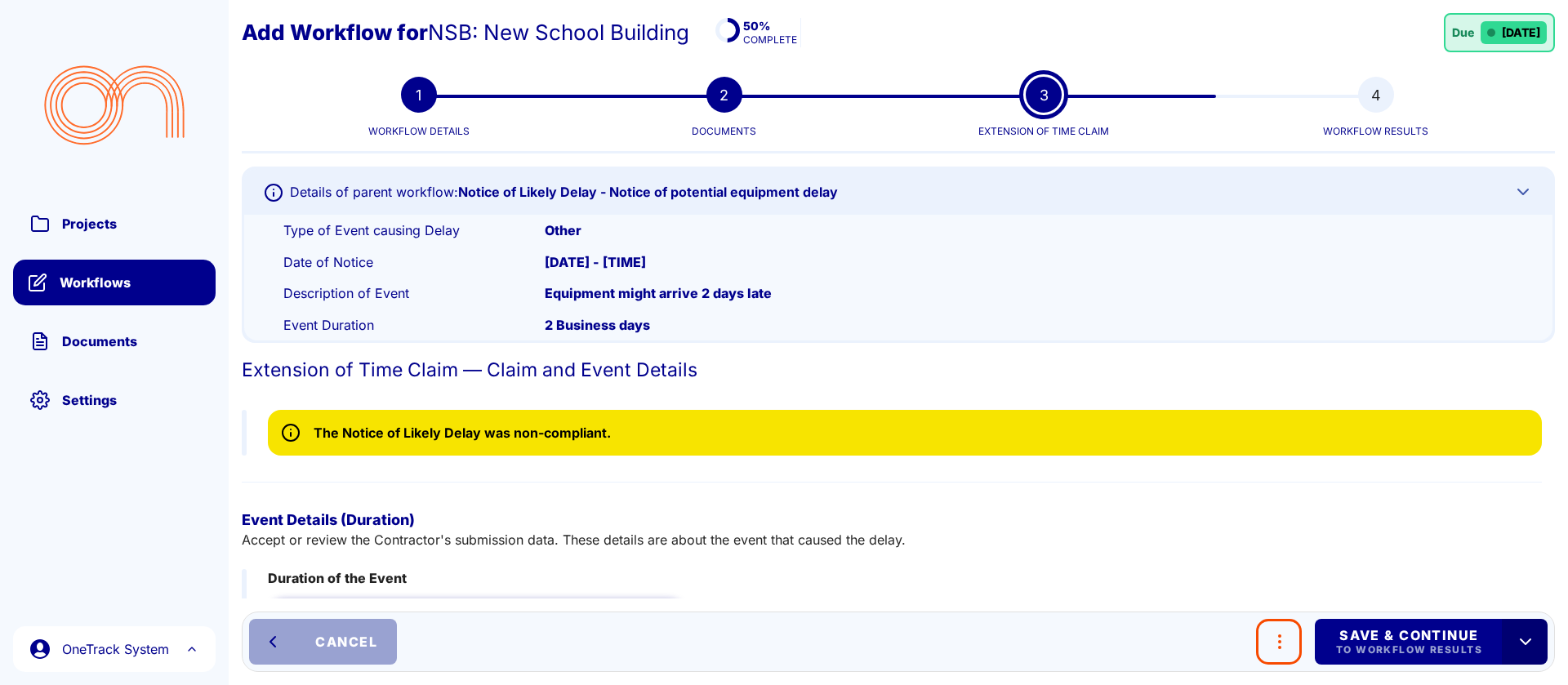 click on "Cancel" at bounding box center [346, 642] 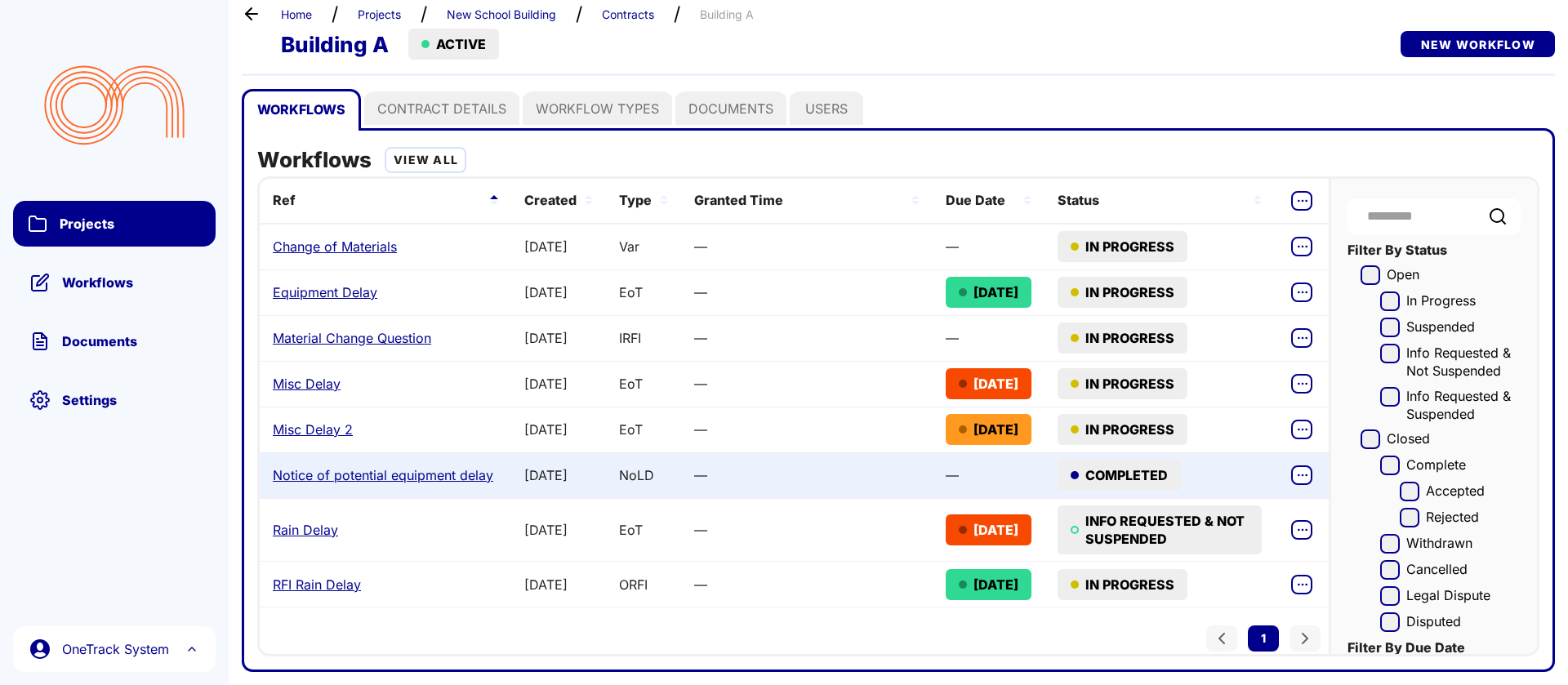 scroll, scrollTop: 43, scrollLeft: 0, axis: vertical 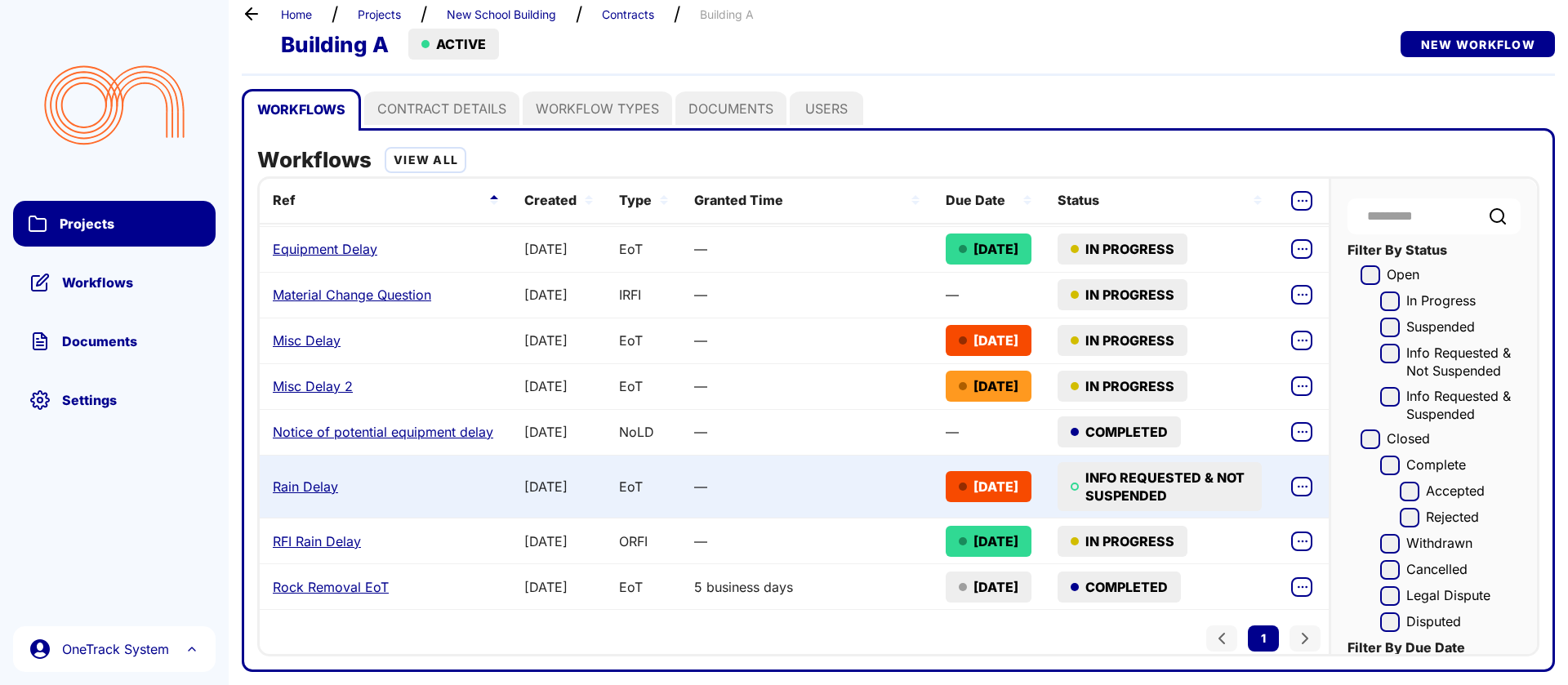 click on "Rain Delay" at bounding box center [305, 487] 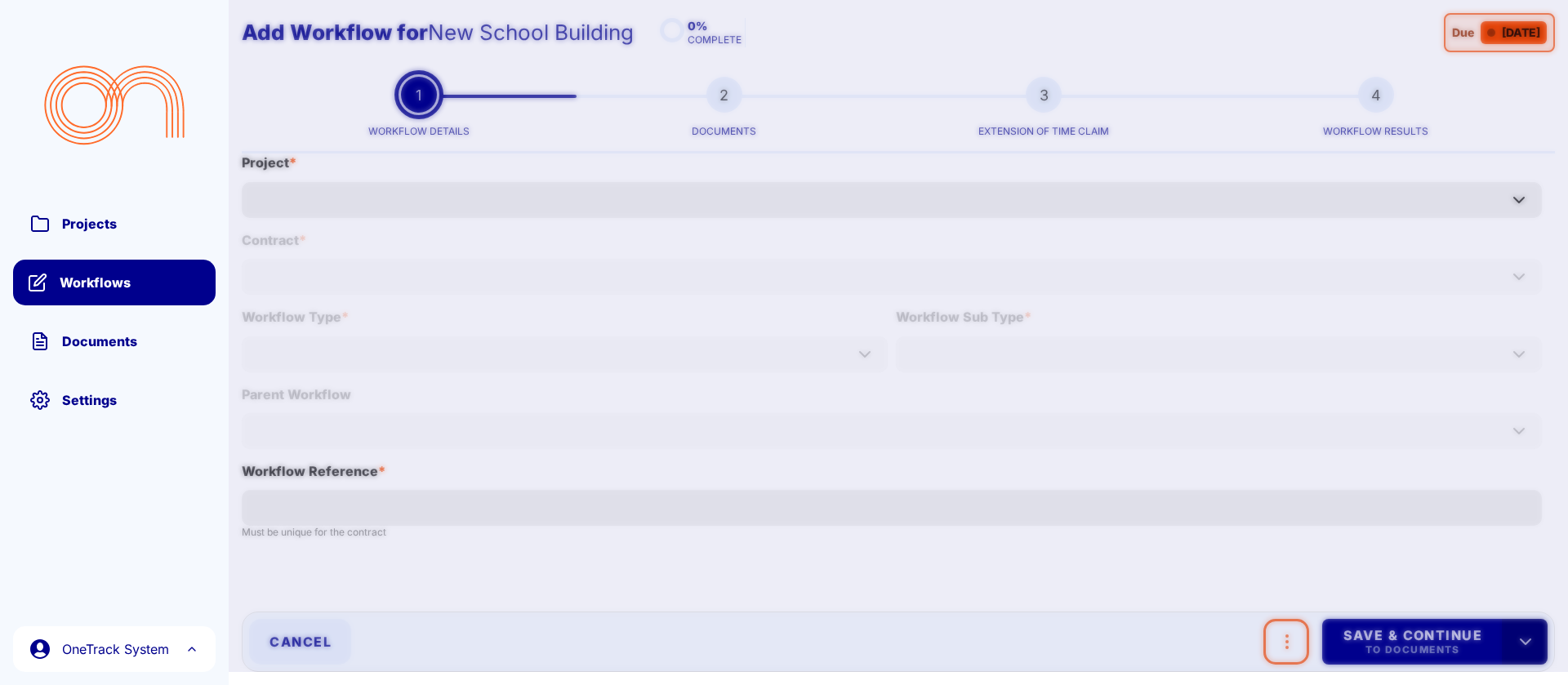type on "**********" 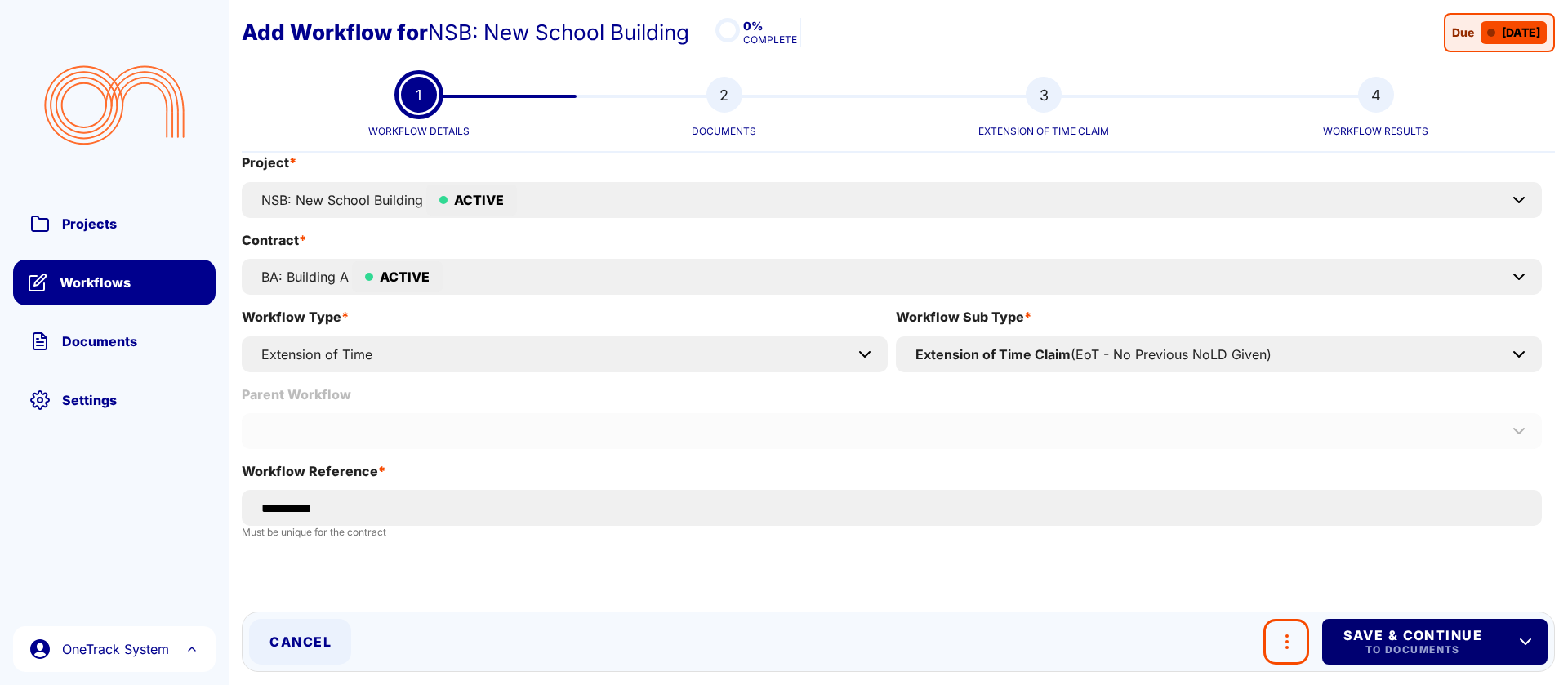 click on "Save & Continue" at bounding box center (1412, 635) 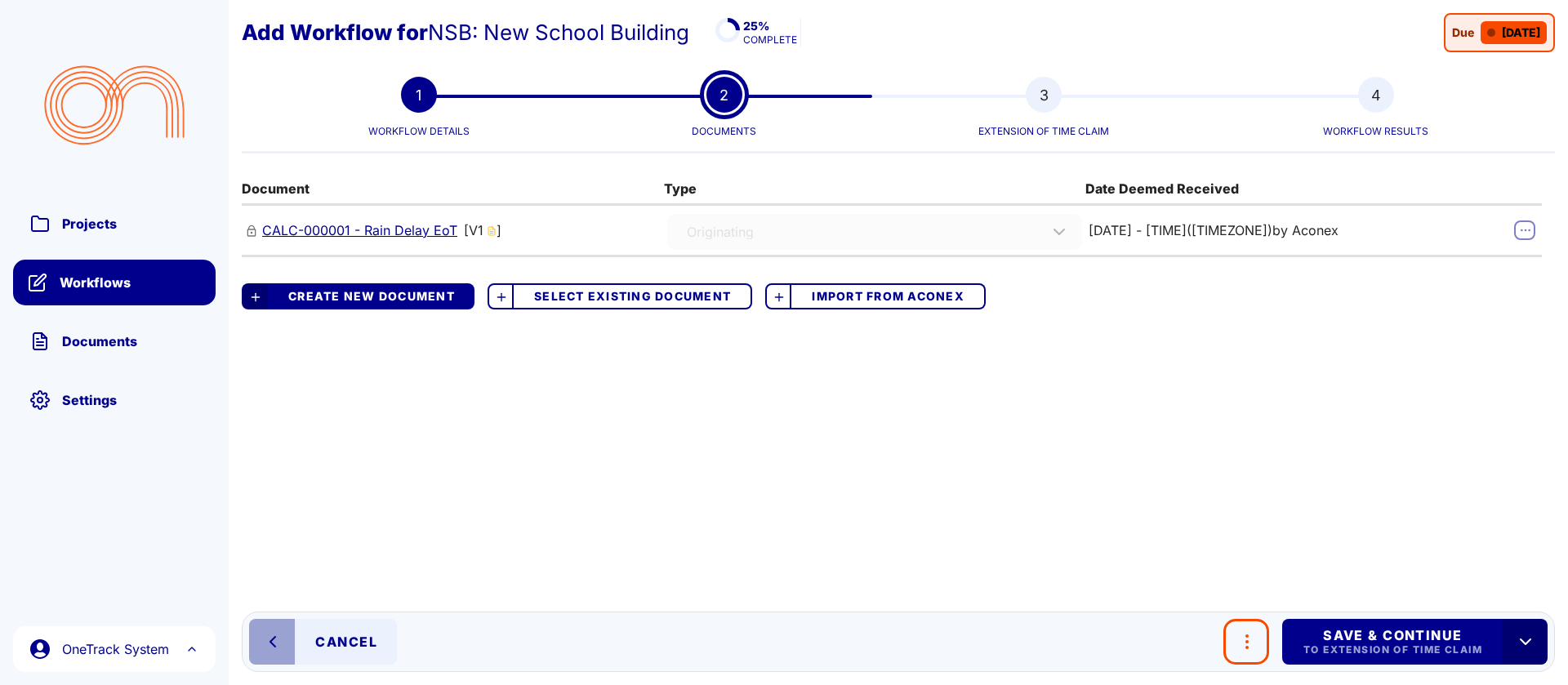 click on "25% COMPLETE" at bounding box center [1067, 33] 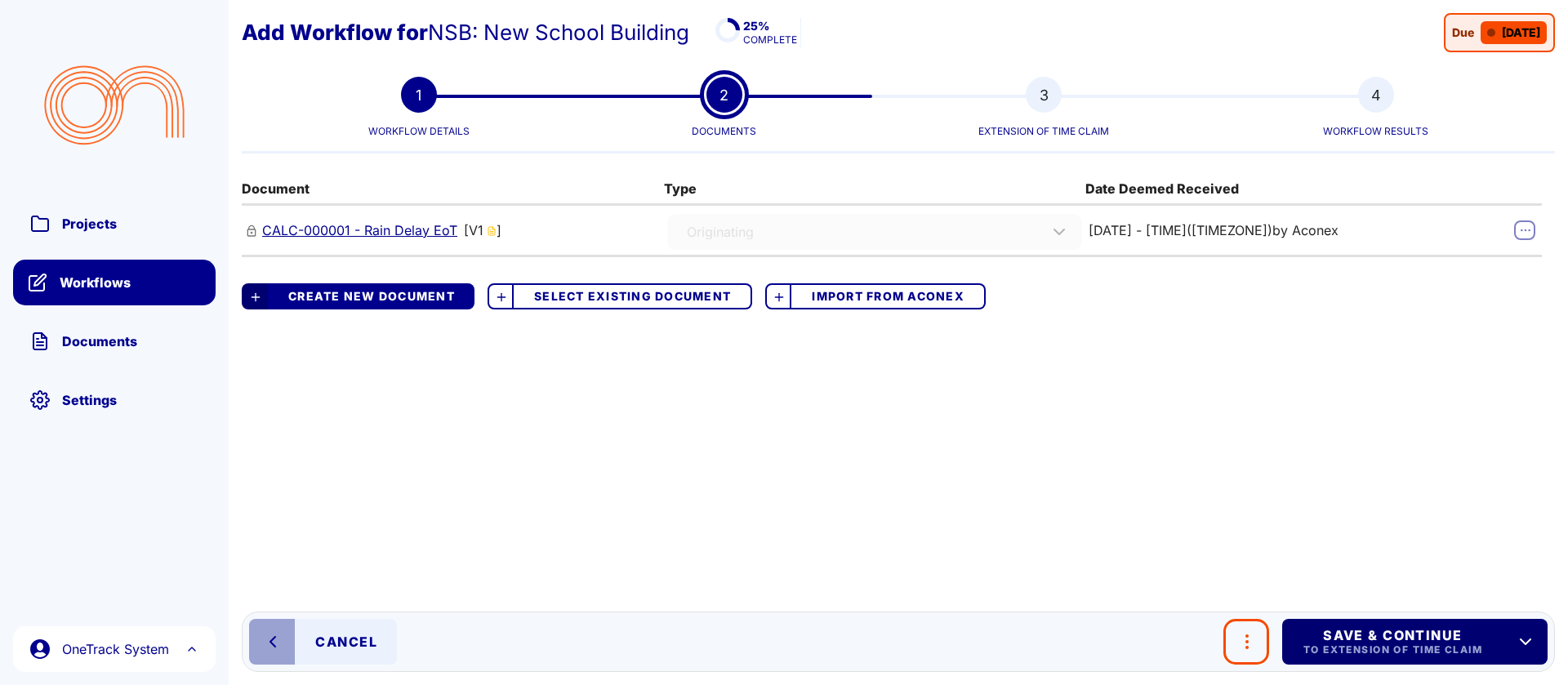 click on "Save & Continue" at bounding box center (1392, 635) 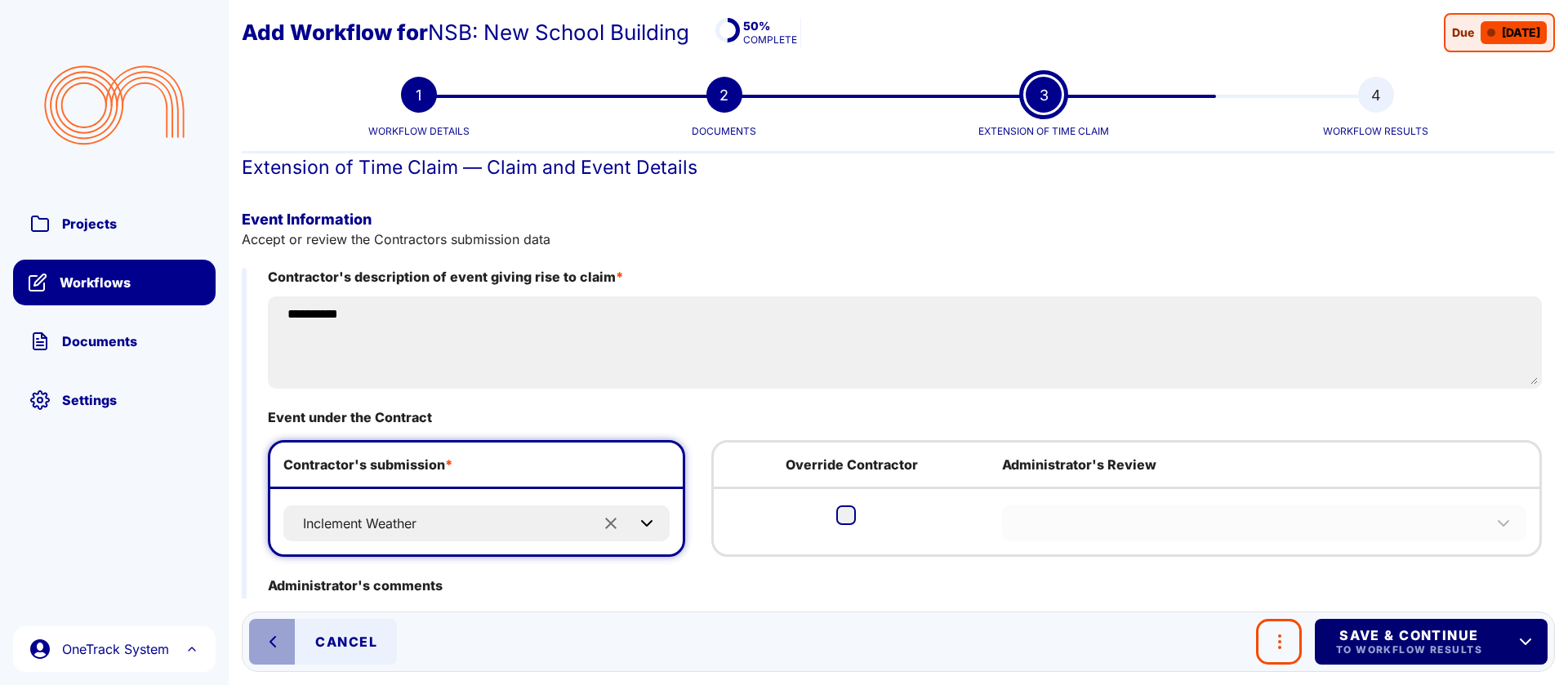 click on "Save & Continue" at bounding box center [1408, 635] 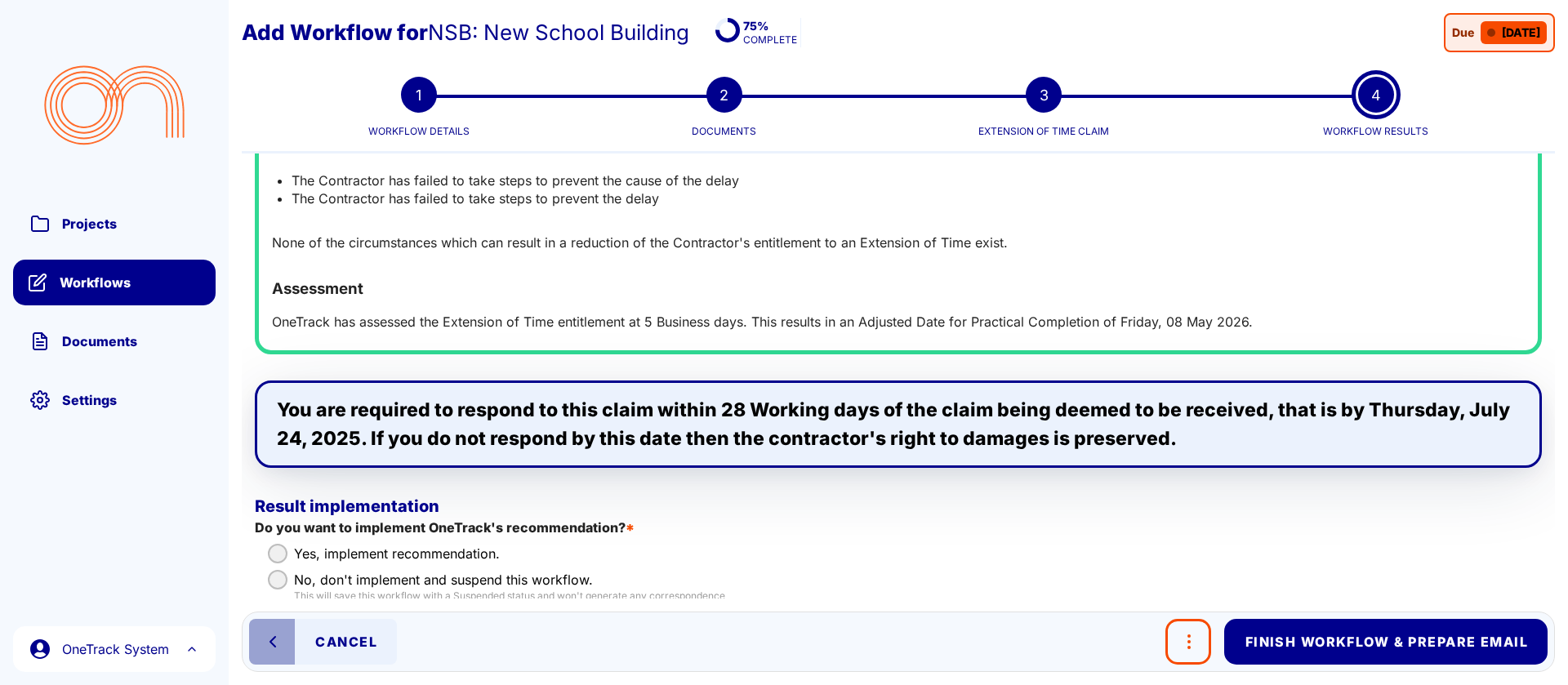 scroll, scrollTop: 1138, scrollLeft: 0, axis: vertical 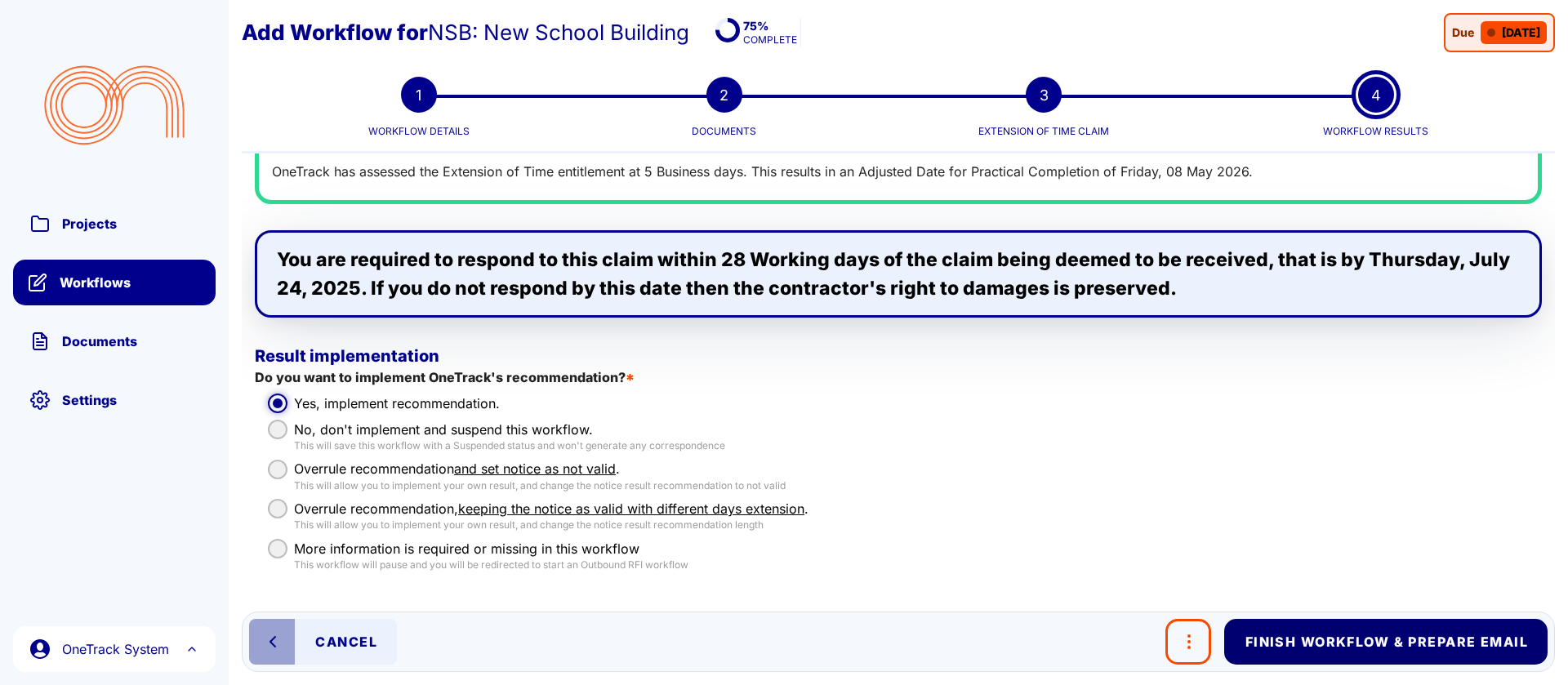 click on "Finish Workflow & Prepare Email" at bounding box center [1386, 642] 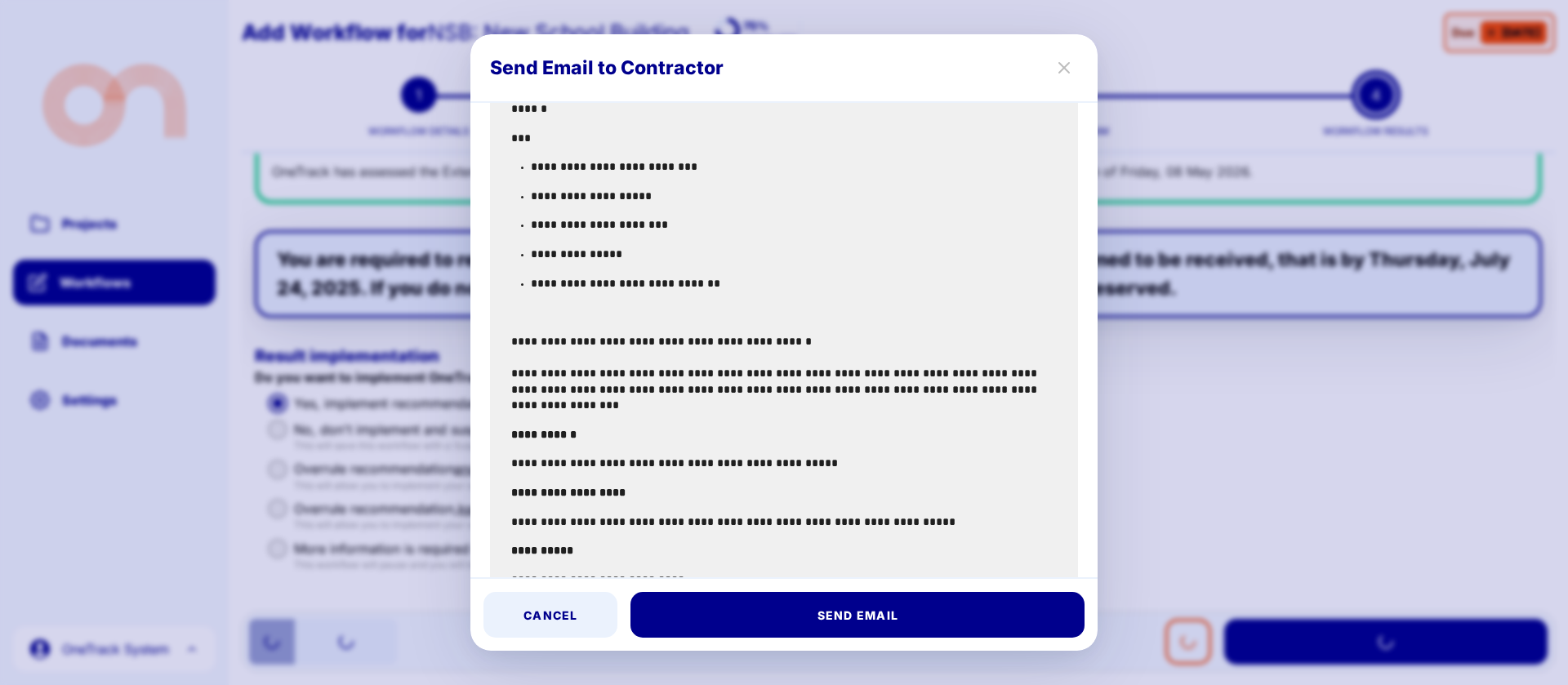 scroll, scrollTop: 654, scrollLeft: 0, axis: vertical 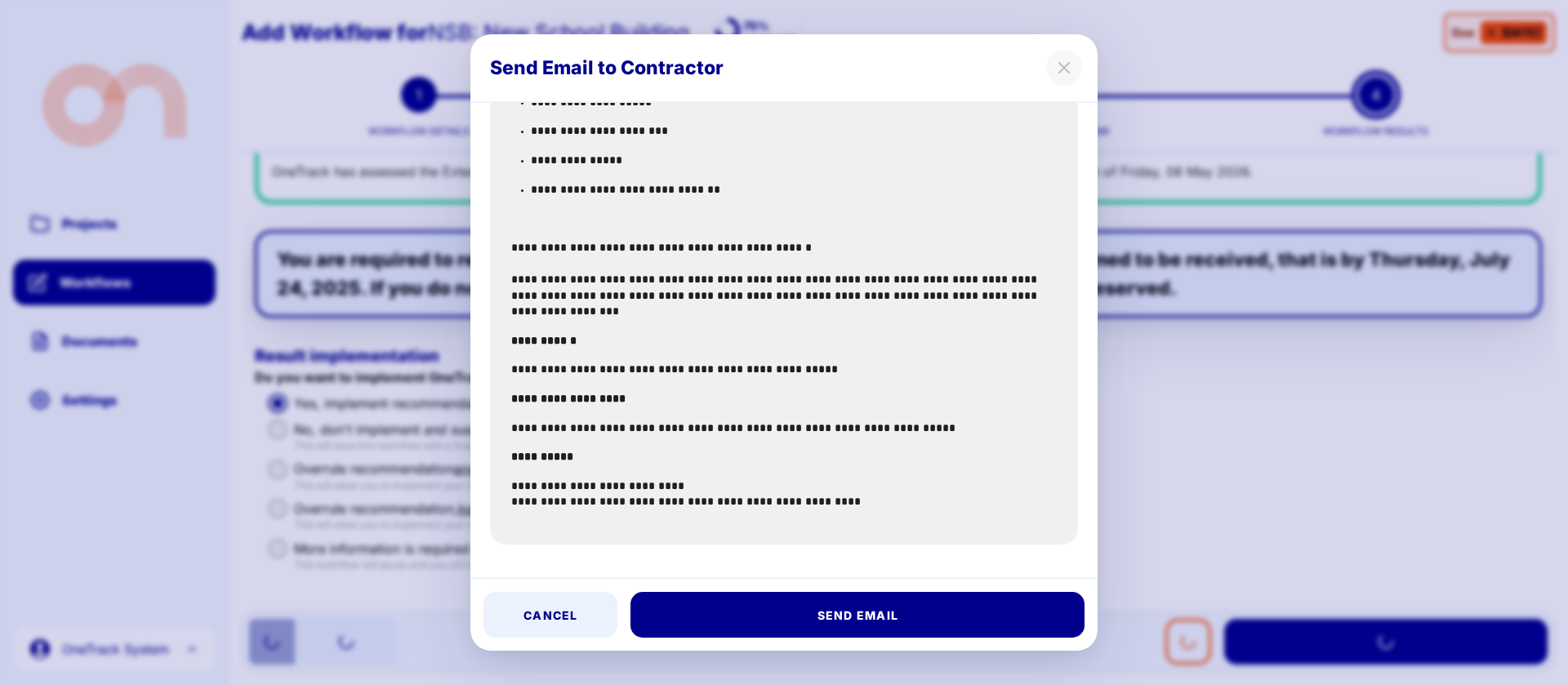 click 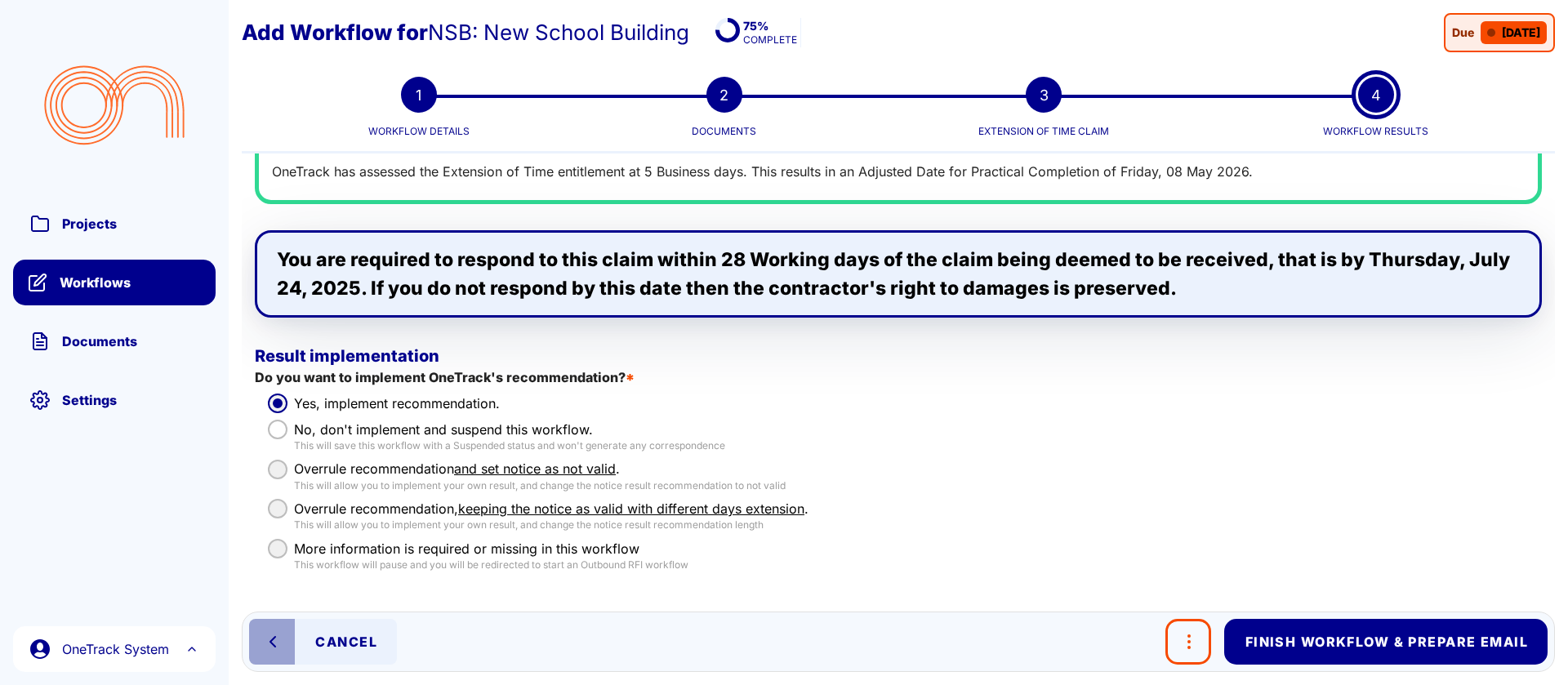 scroll, scrollTop: 648, scrollLeft: 0, axis: vertical 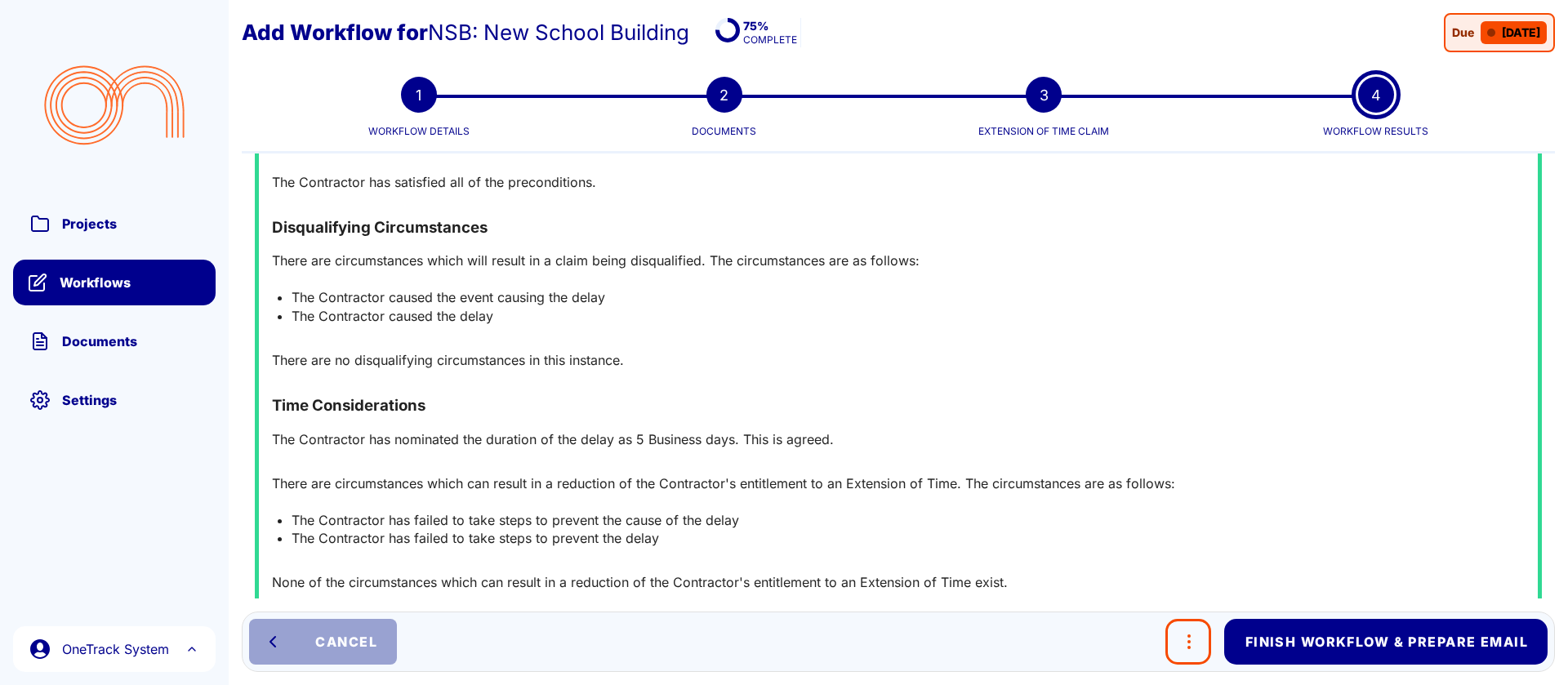 click on "Cancel" at bounding box center [346, 642] 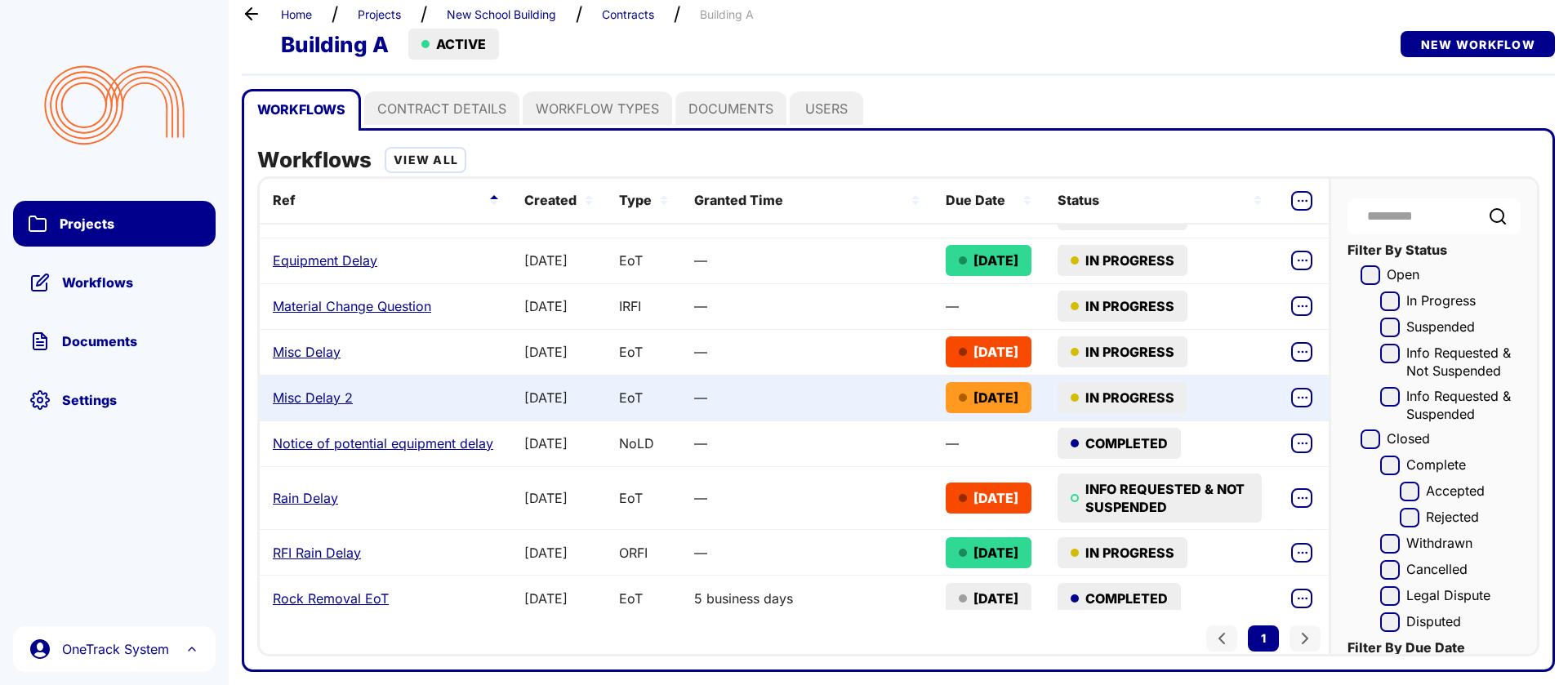 scroll, scrollTop: 43, scrollLeft: 0, axis: vertical 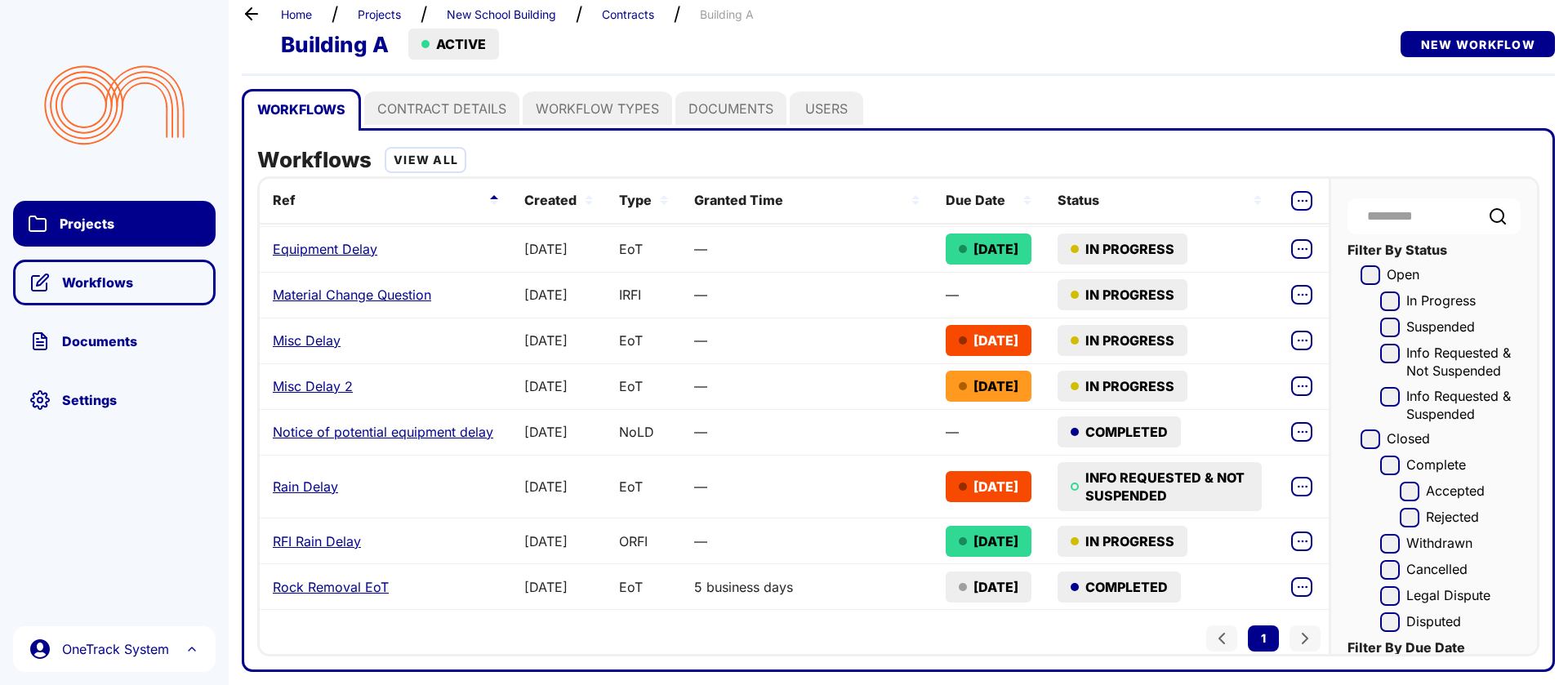click on "Workflows" at bounding box center (130, 282) 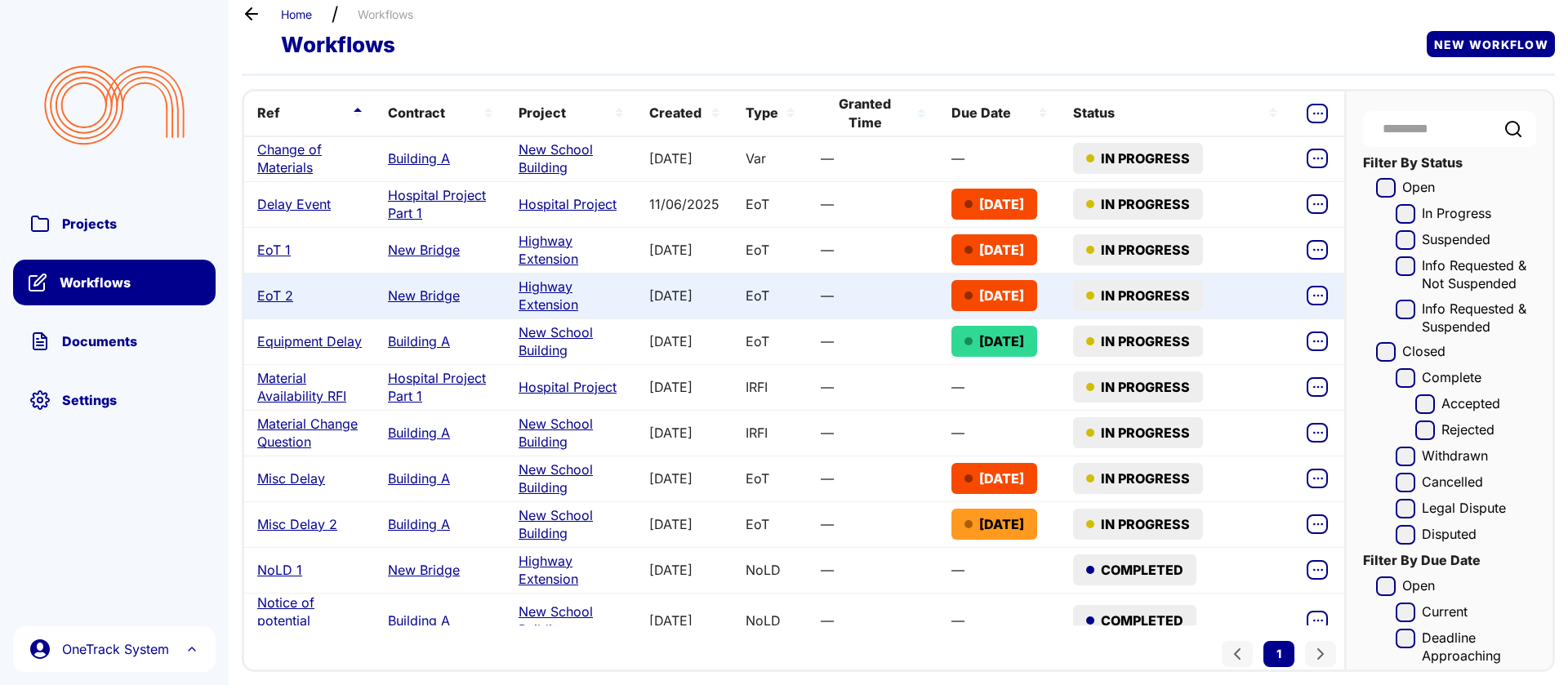 scroll, scrollTop: 0, scrollLeft: 0, axis: both 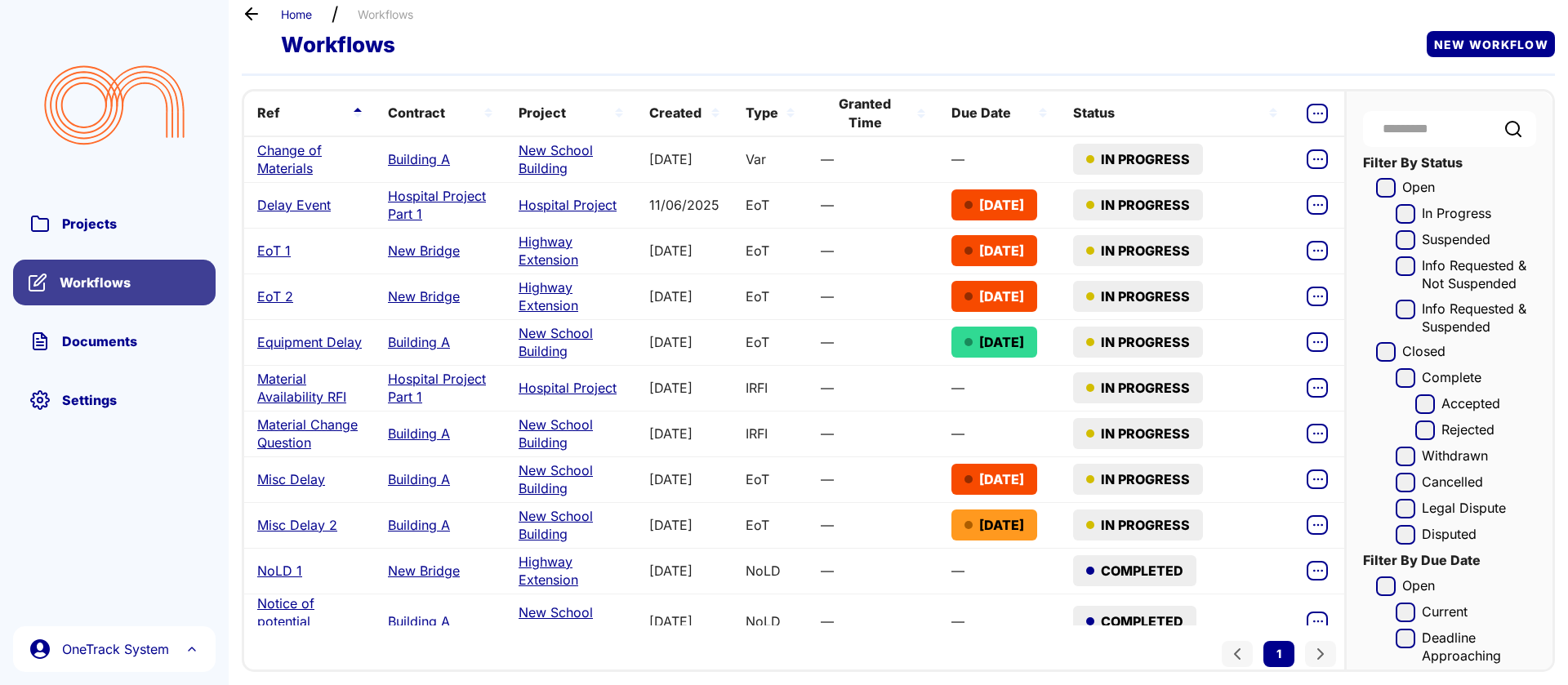 click on "Workflows" at bounding box center (130, 282) 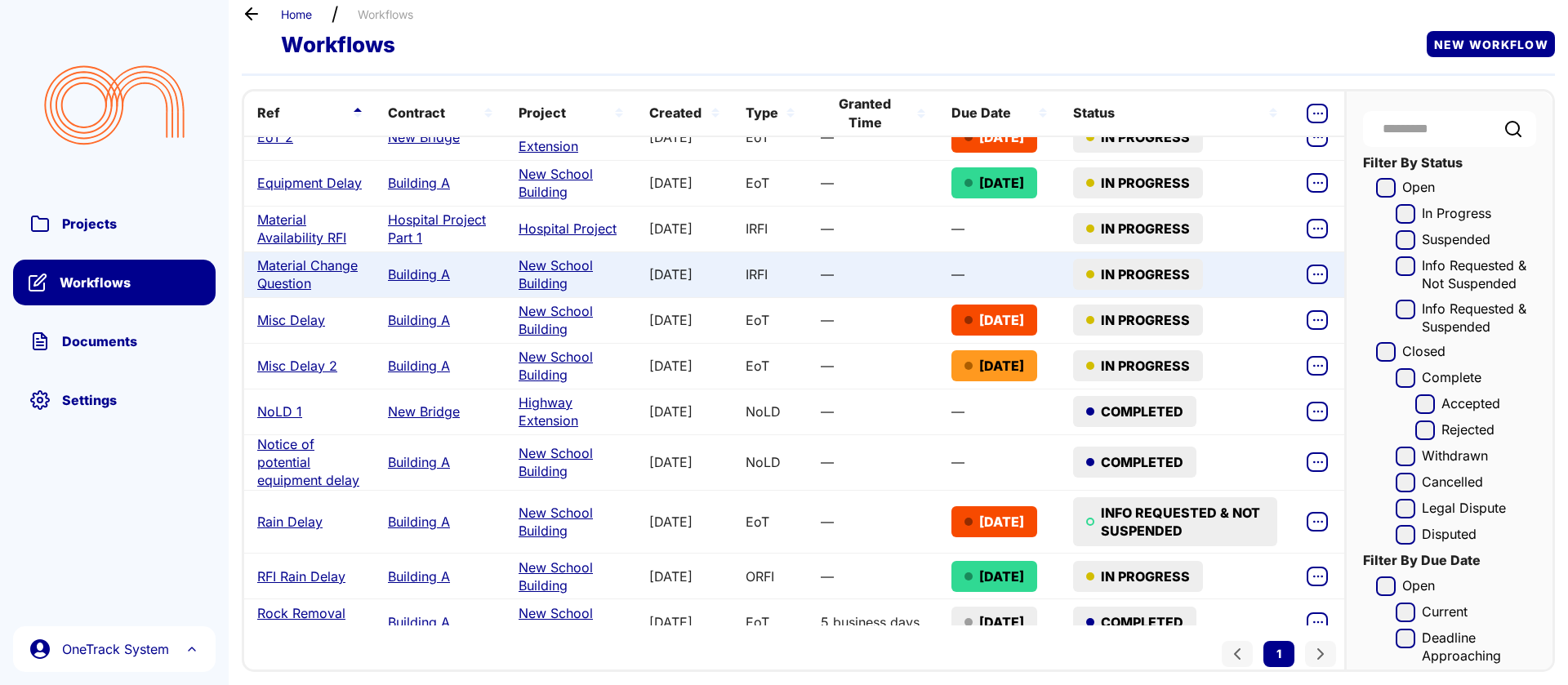 scroll, scrollTop: 179, scrollLeft: 0, axis: vertical 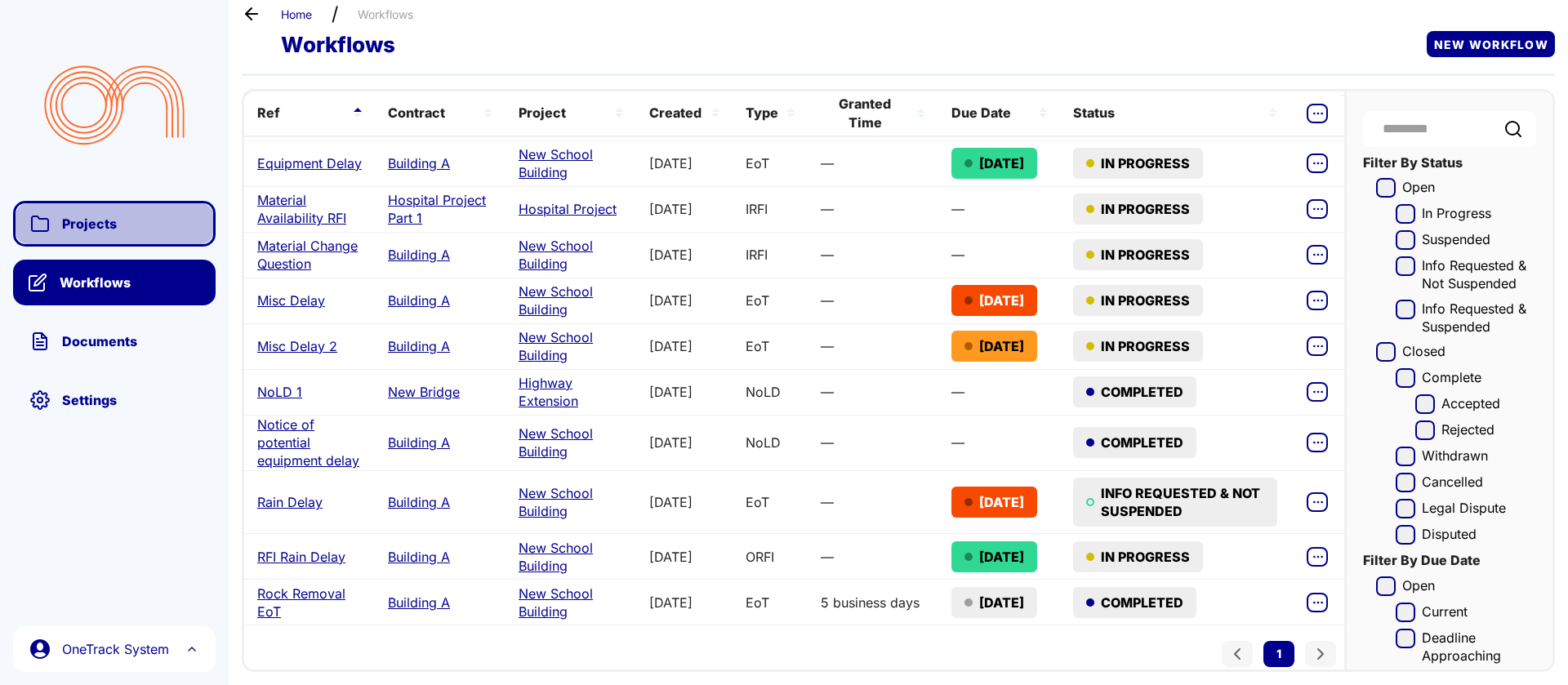 click on "Projects" at bounding box center (114, 224) 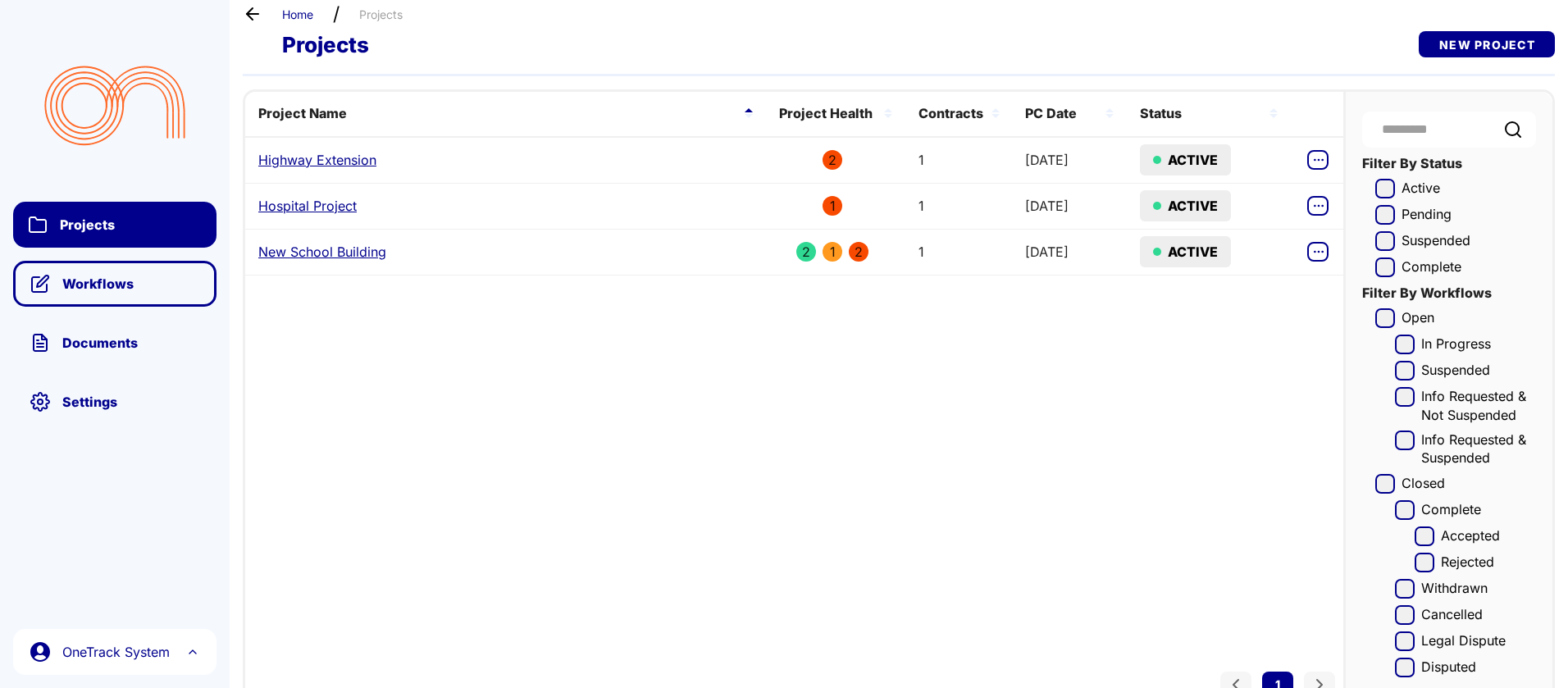 click on "Workflows" at bounding box center [130, 284] 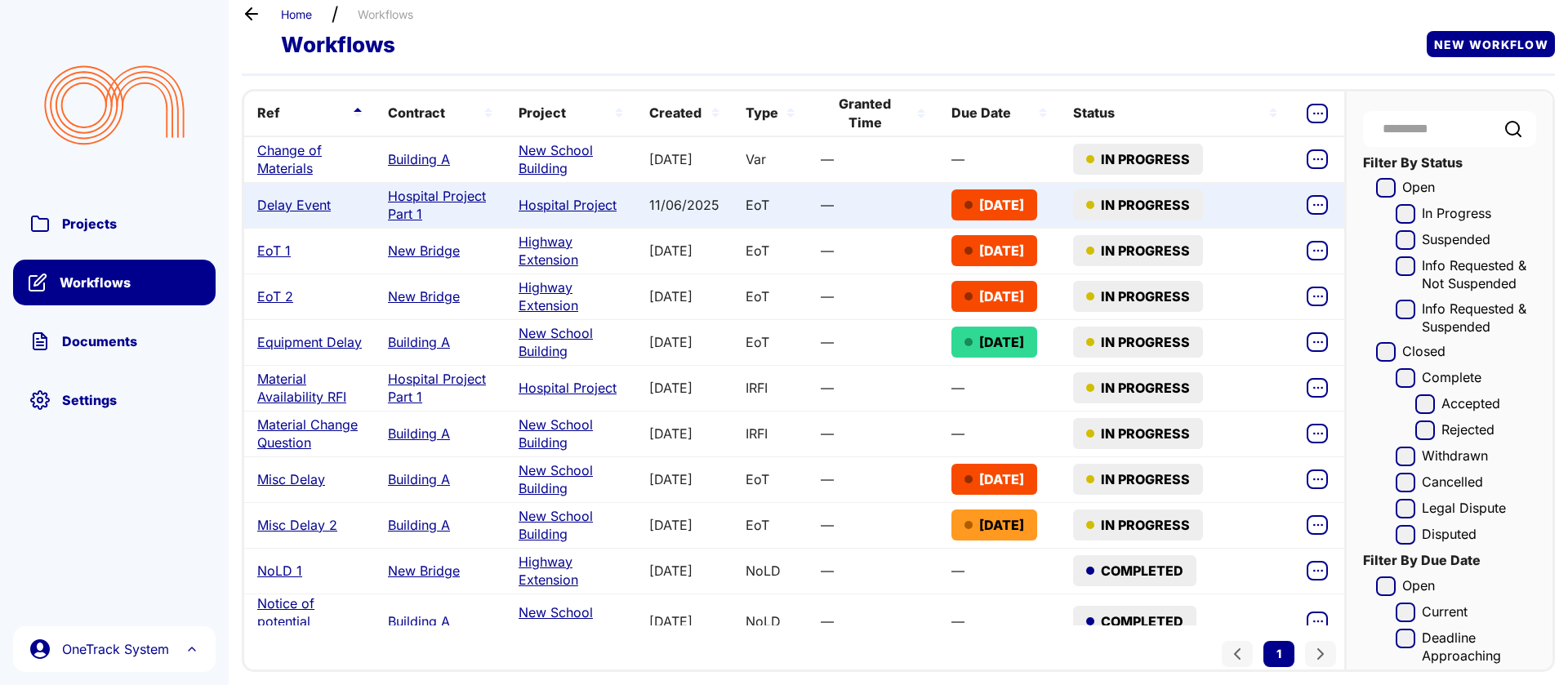 click on "Delay Event" at bounding box center (294, 205) 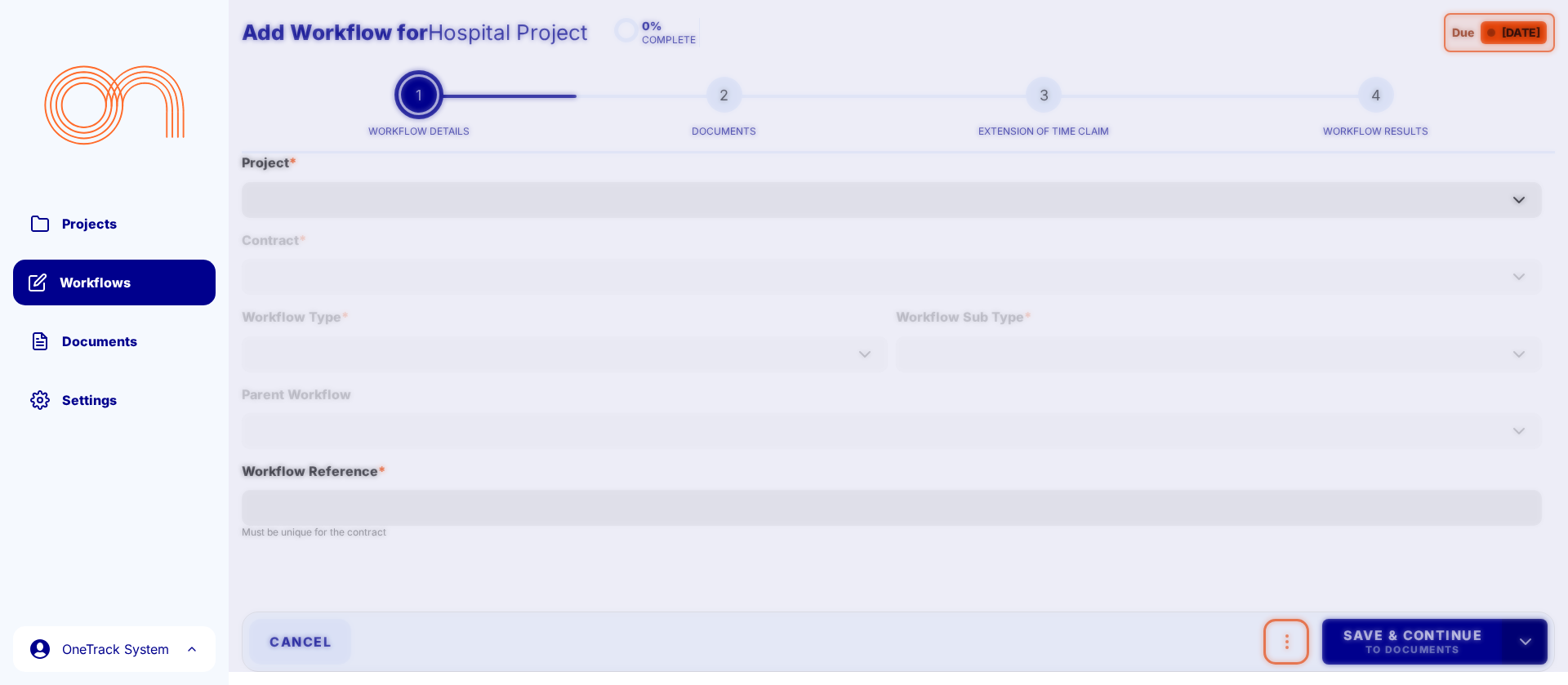 type on "**********" 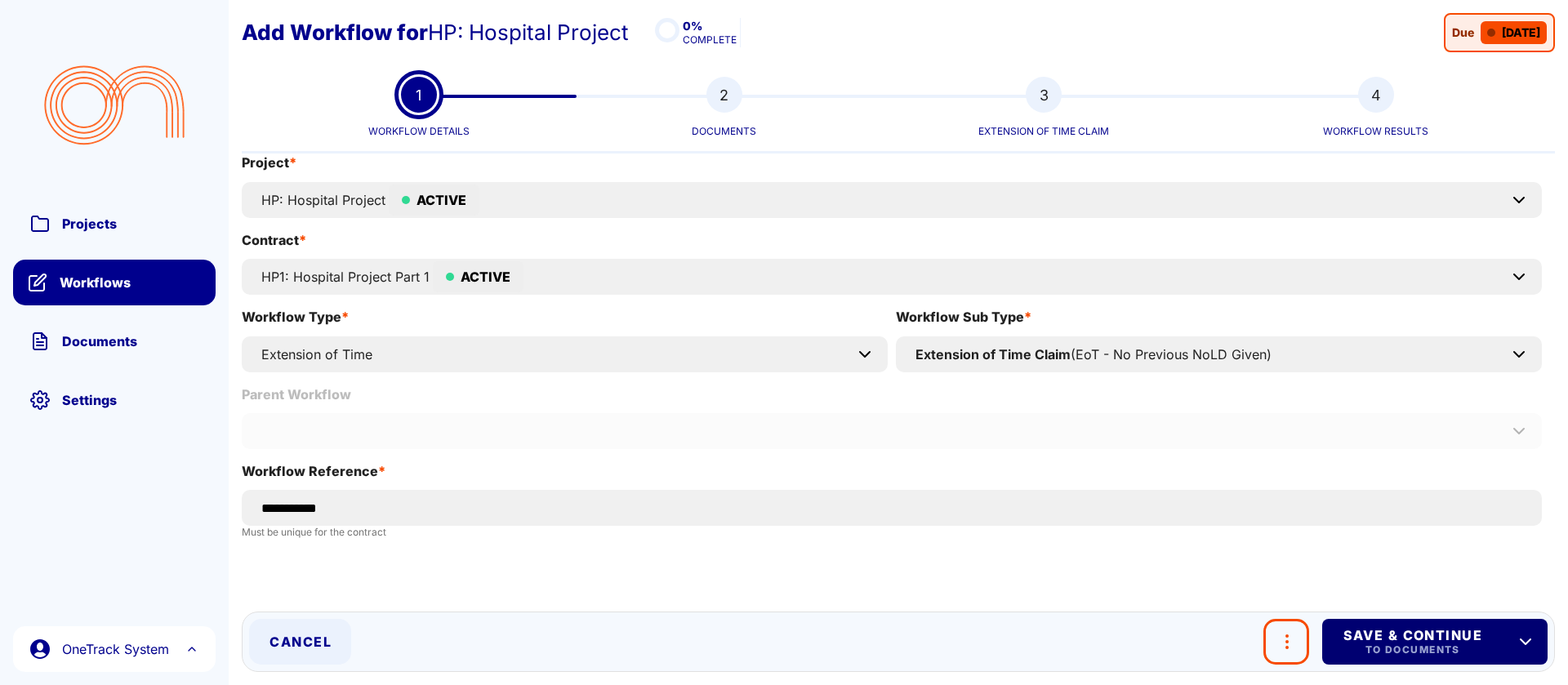 click on "To Documents" at bounding box center (1412, 650) 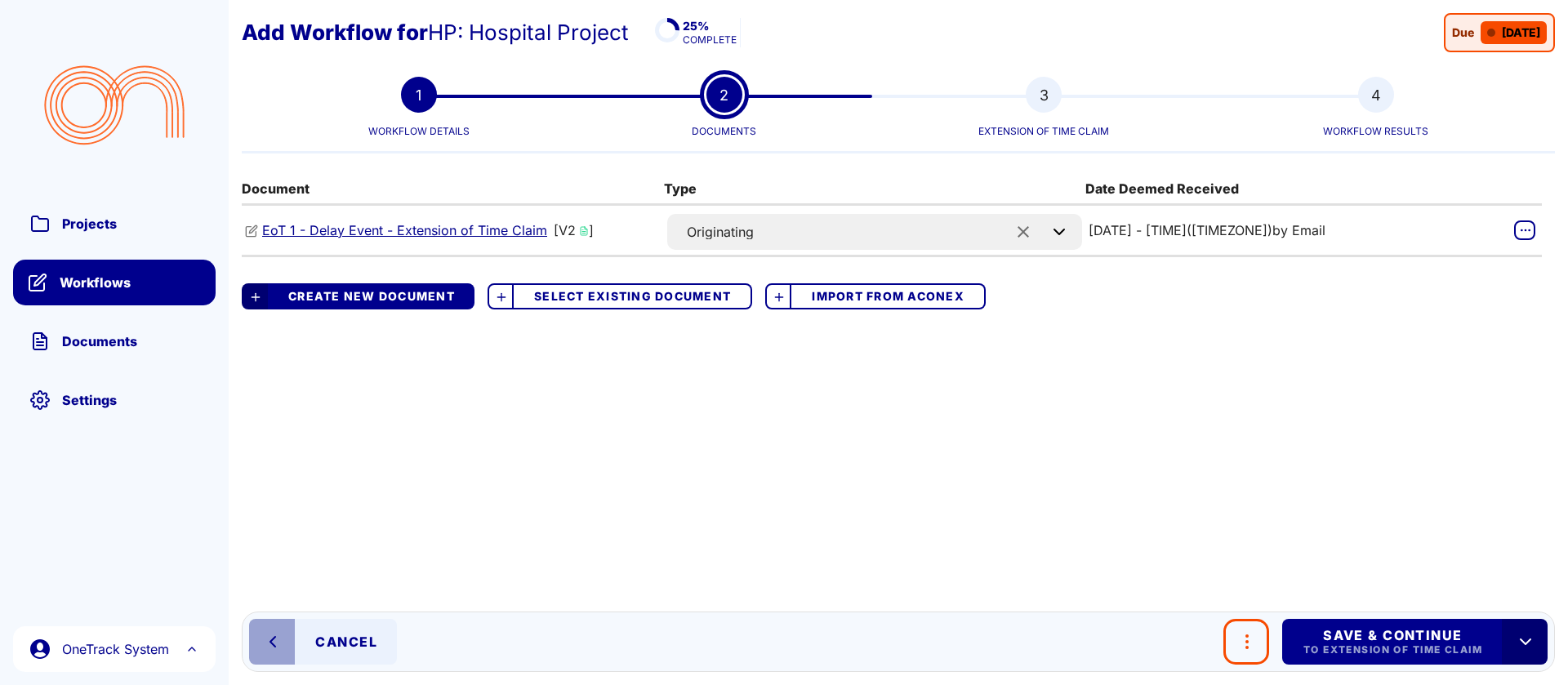 click on "EoT 1 - Delay Event - Extension of Time Claim" at bounding box center (404, 230) 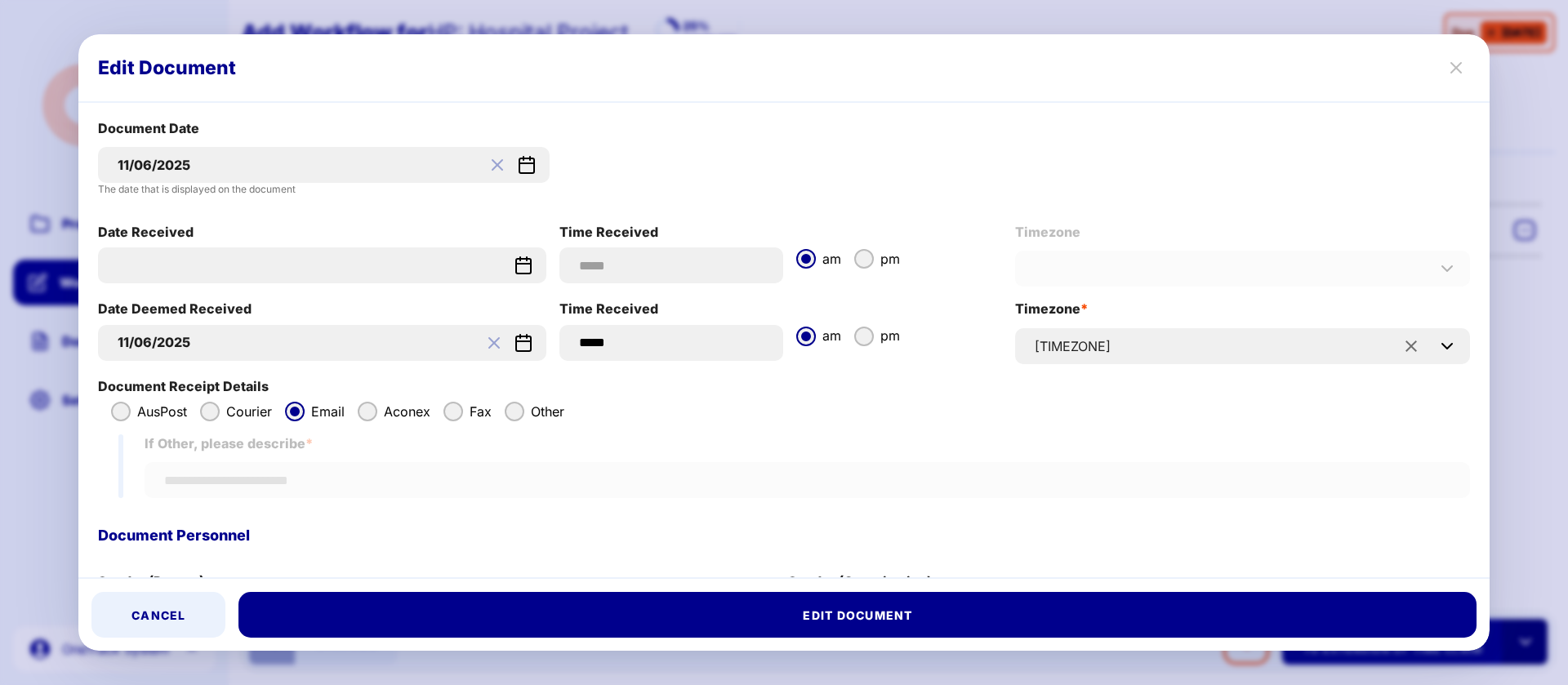 scroll, scrollTop: 857, scrollLeft: 0, axis: vertical 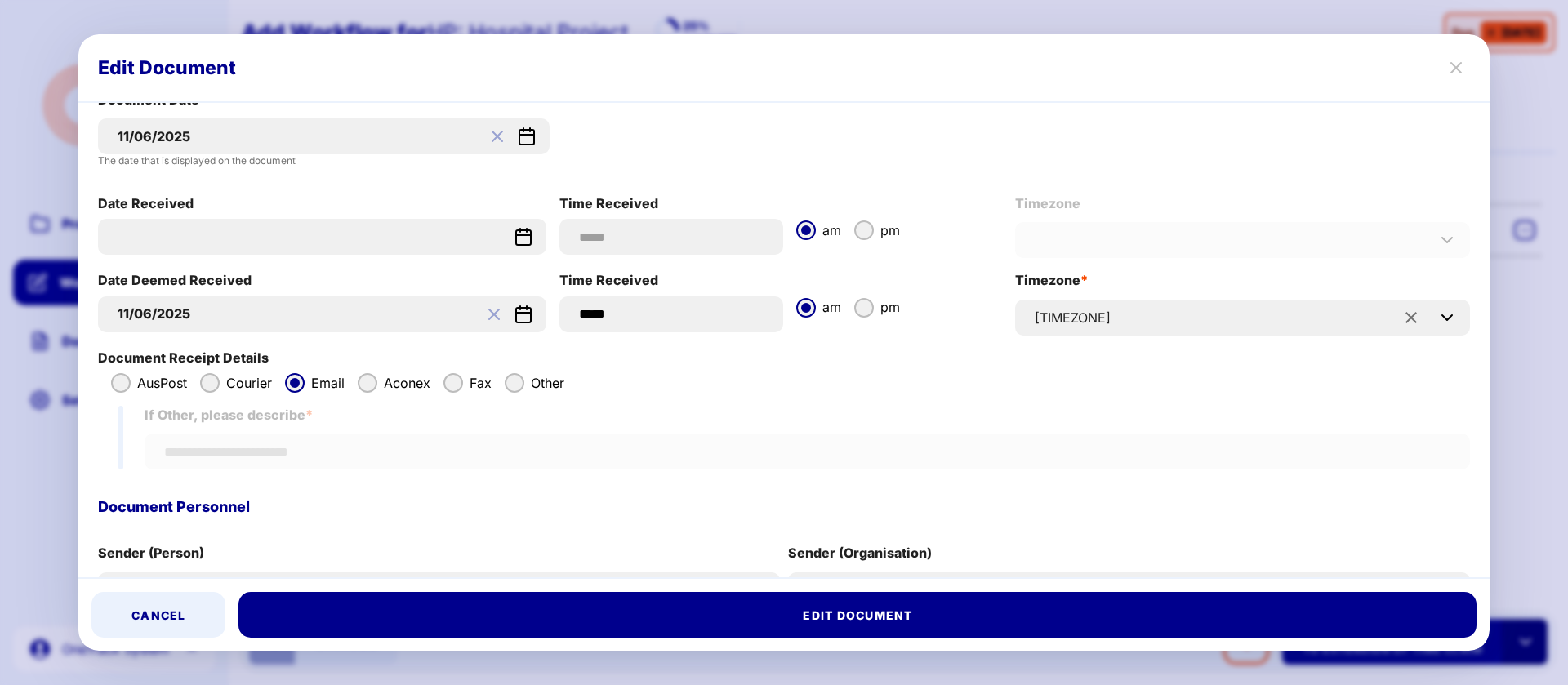 click on "11/06/2025" at bounding box center [310, 314] 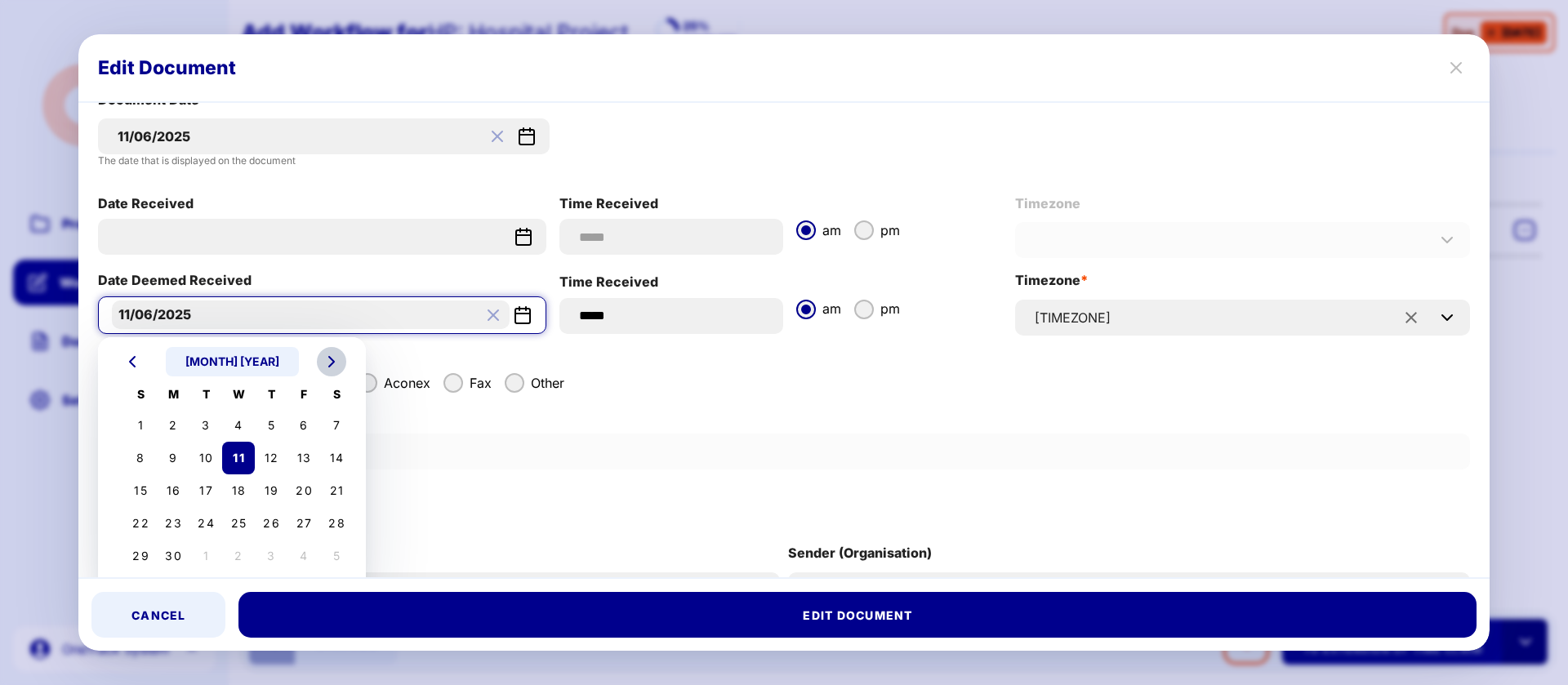 click 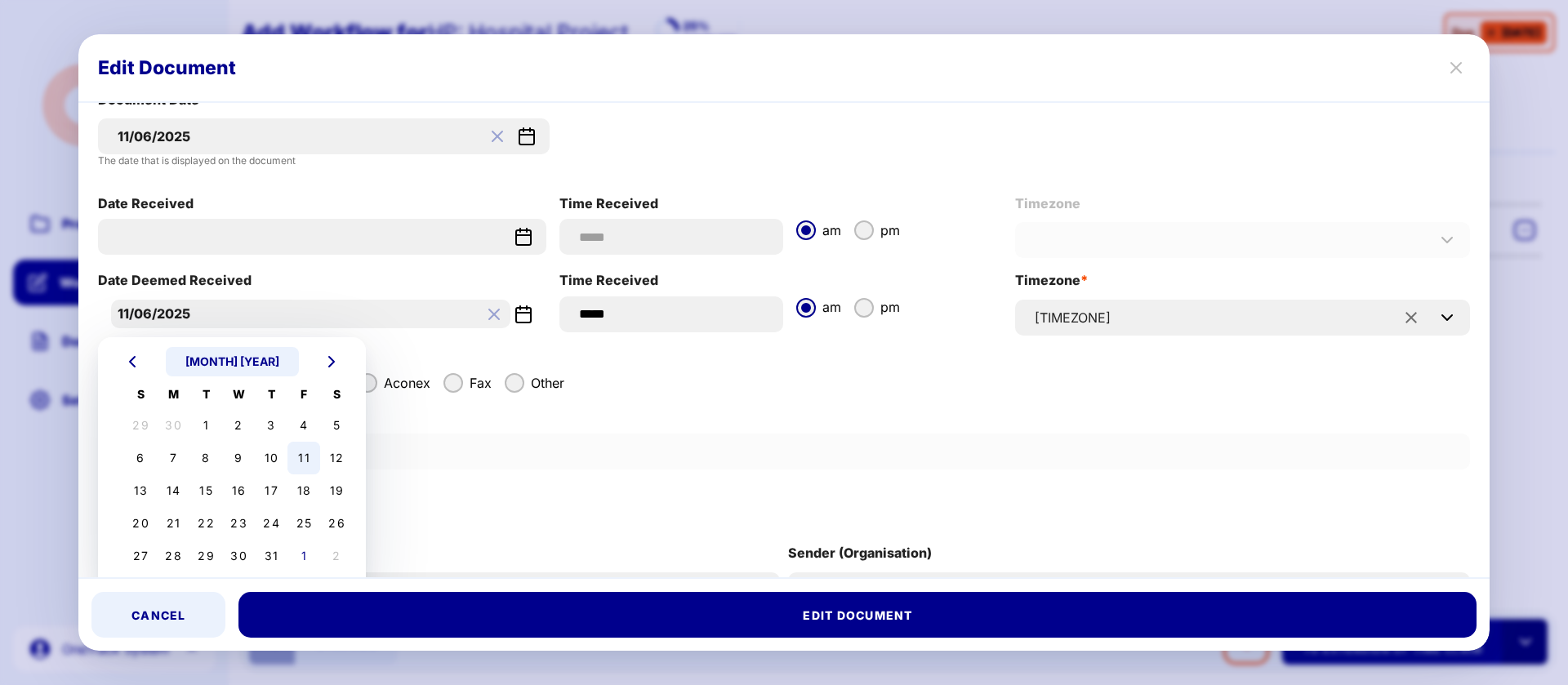 click on "11" at bounding box center (304, 457) 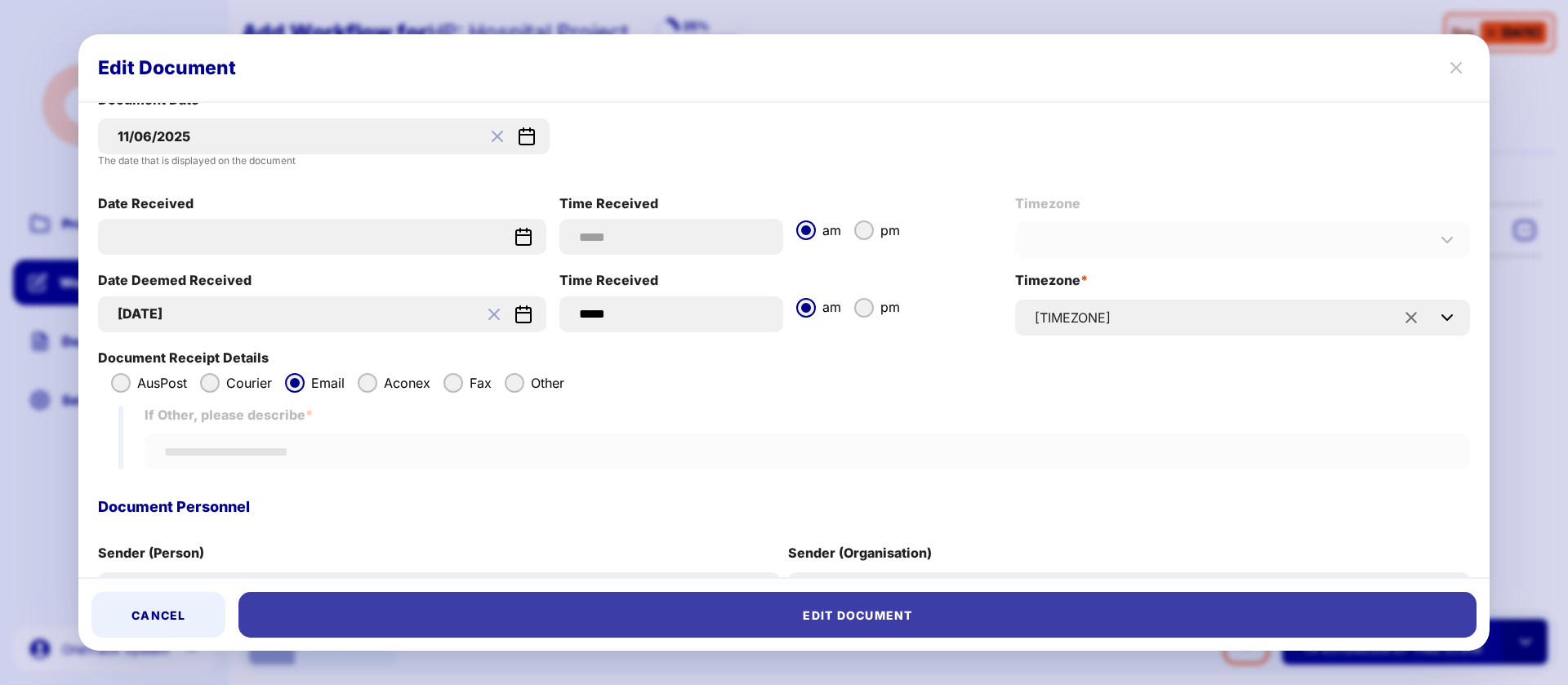 click on "Edit Document" at bounding box center [858, 615] 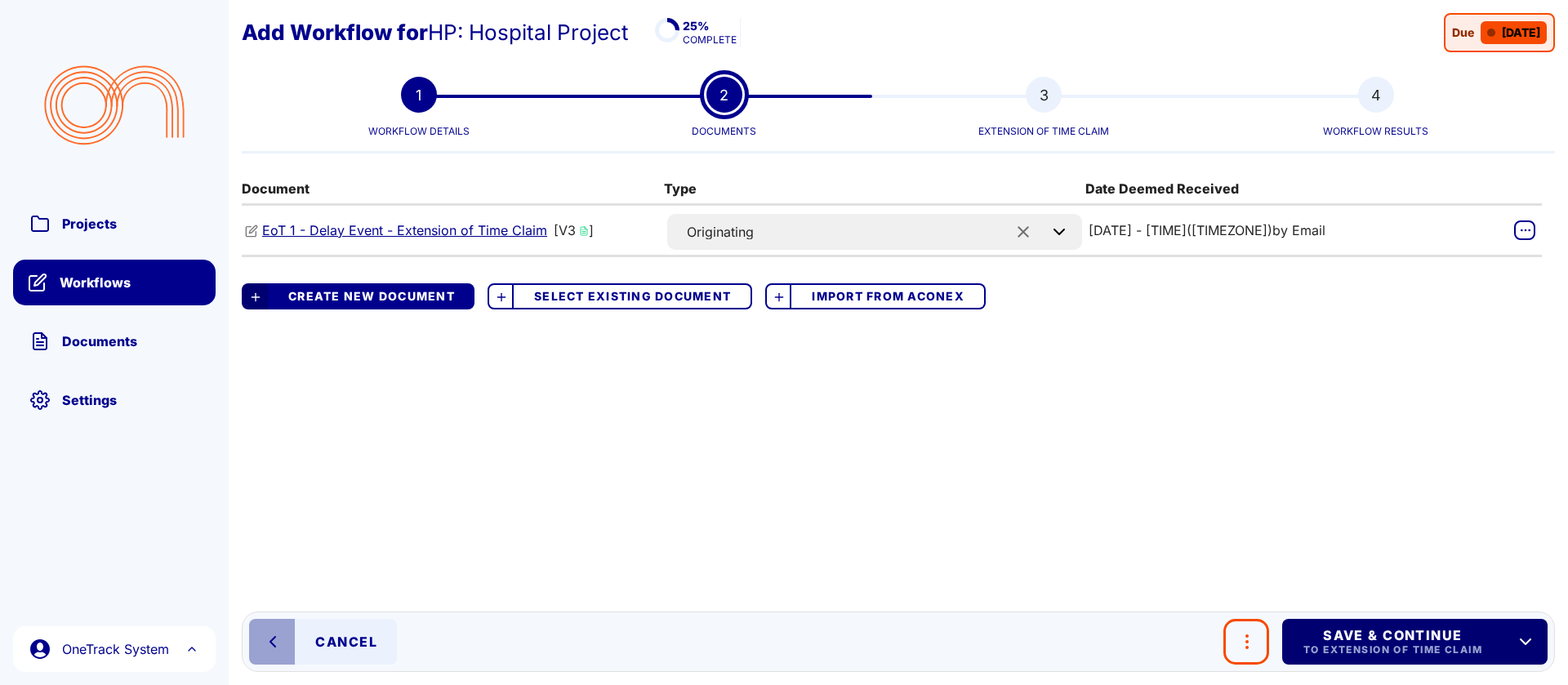 click on "To Extension of Time Claim" at bounding box center [1392, 650] 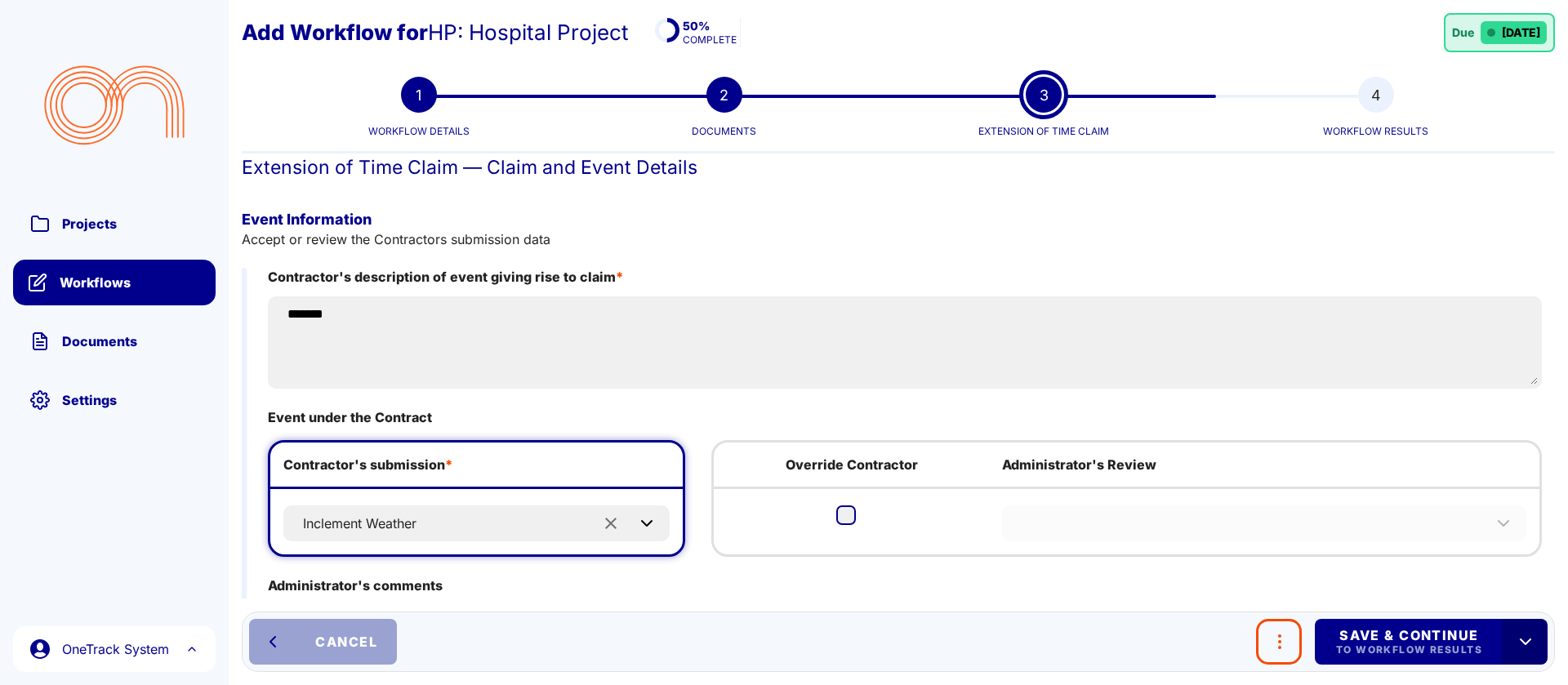 click on "Cancel" at bounding box center [346, 642] 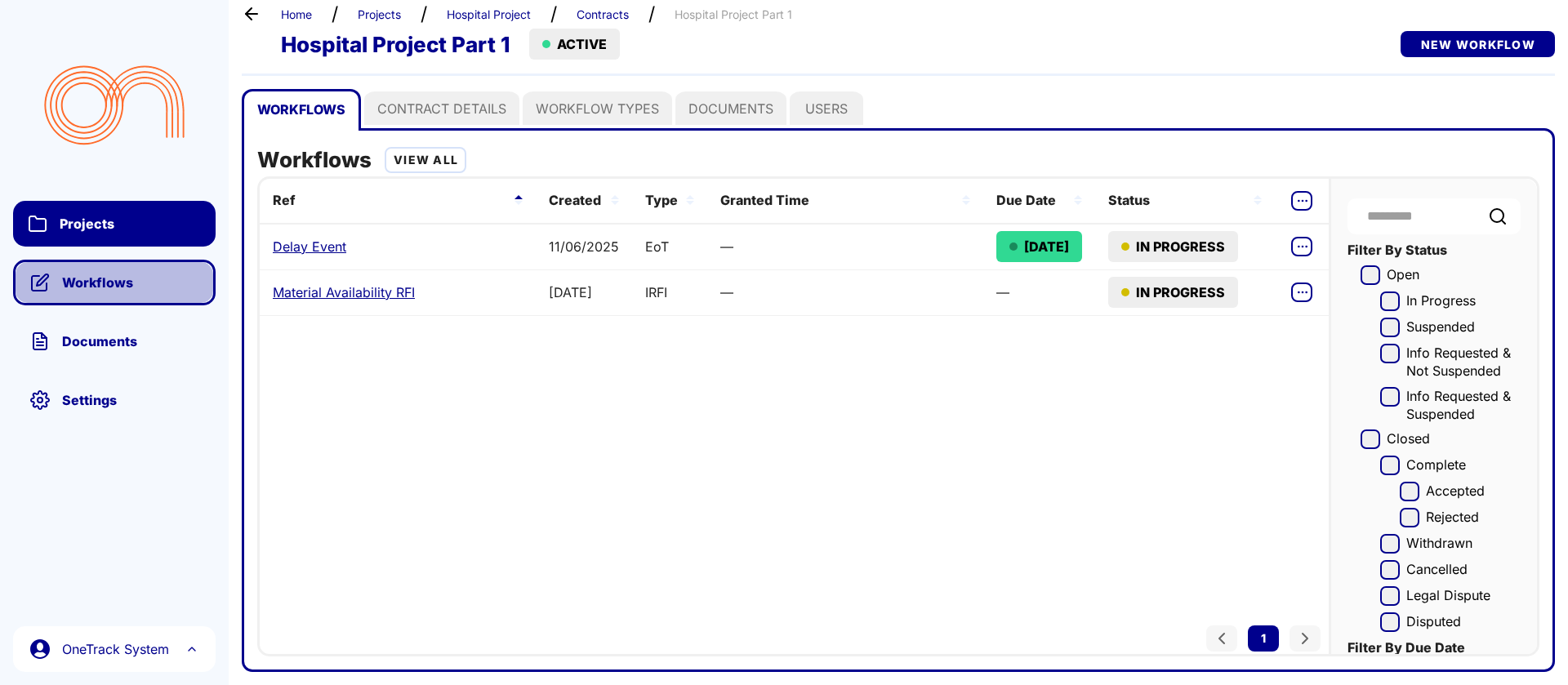 click on "Workflows" at bounding box center [114, 282] 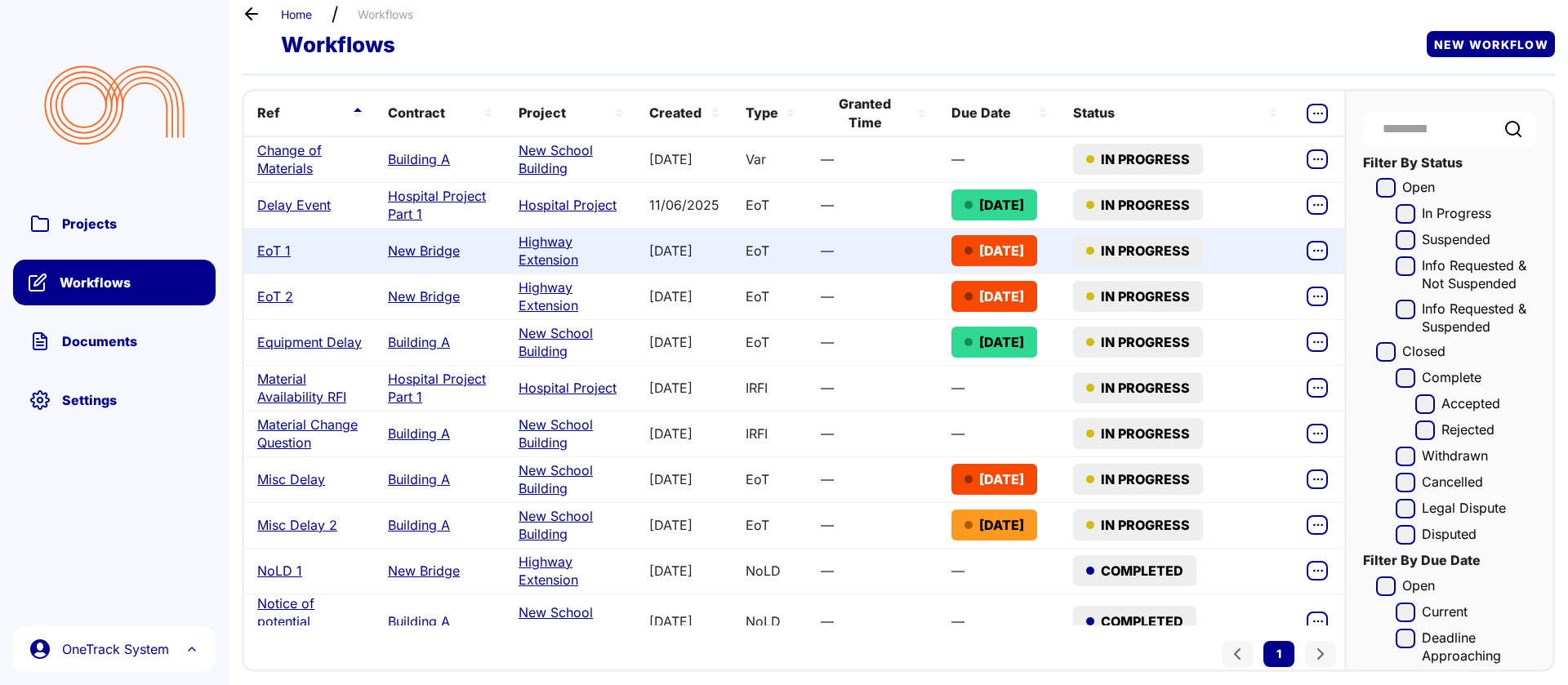 click on "EoT 1" at bounding box center [274, 251] 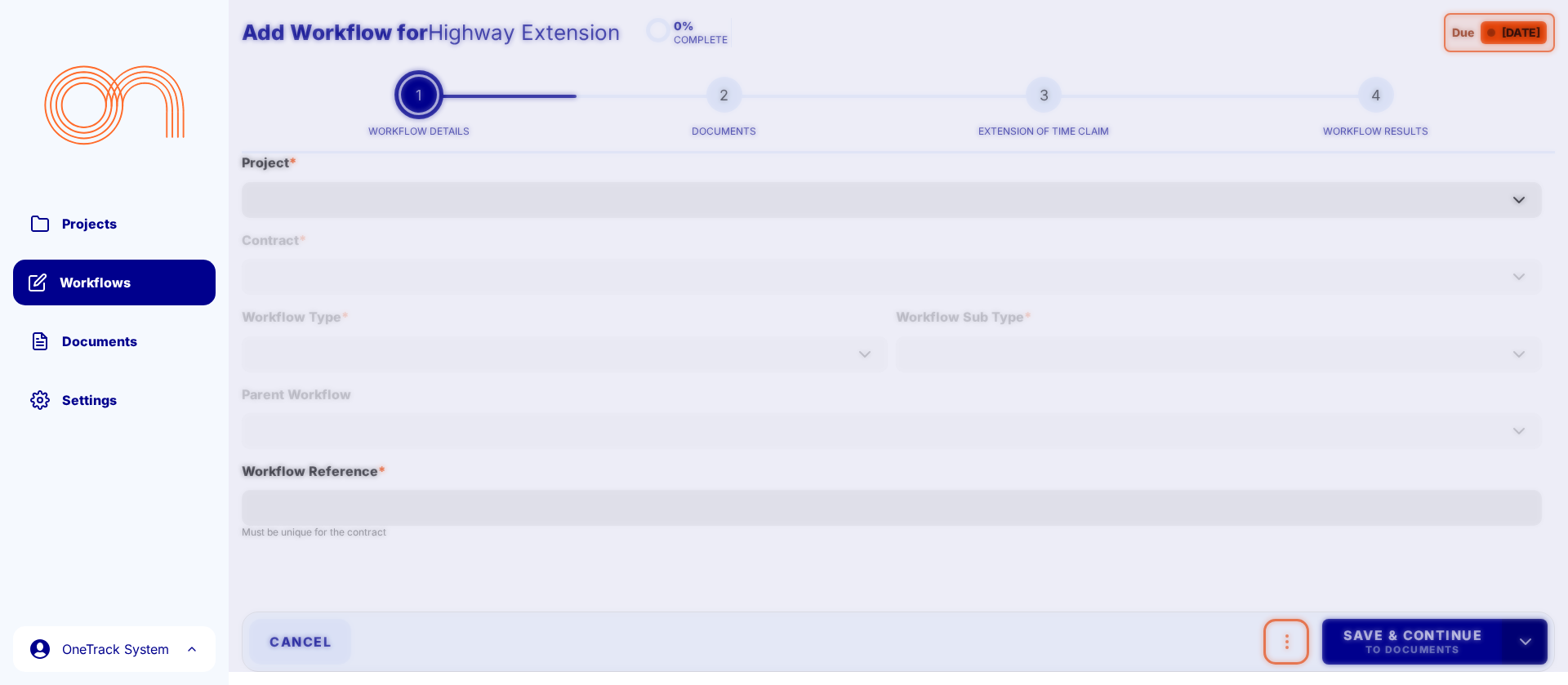 type on "*****" 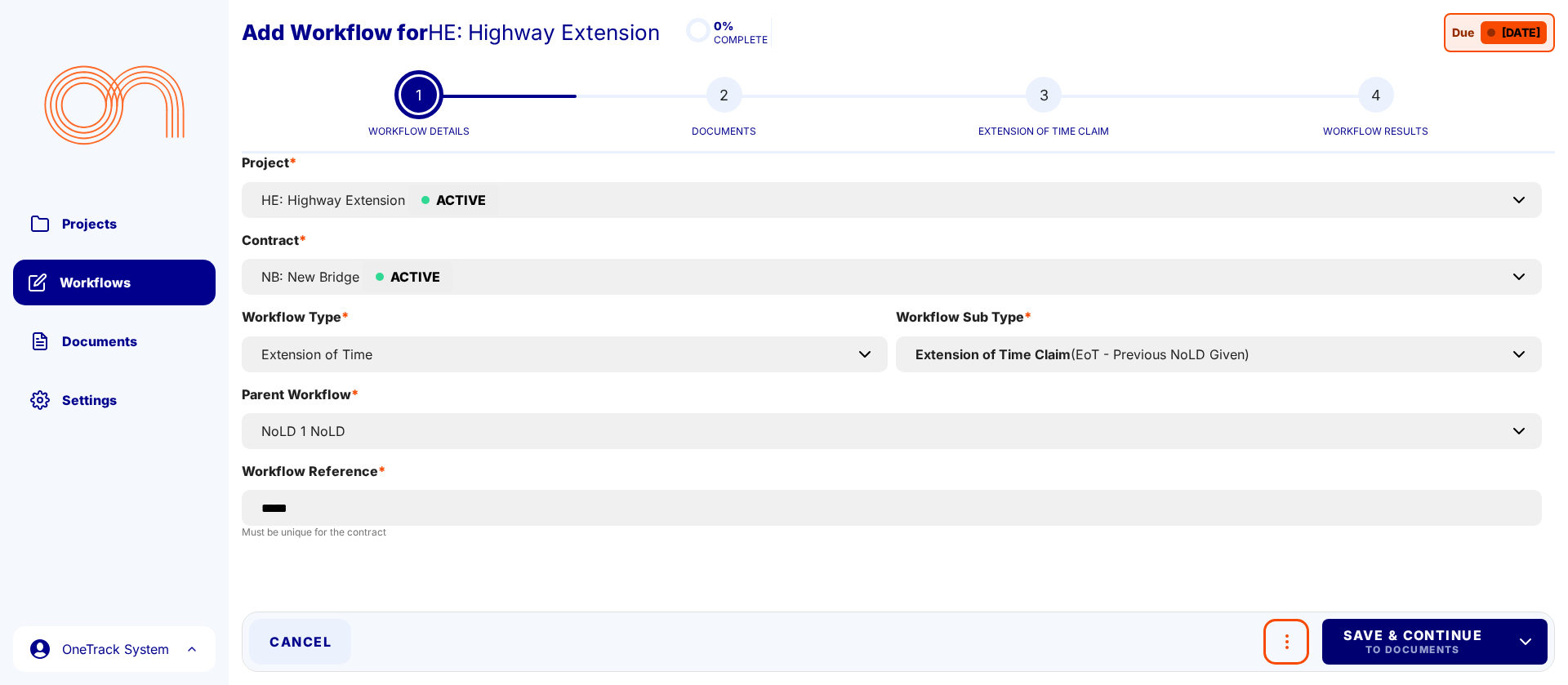 click on "To Documents" at bounding box center [1412, 650] 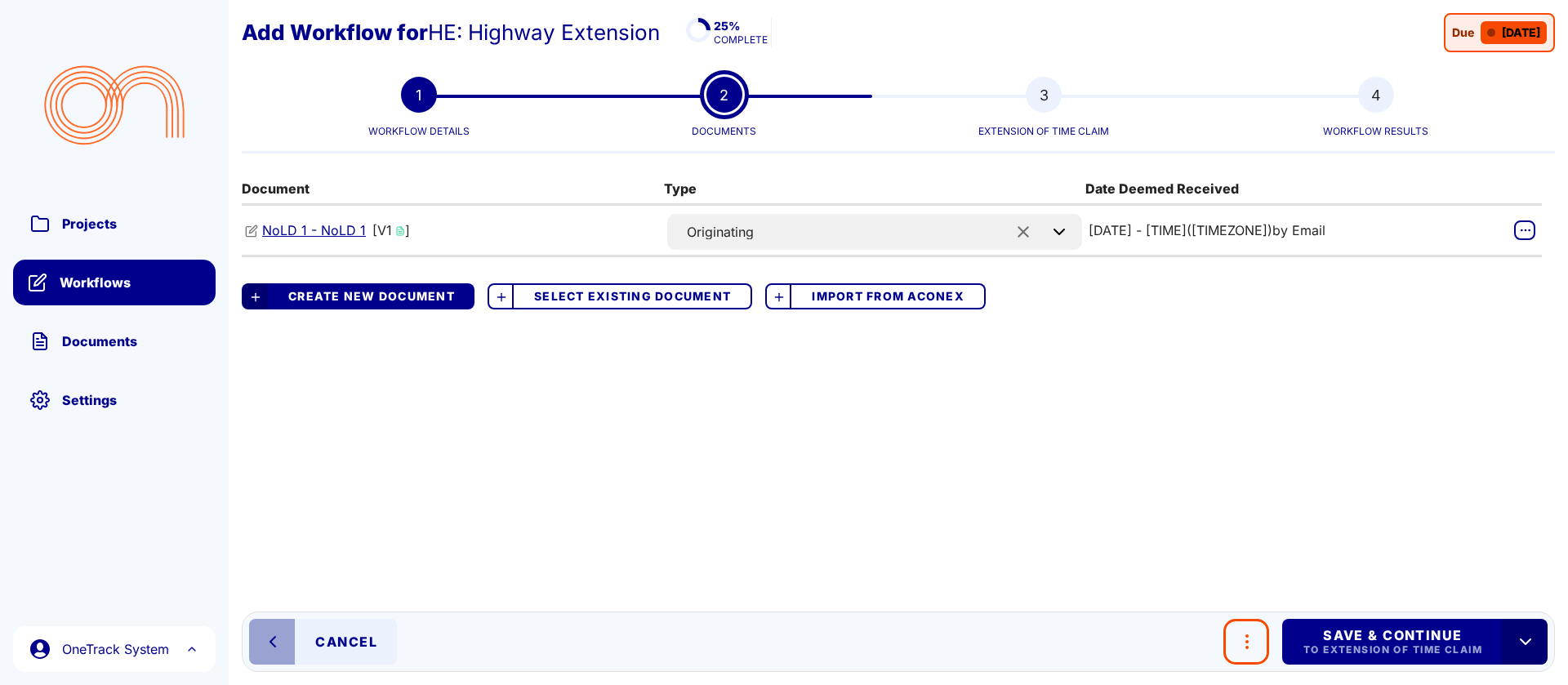 click on "NoLD 1 - NoLD 1" at bounding box center (314, 230) 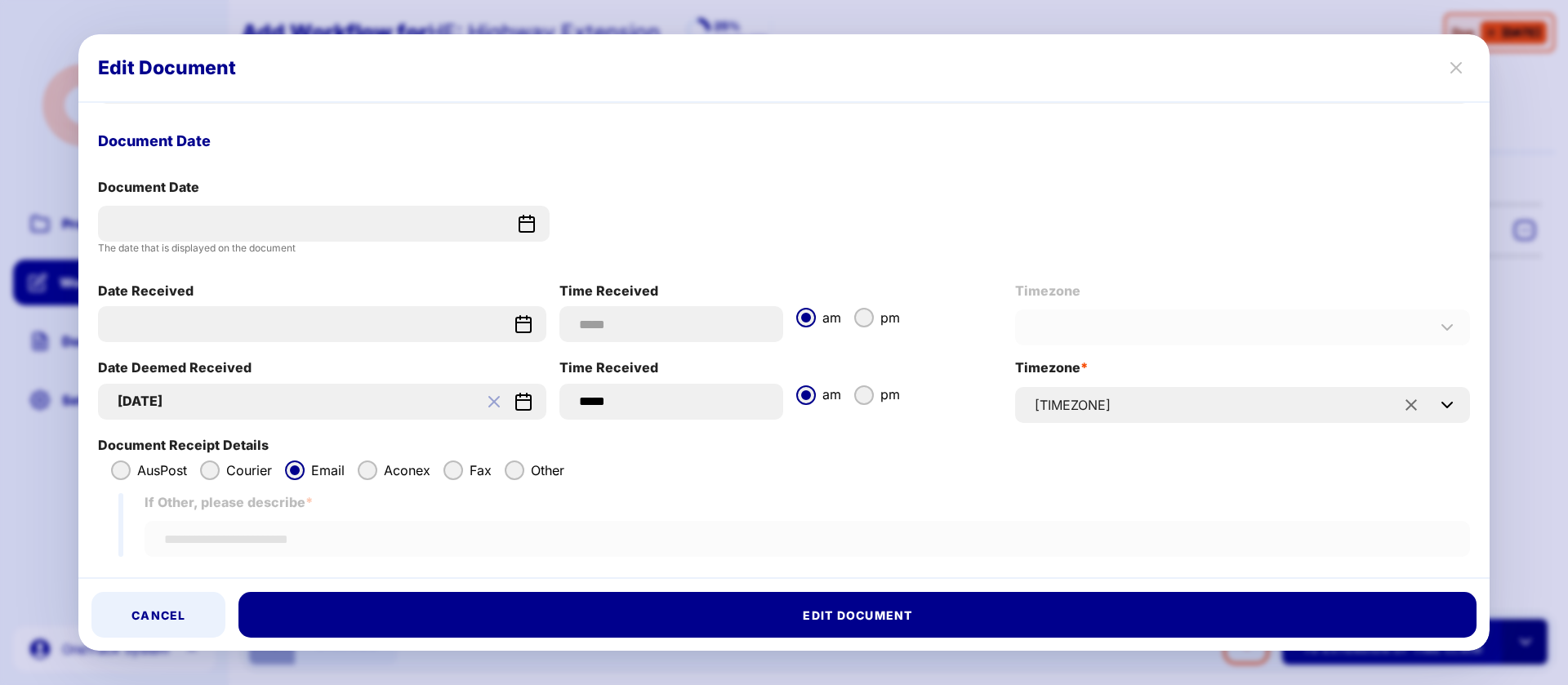 scroll, scrollTop: 857, scrollLeft: 0, axis: vertical 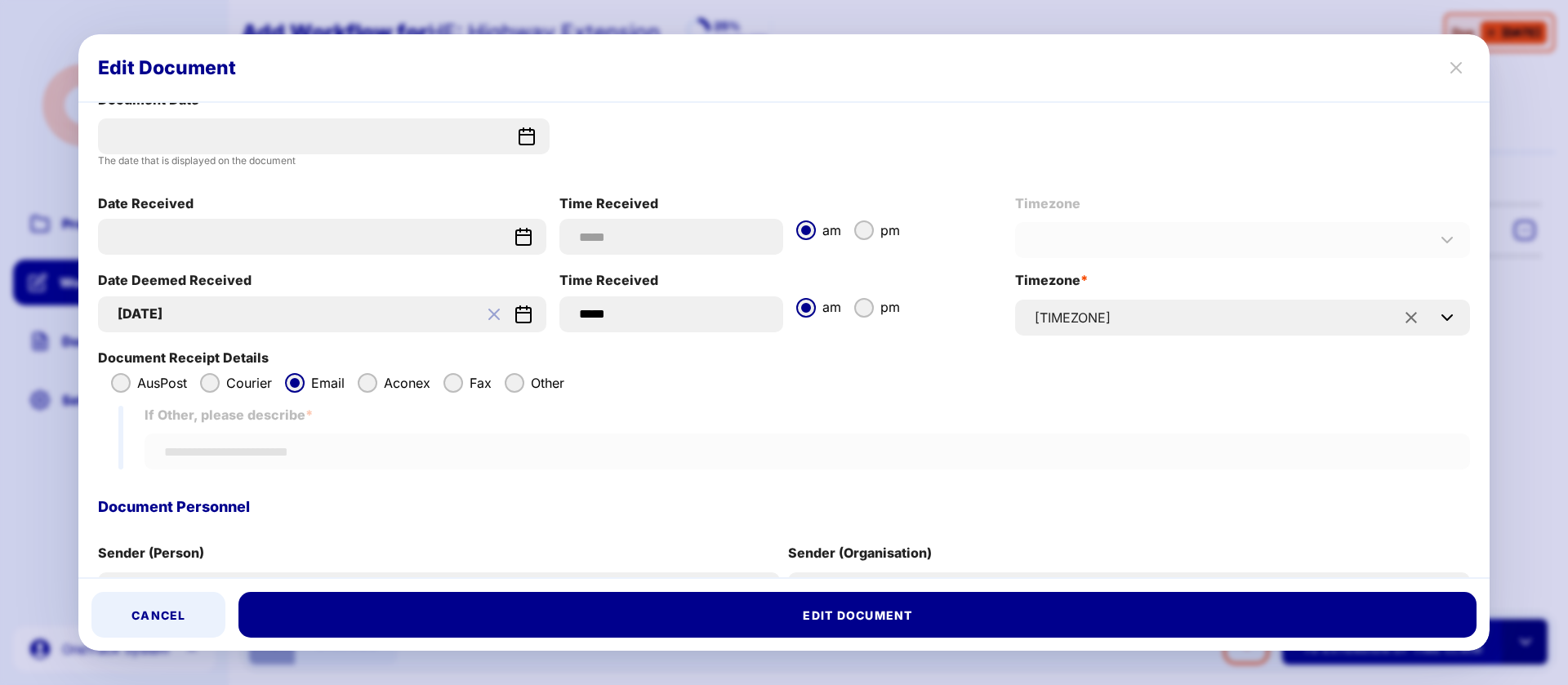 click on "[DATE]" at bounding box center (310, 314) 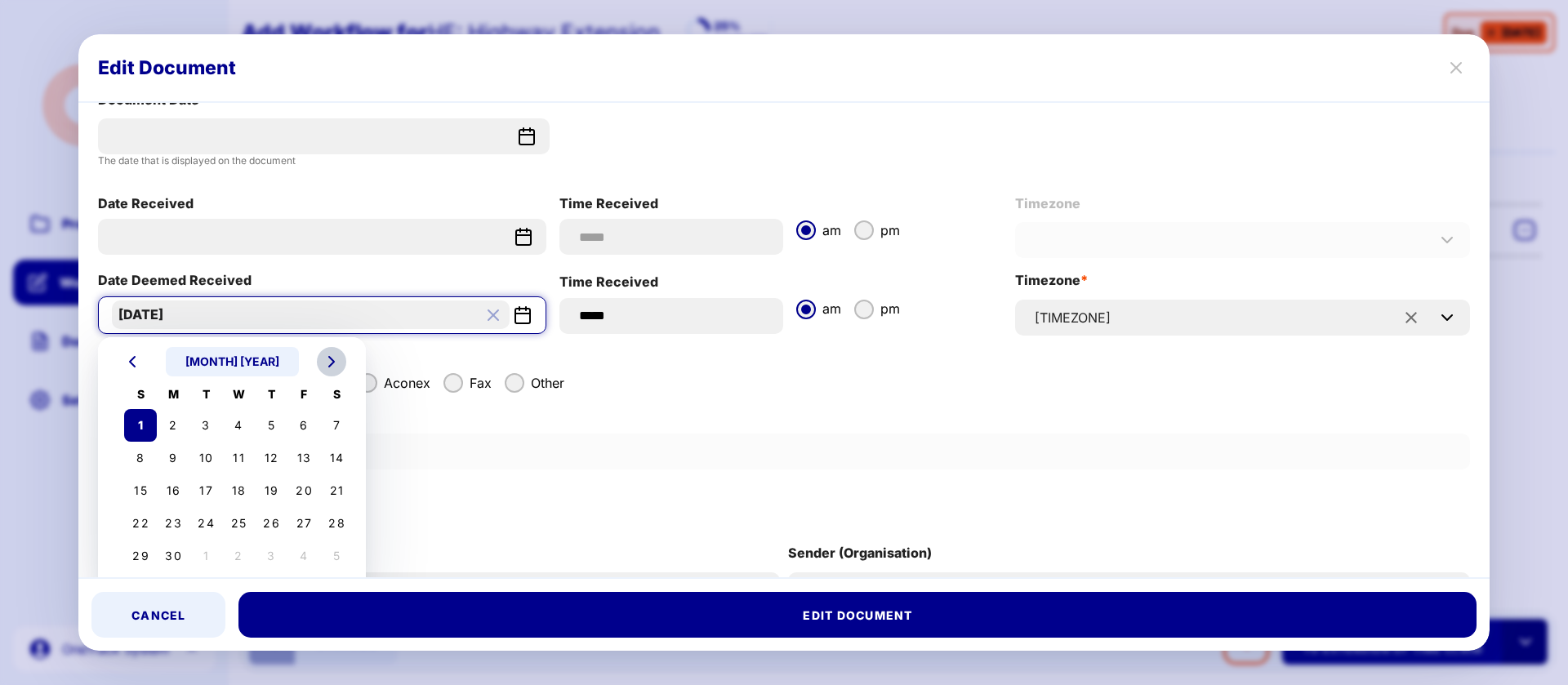click 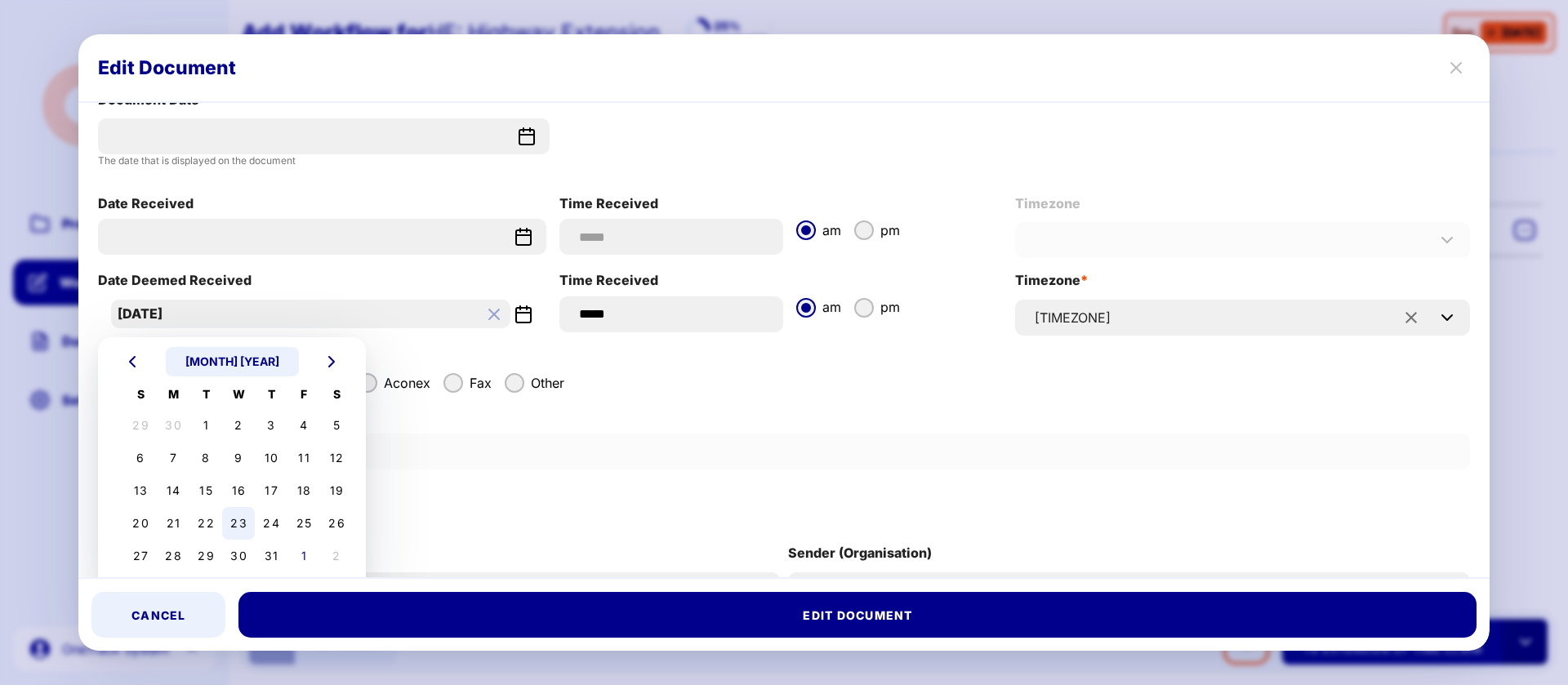 click on "23" at bounding box center (238, 523) 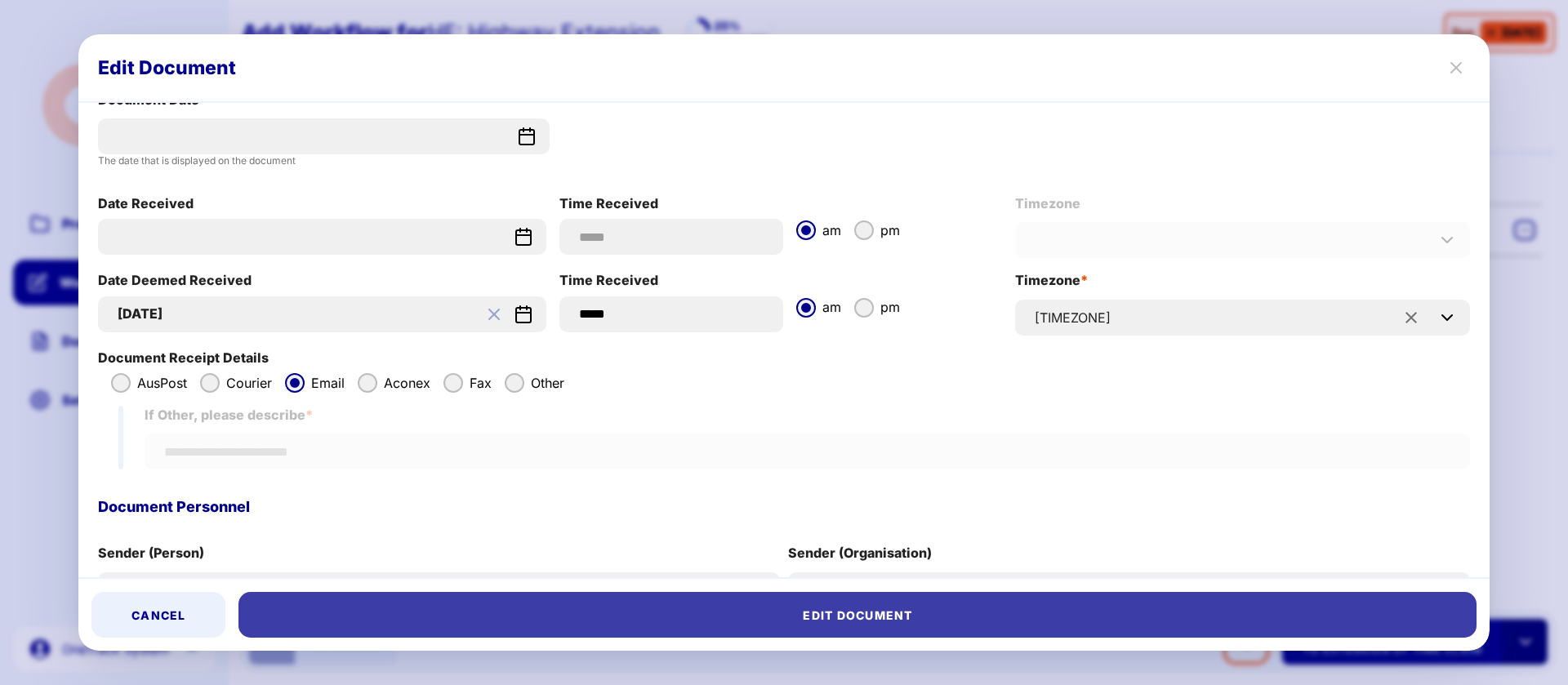 click on "Edit Document" at bounding box center [858, 615] 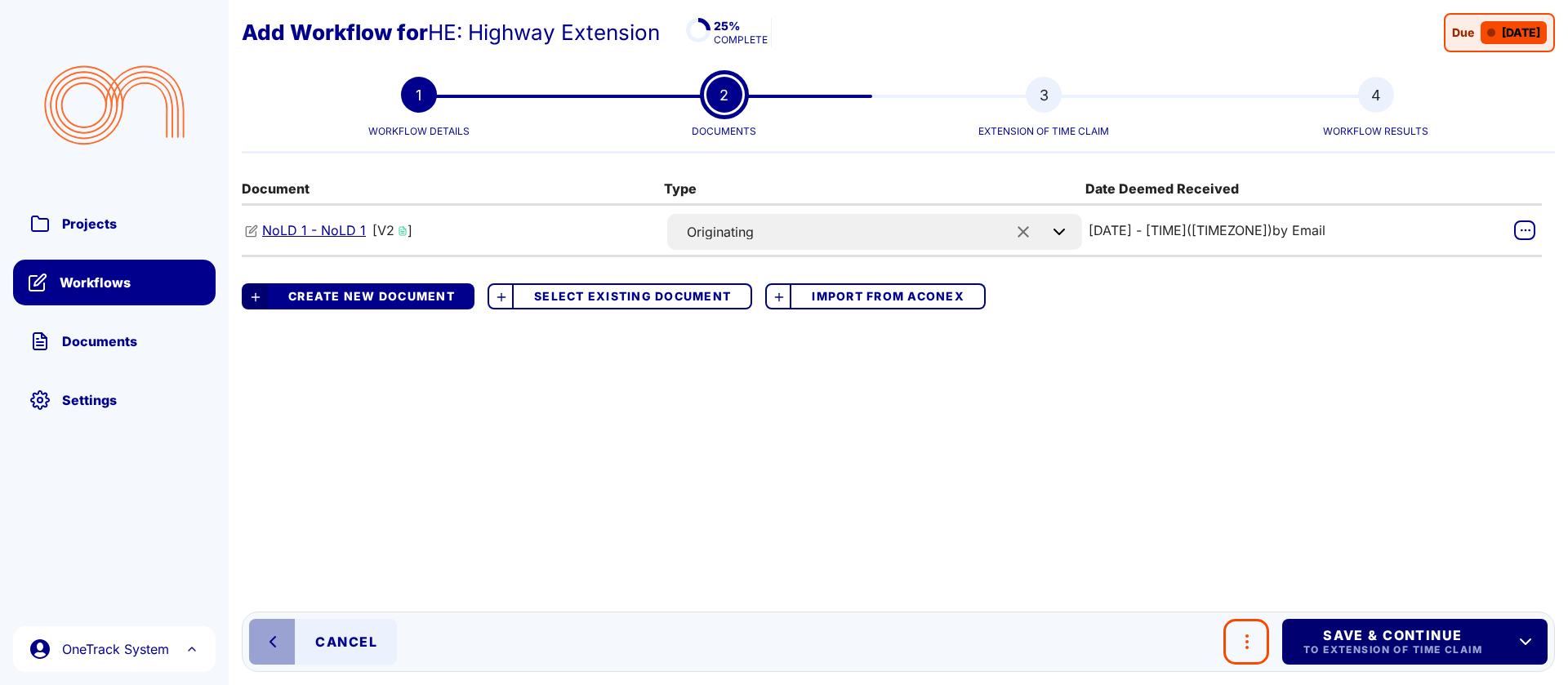 click on "Save & Continue" at bounding box center [1392, 635] 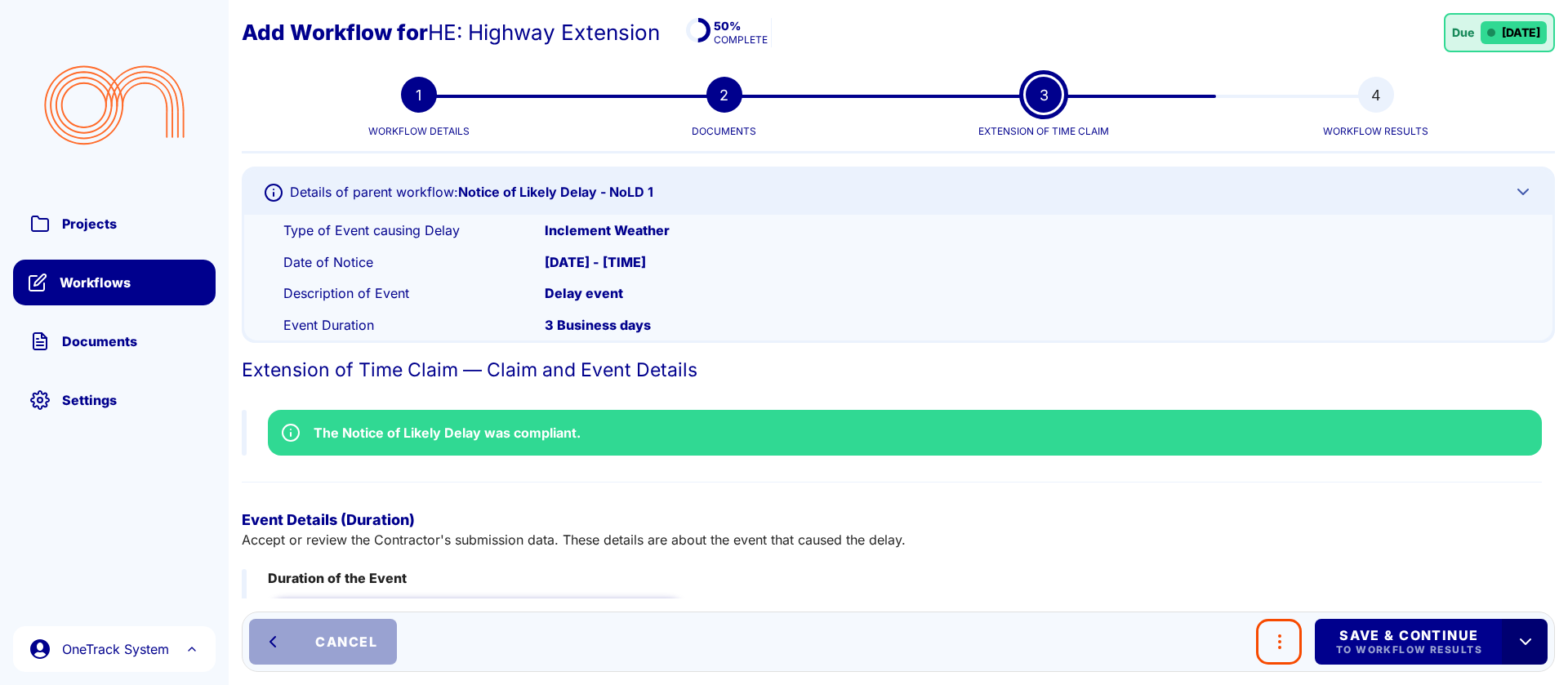 click on "Cancel" at bounding box center [345, 642] 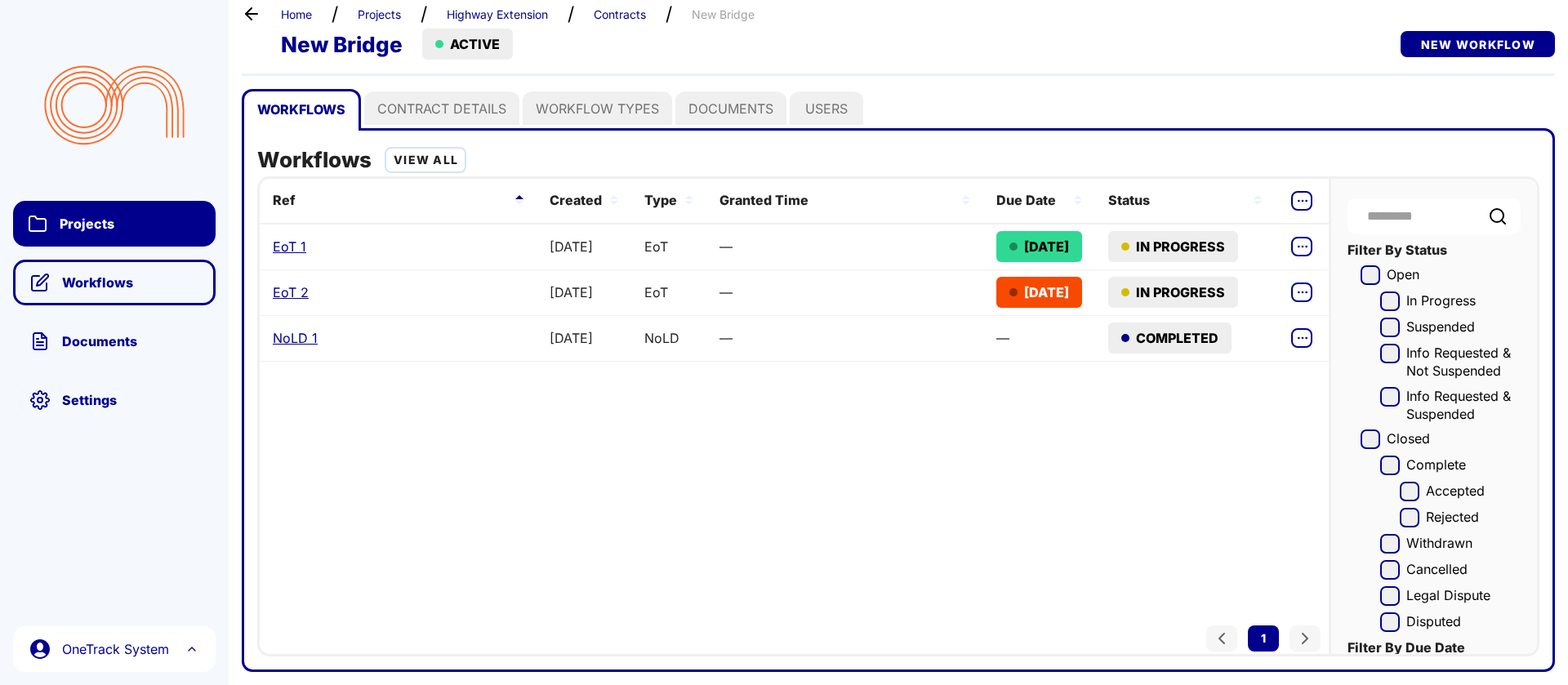 click on "Workflows" at bounding box center [114, 282] 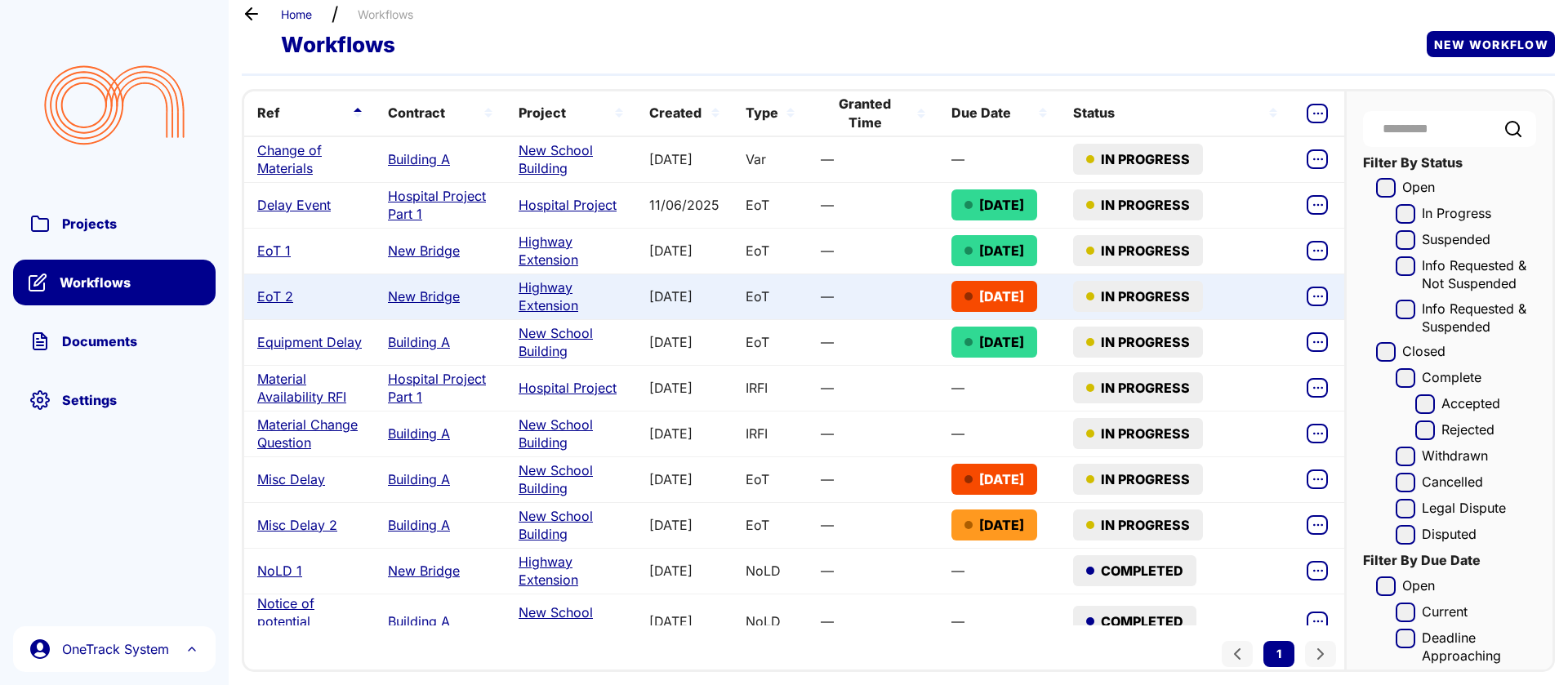 click on "EoT 2" at bounding box center (275, 296) 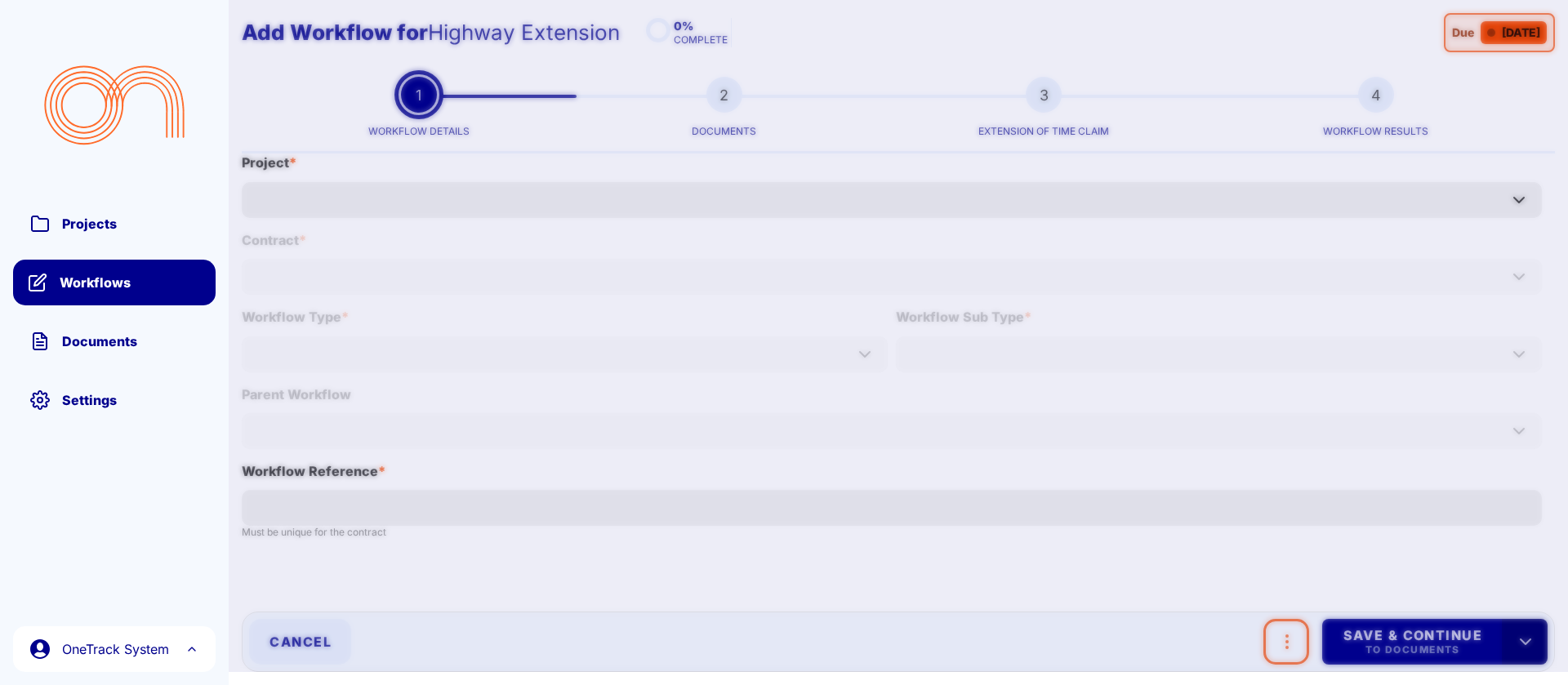 type on "*****" 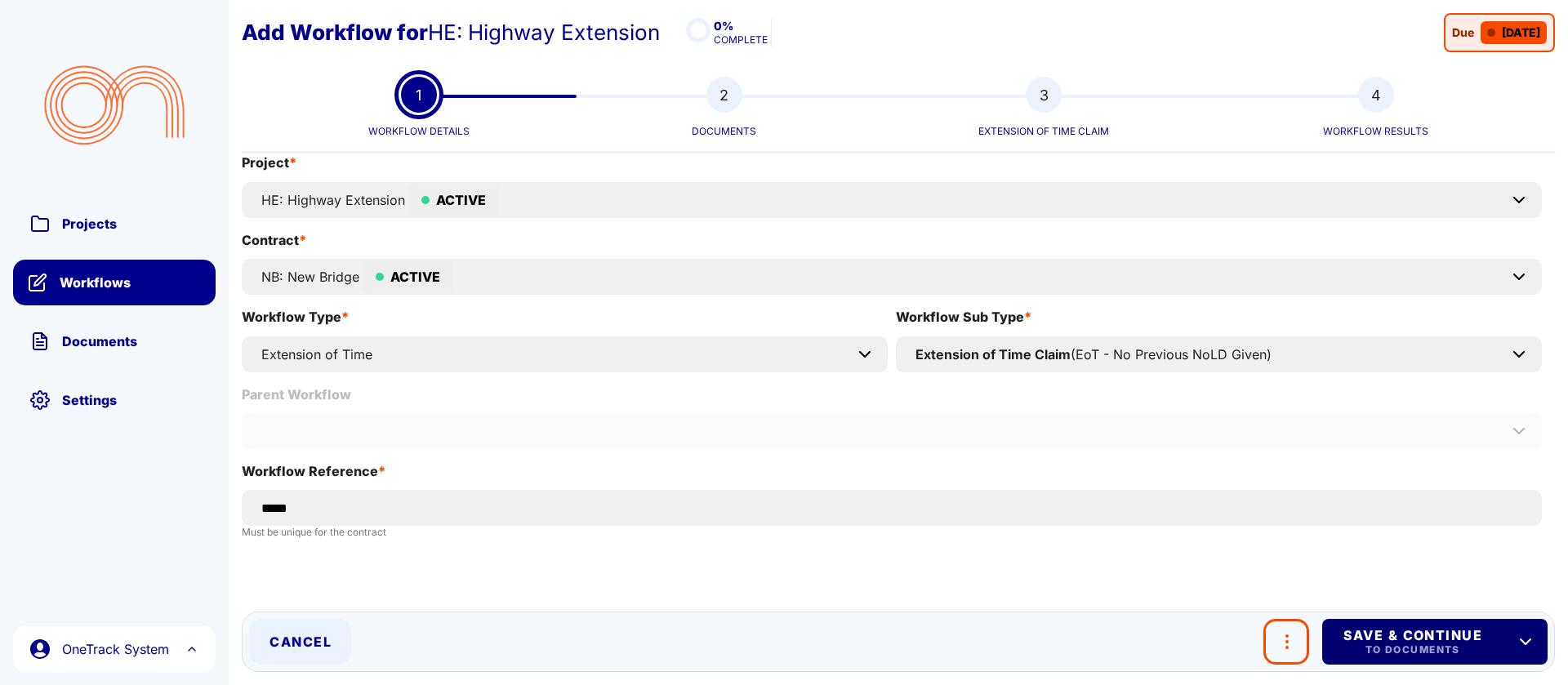 click on "Save & Continue   To Documents" at bounding box center (1412, 642) 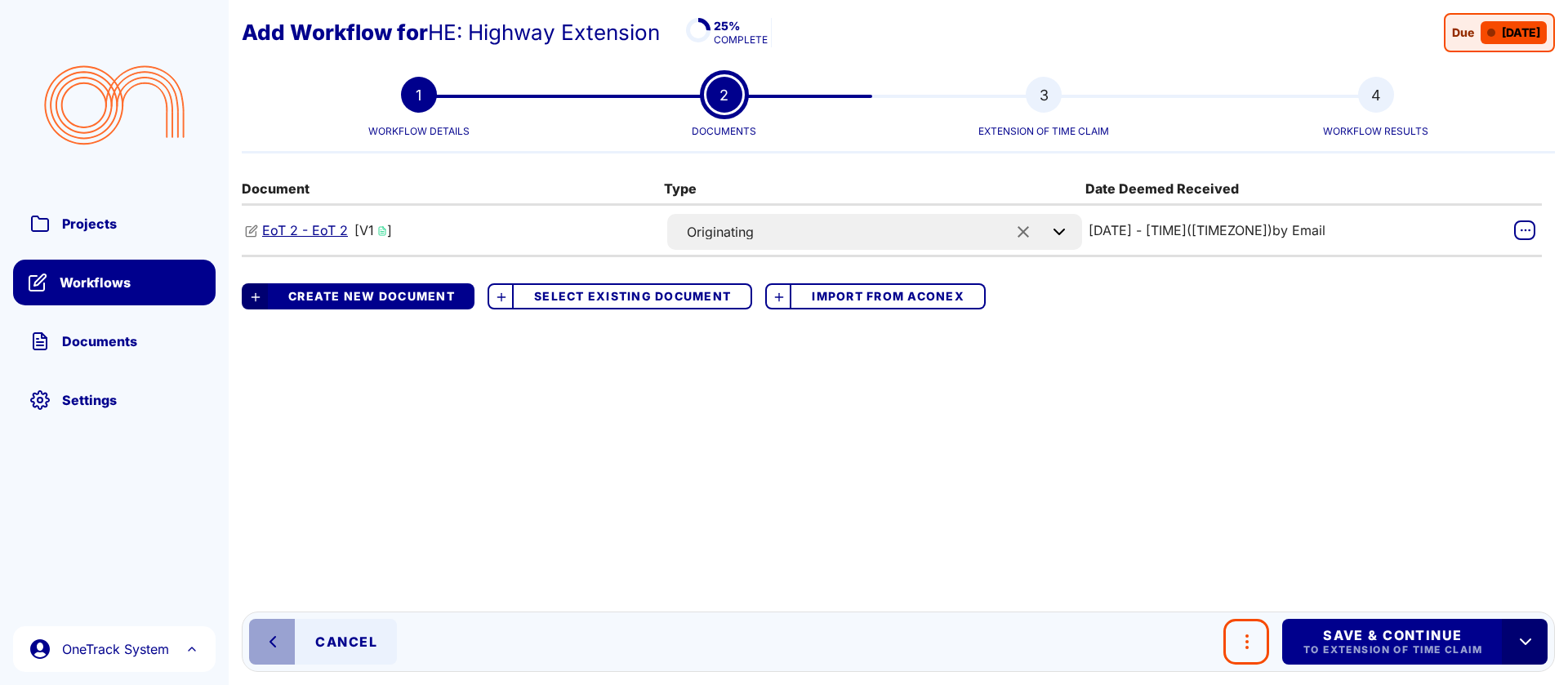 click on "EoT 2 - EoT 2" at bounding box center (305, 230) 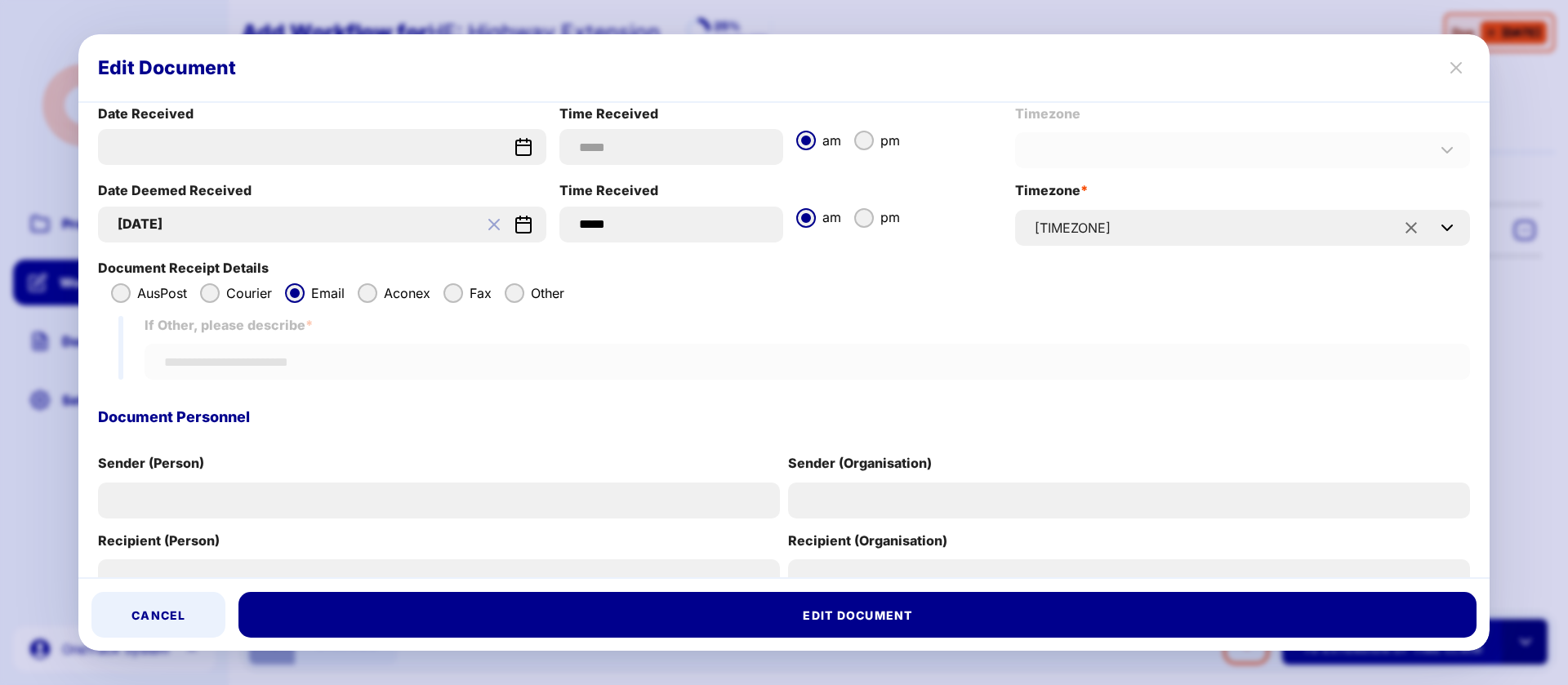 scroll, scrollTop: 985, scrollLeft: 0, axis: vertical 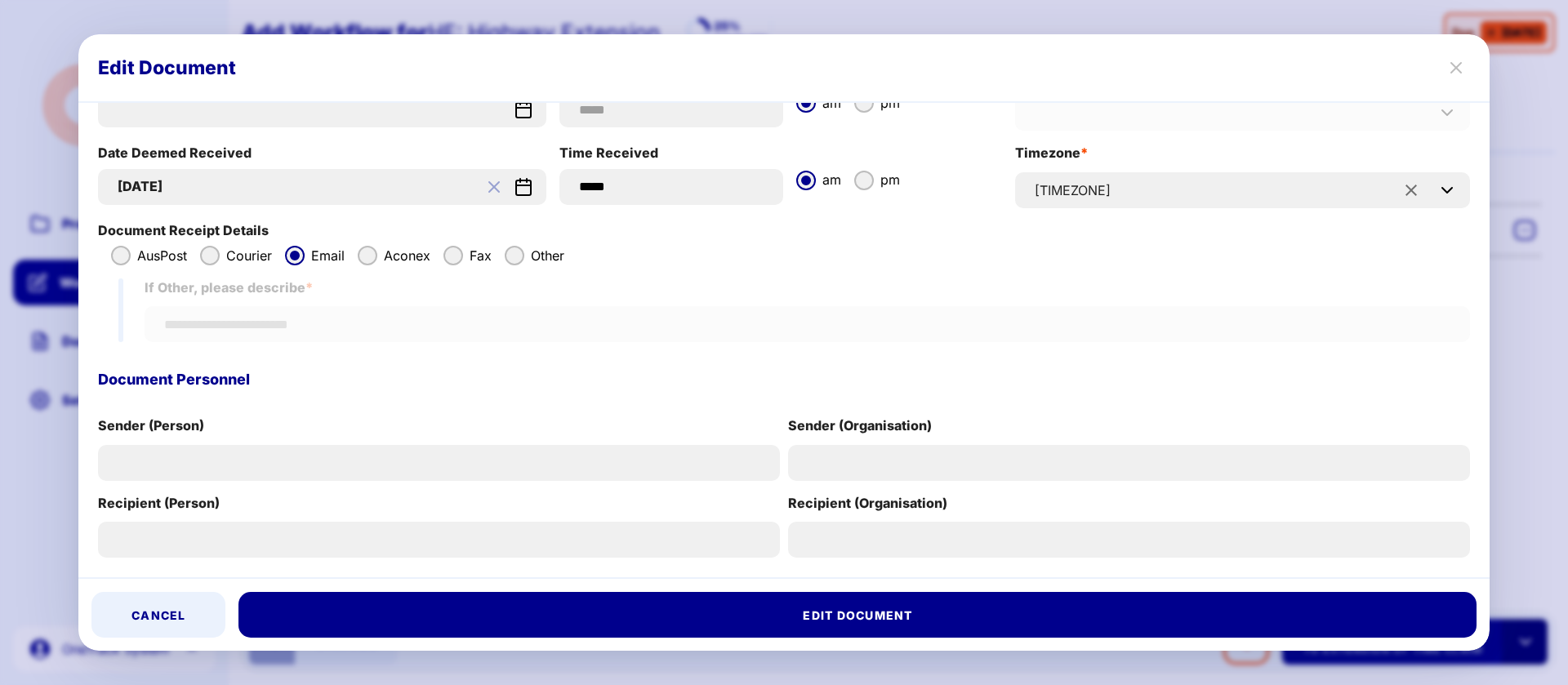 click on "[DATE]" at bounding box center [310, 186] 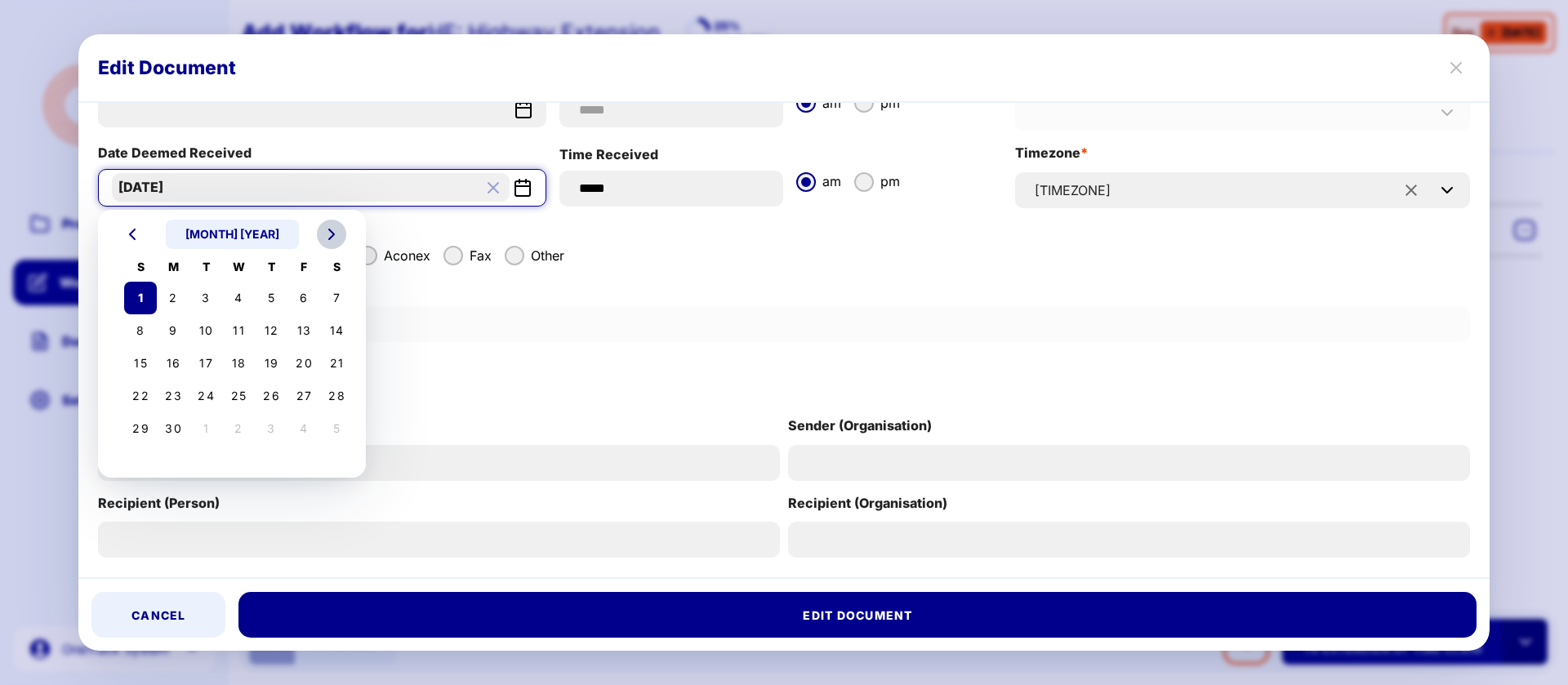 click 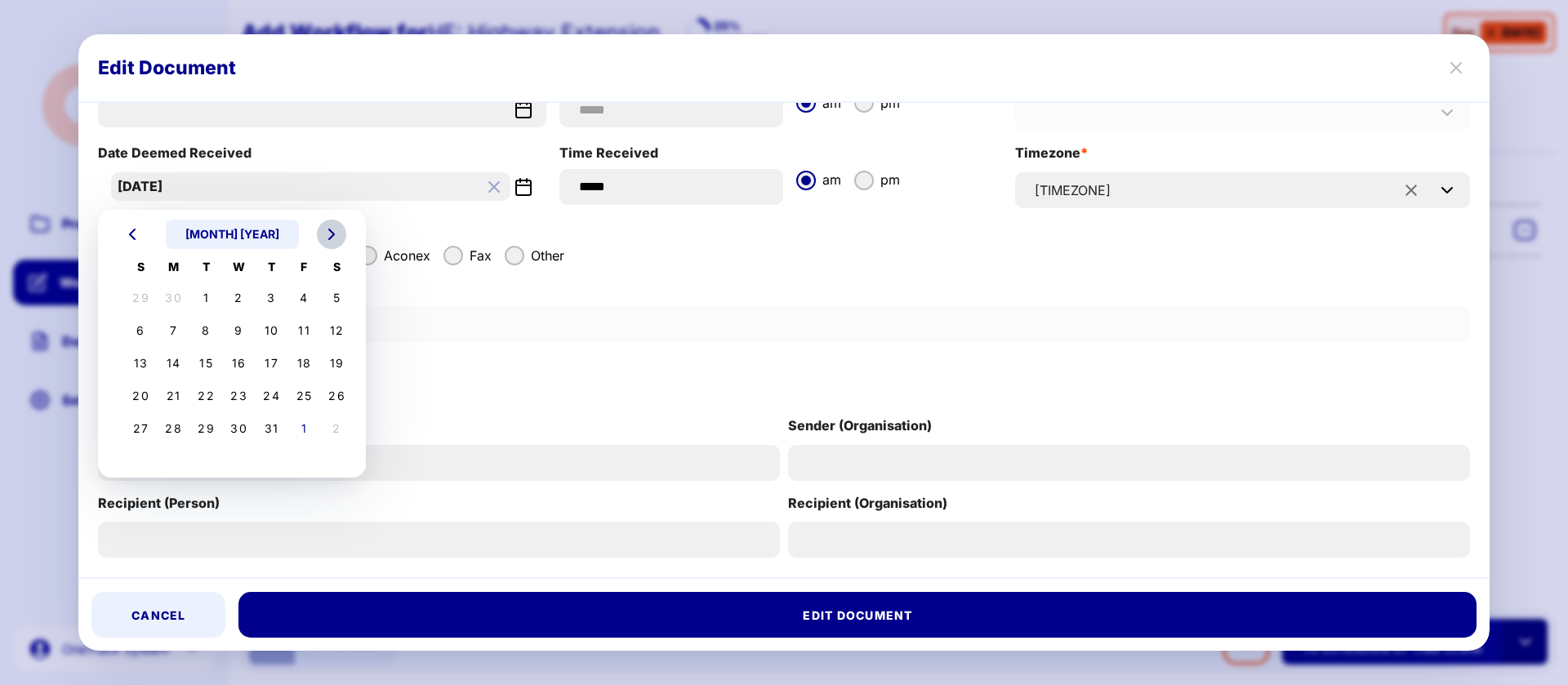 click 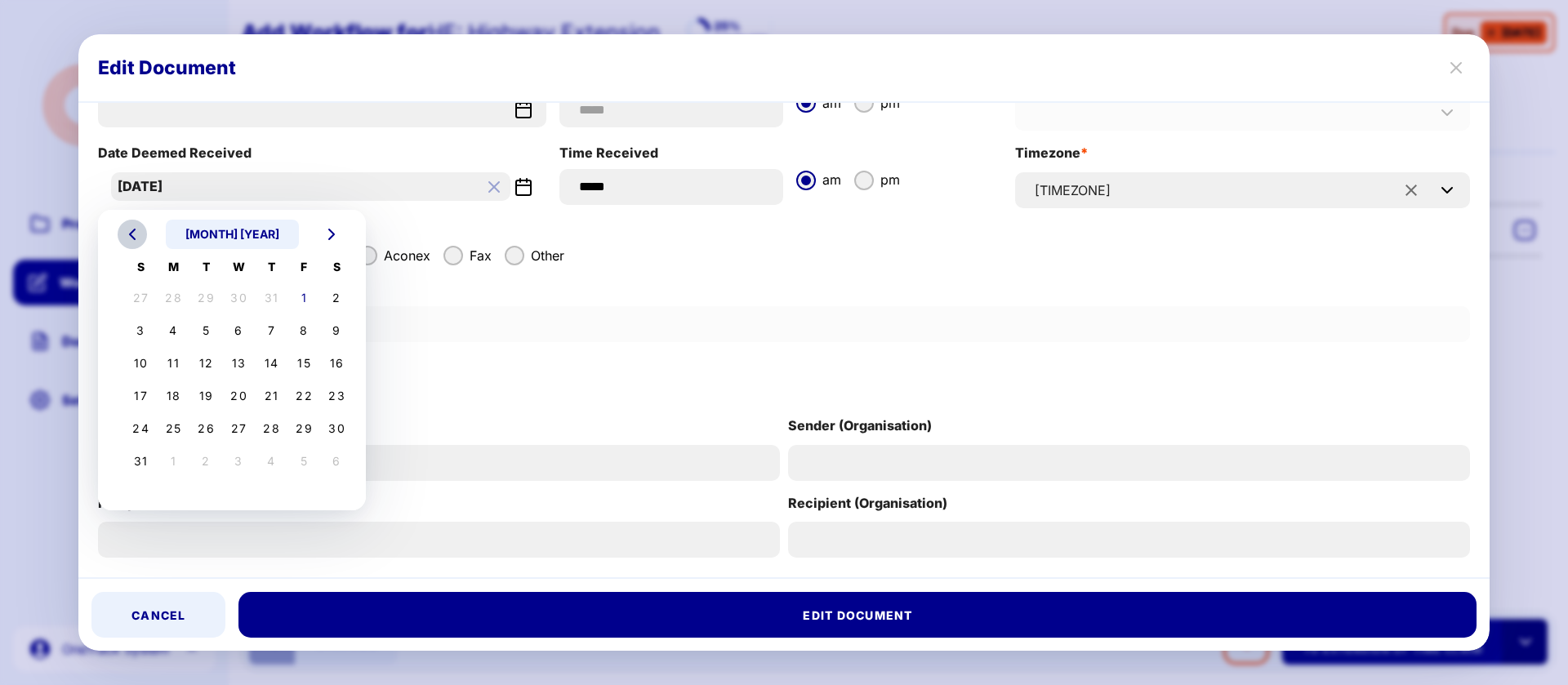 click 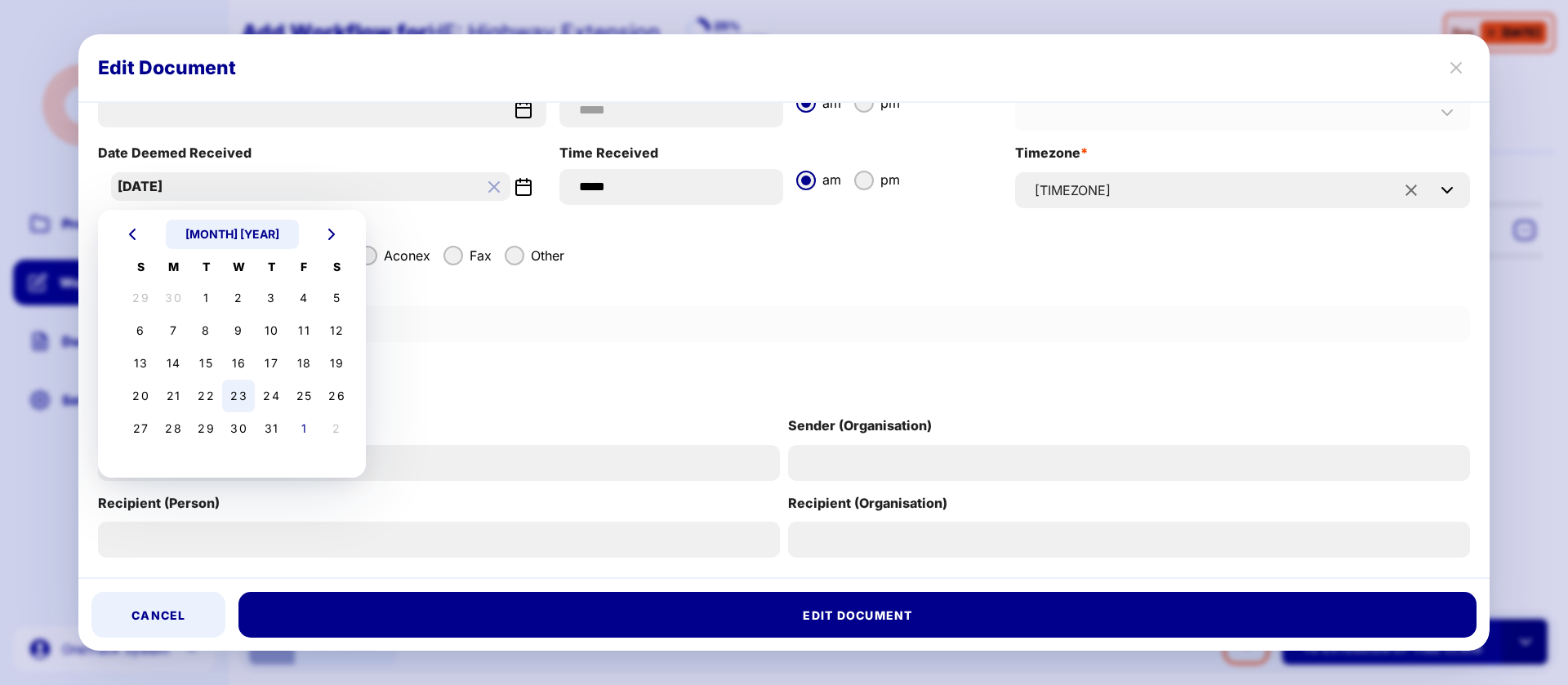click on "23" at bounding box center (238, 395) 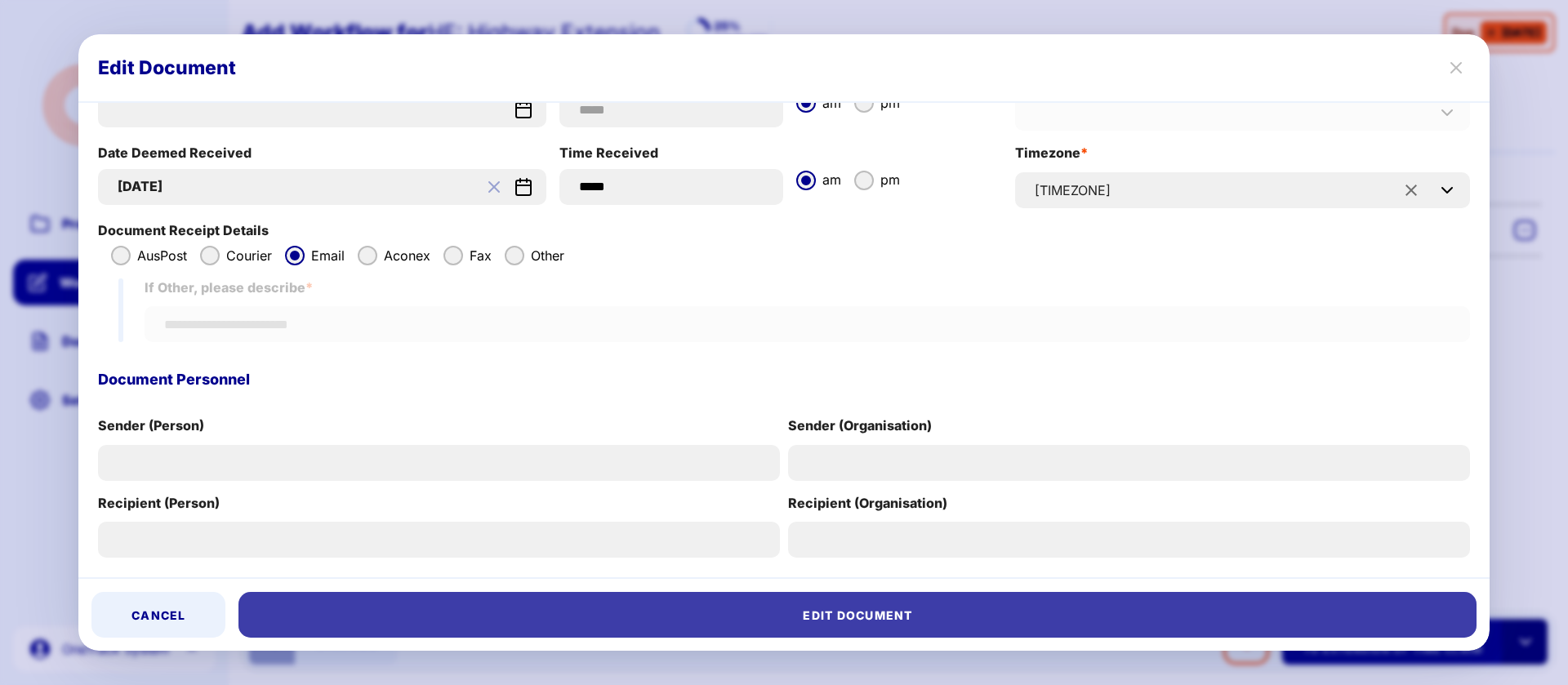 click on "Edit Document" at bounding box center (858, 615) 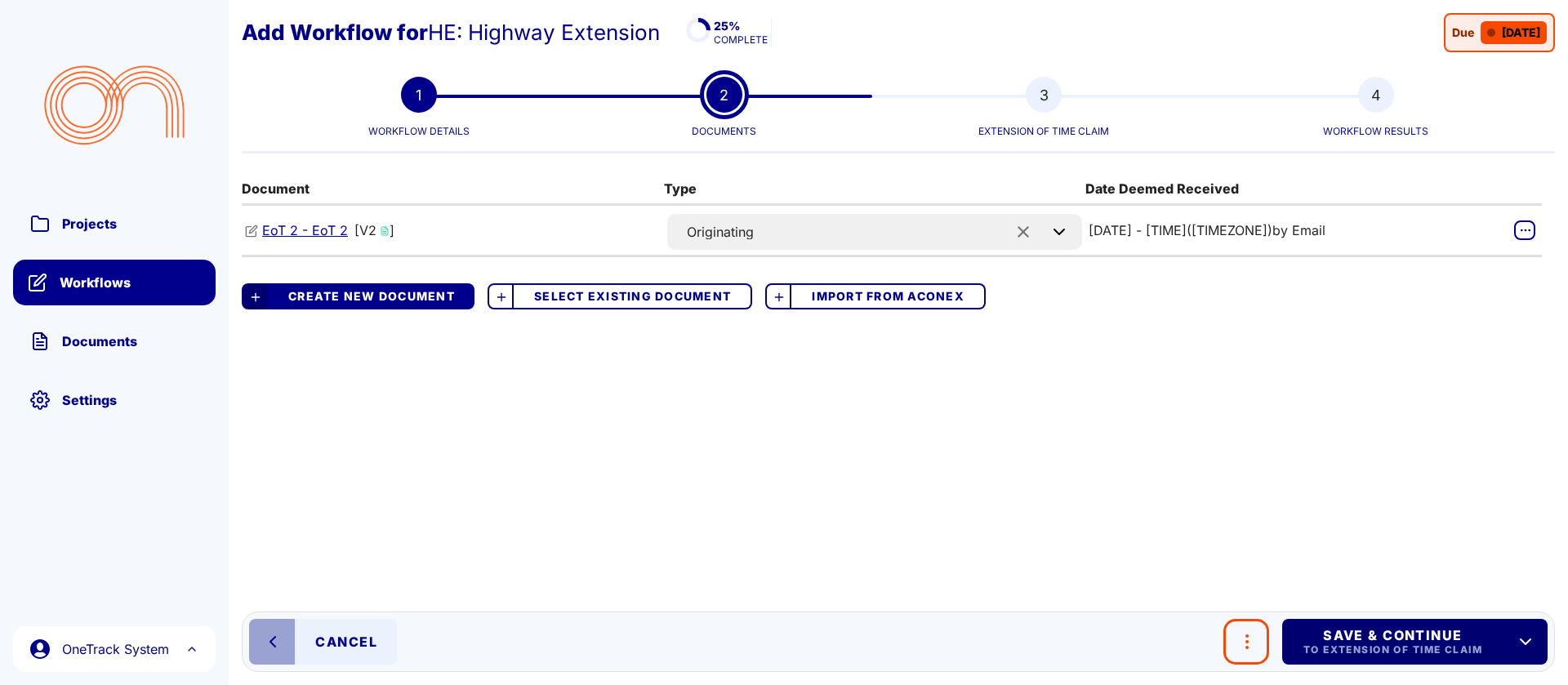 click on "Save & Continue" at bounding box center [1392, 635] 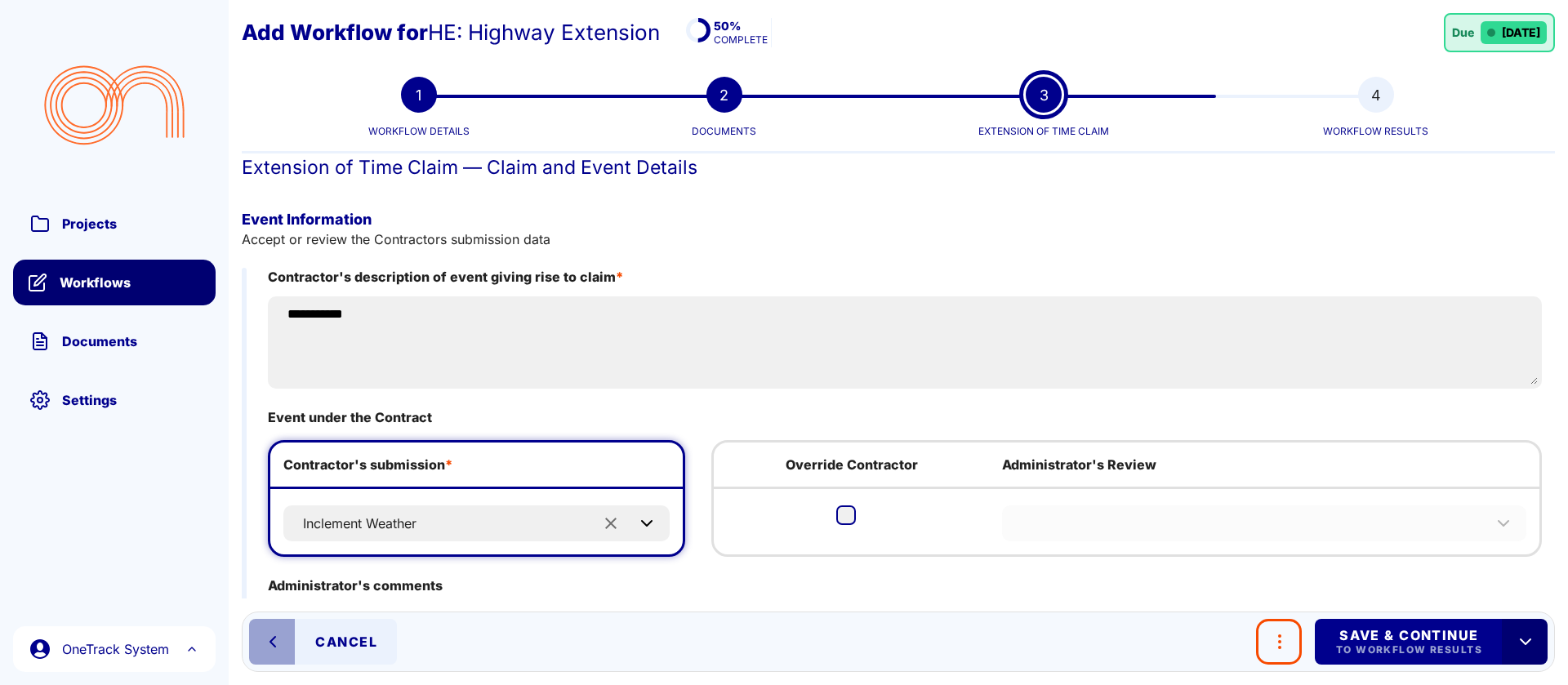 click on "Workflows" at bounding box center [114, 282] 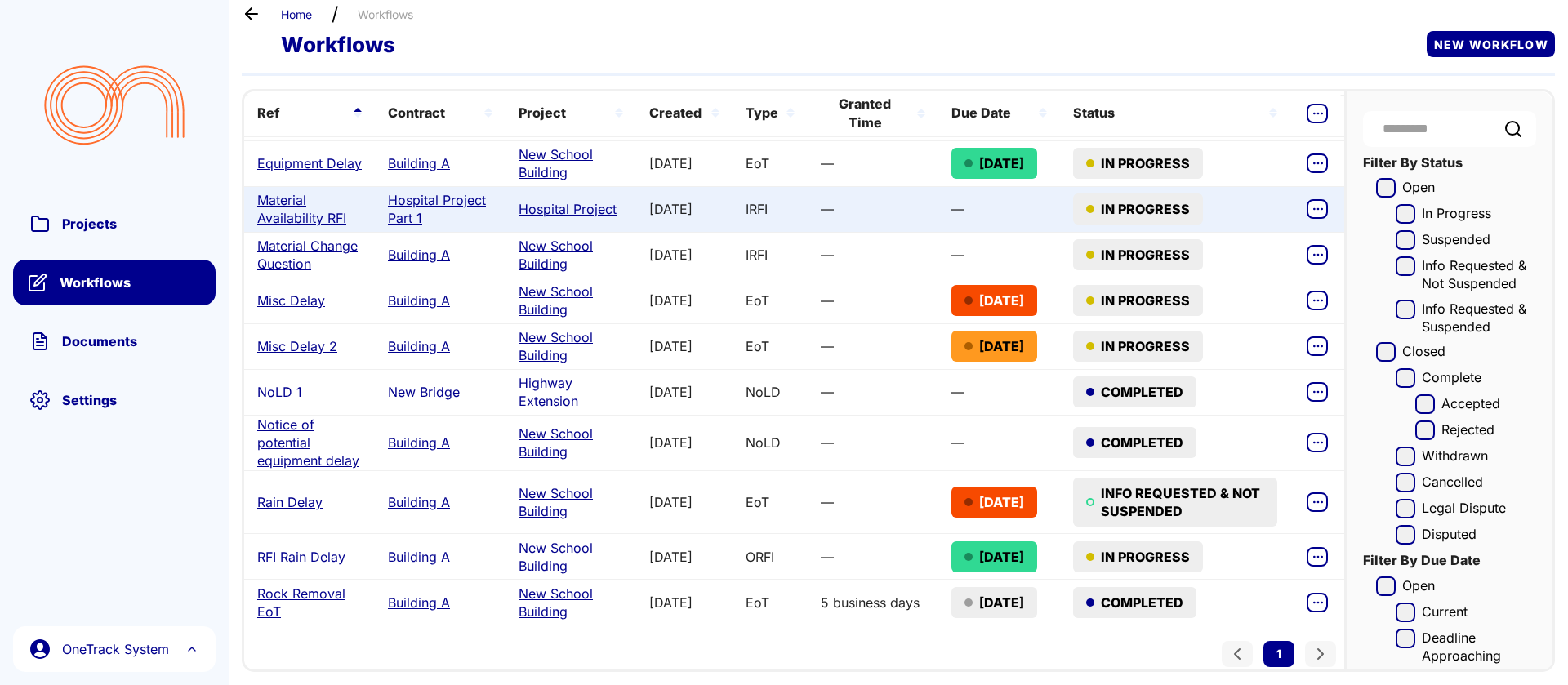 scroll, scrollTop: 0, scrollLeft: 0, axis: both 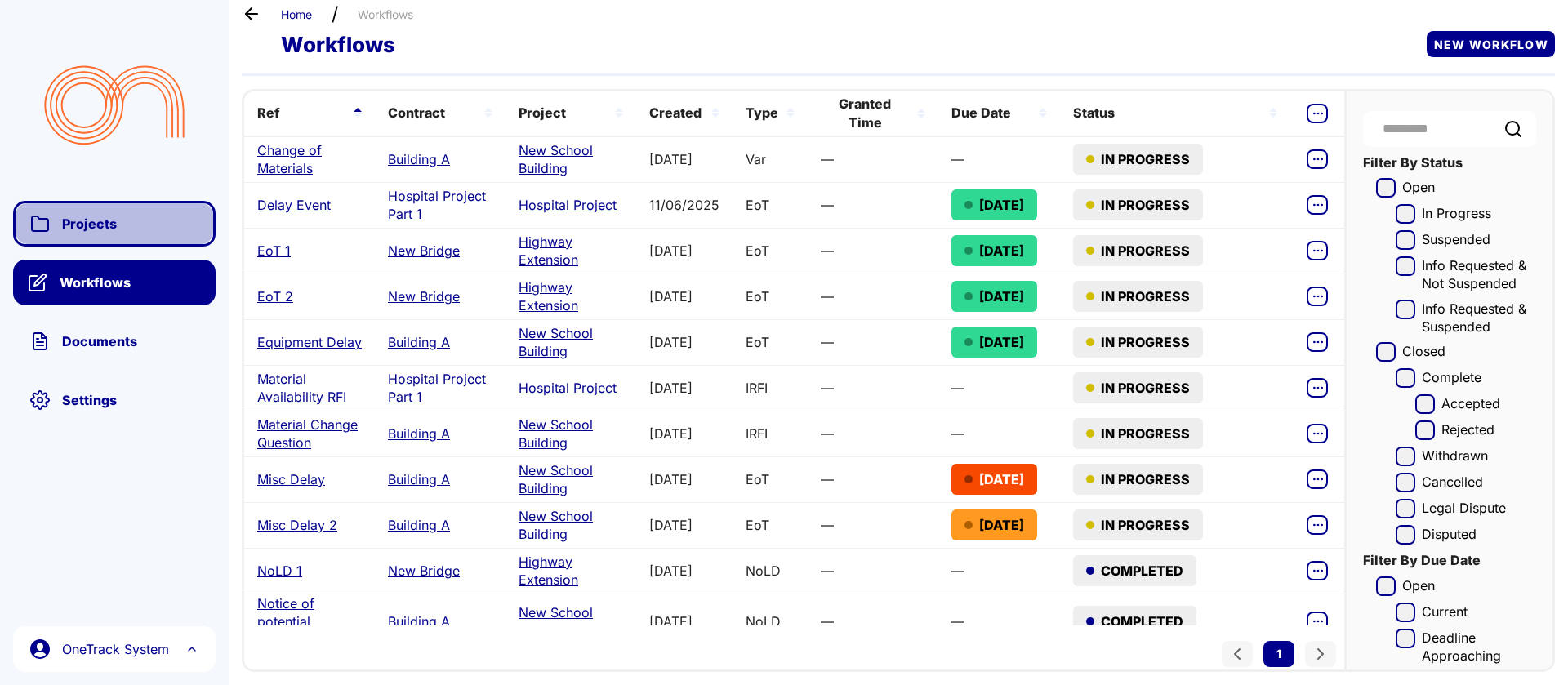 click on "Projects" at bounding box center (114, 224) 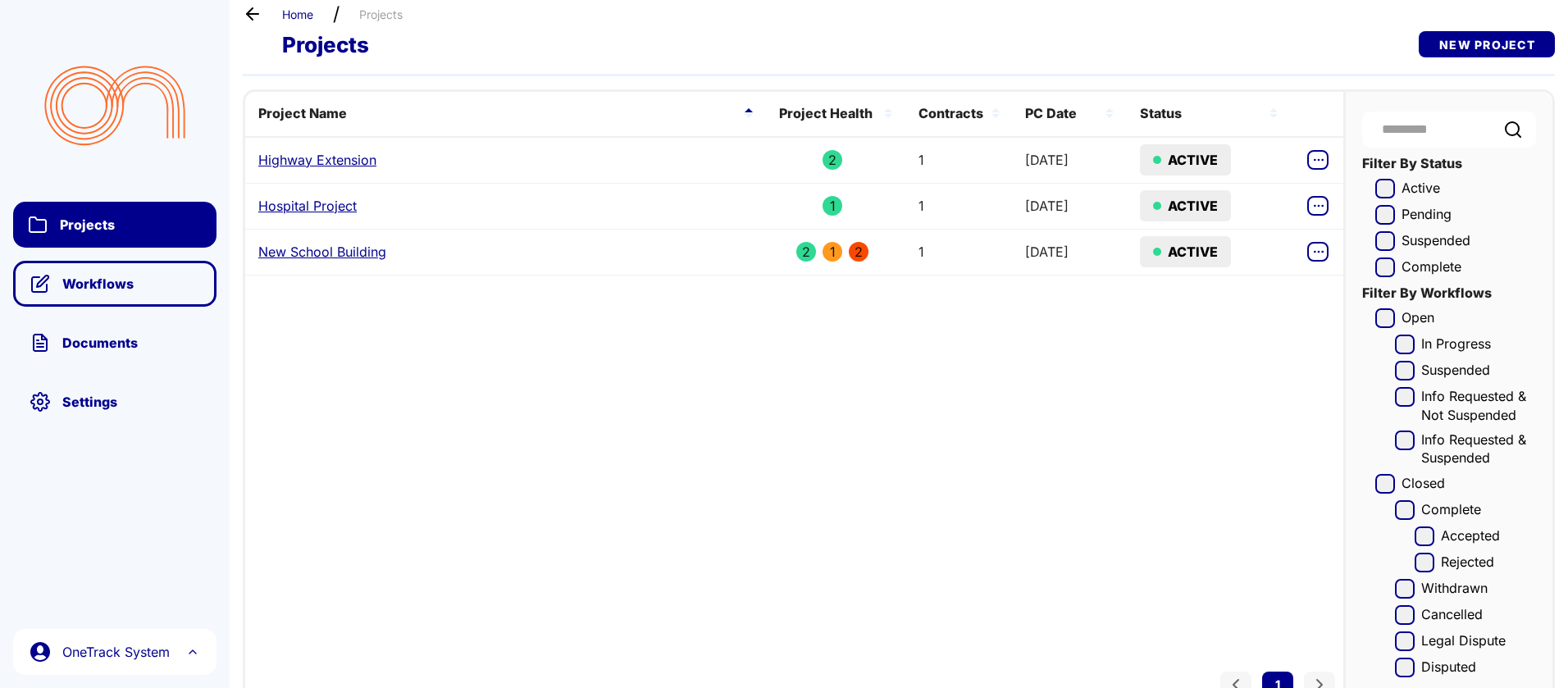 click on "Workflows" at bounding box center (130, 284) 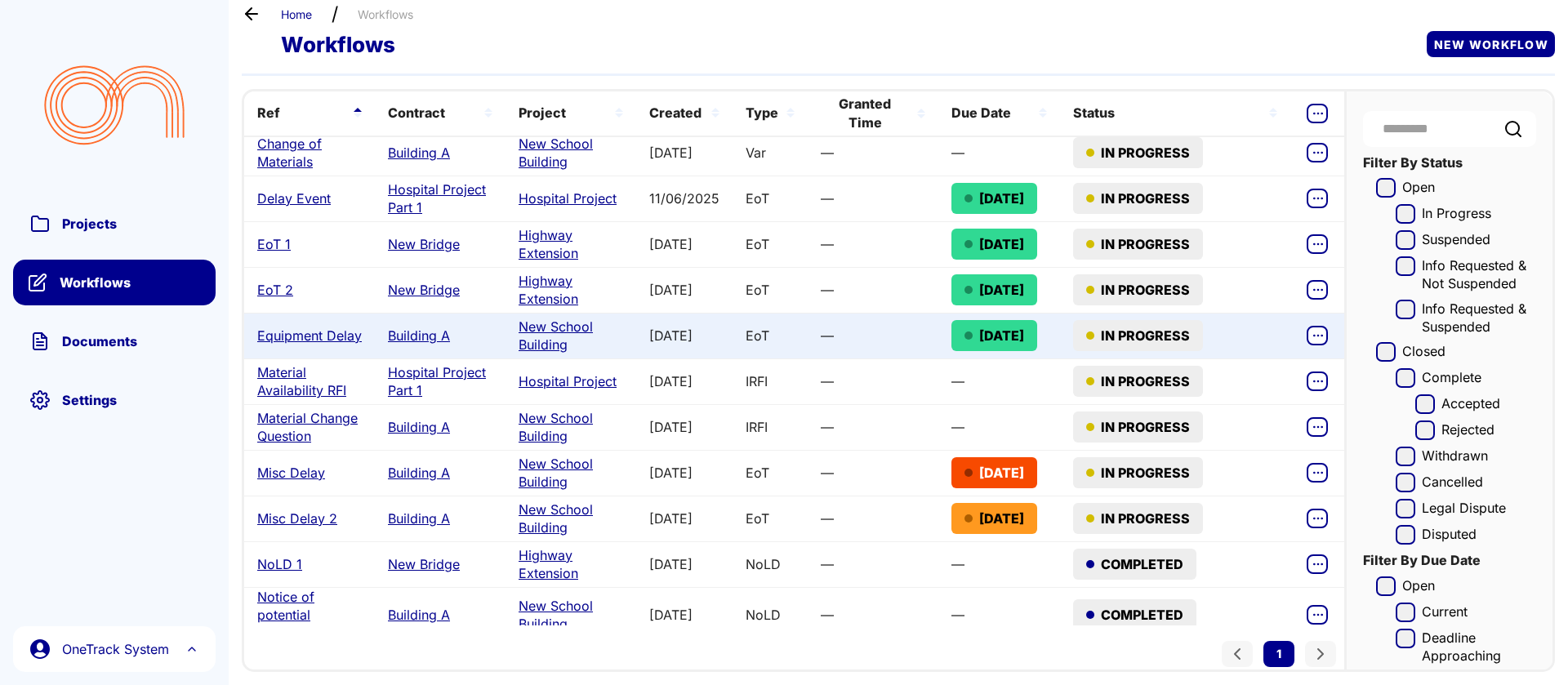 scroll, scrollTop: 0, scrollLeft: 0, axis: both 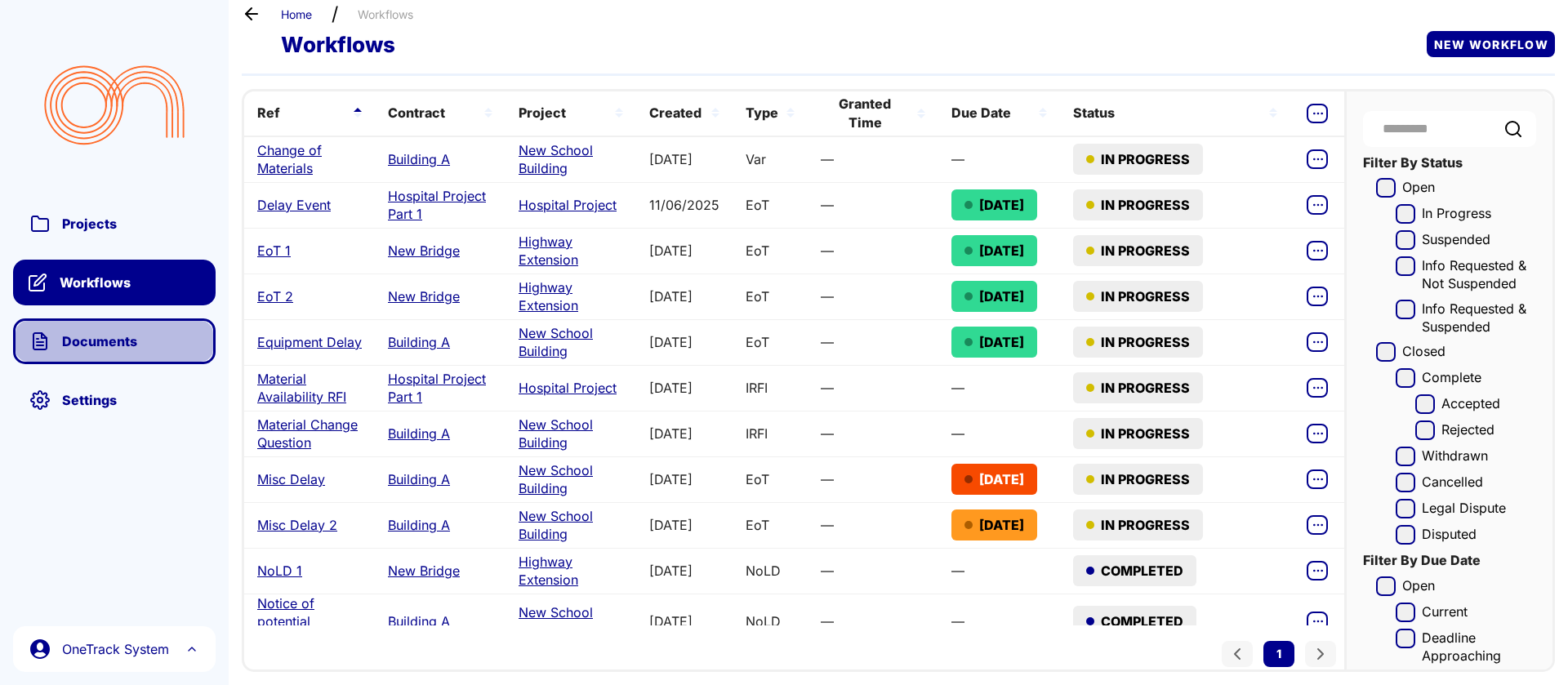 click on "Documents" at bounding box center (114, 341) 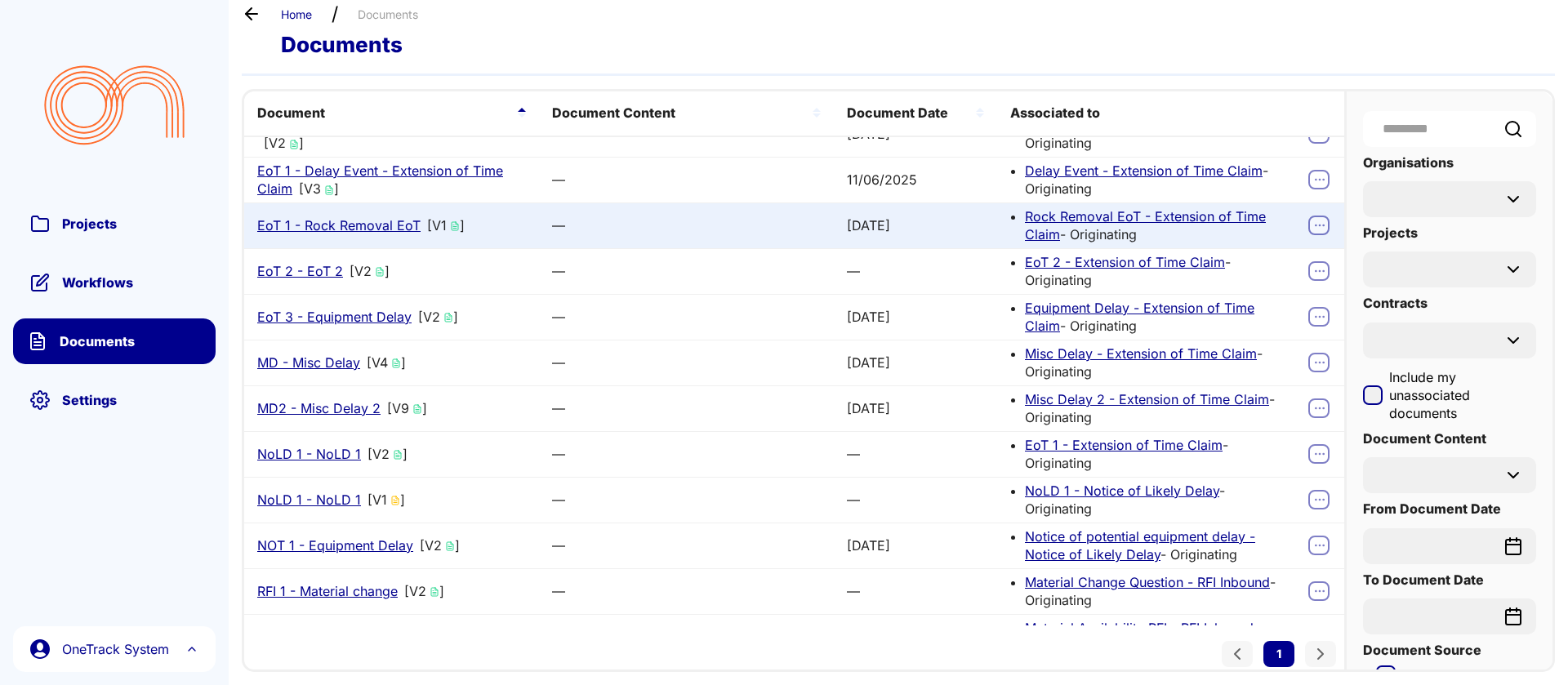 scroll, scrollTop: 105, scrollLeft: 0, axis: vertical 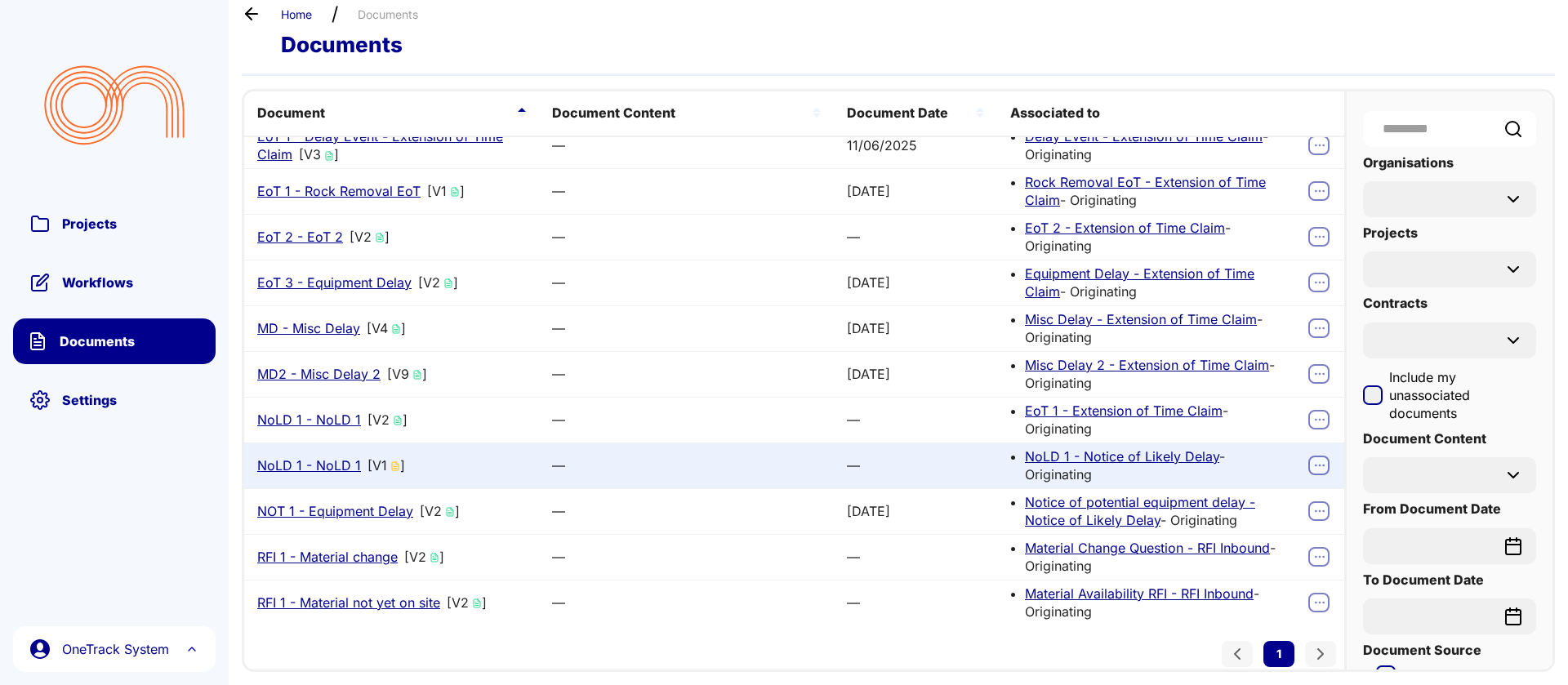 click on "NoLD 1 - NoLD 1  [V1 ]" at bounding box center [331, 465] 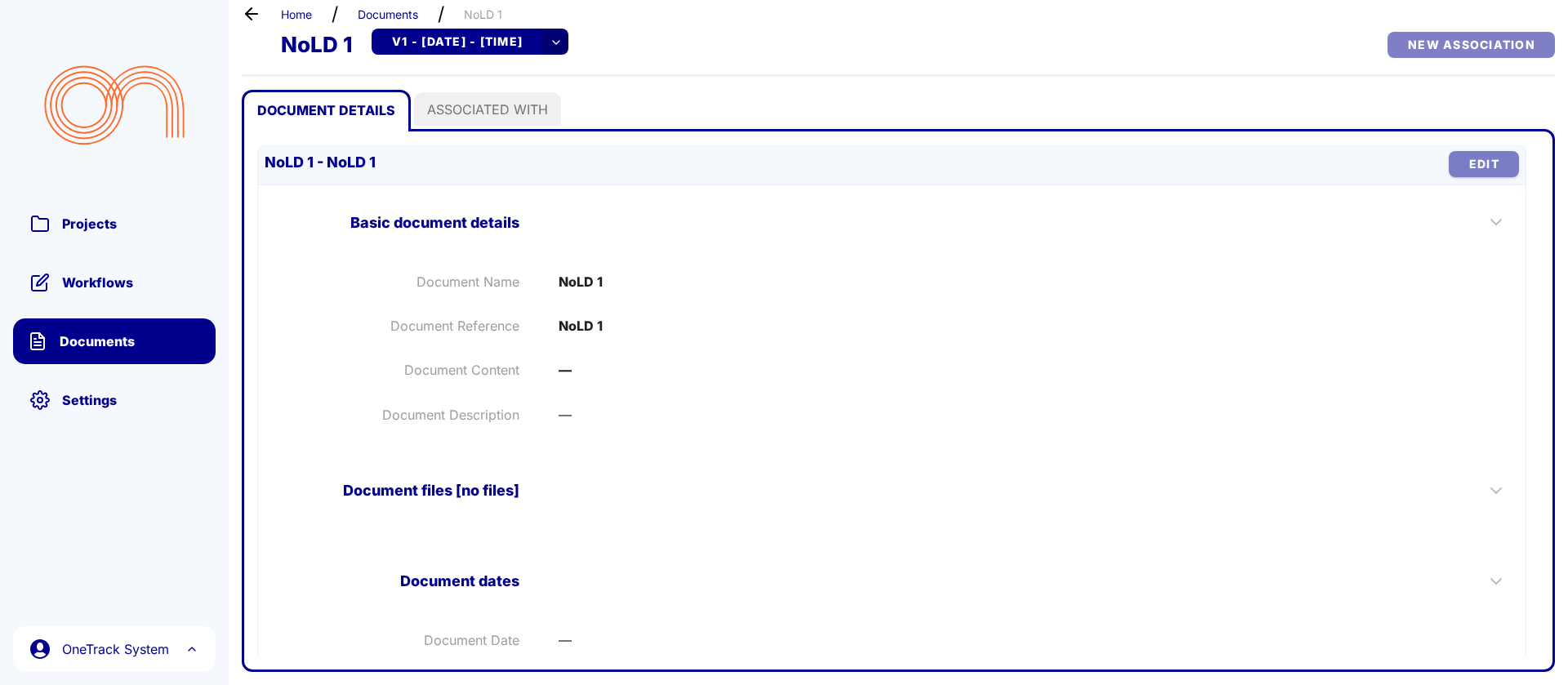 scroll, scrollTop: 0, scrollLeft: 0, axis: both 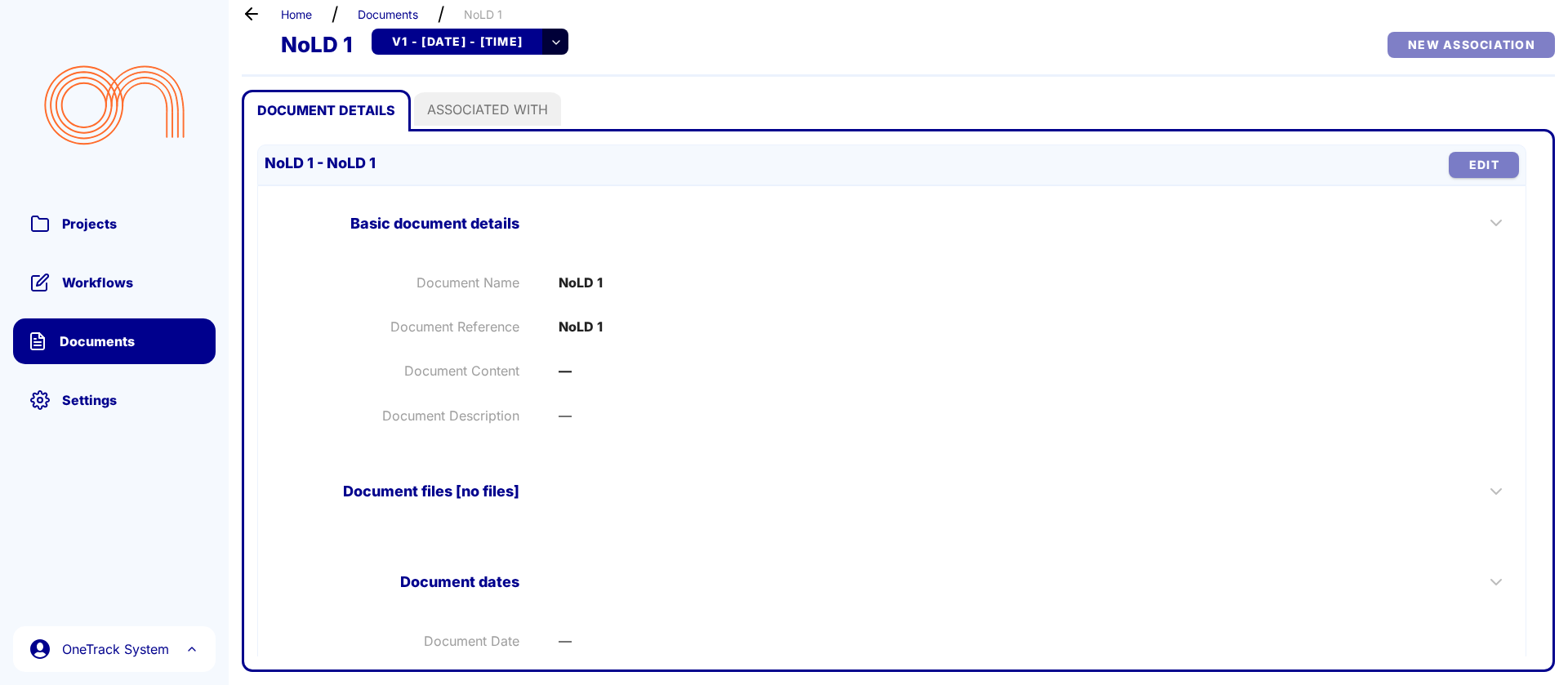 click 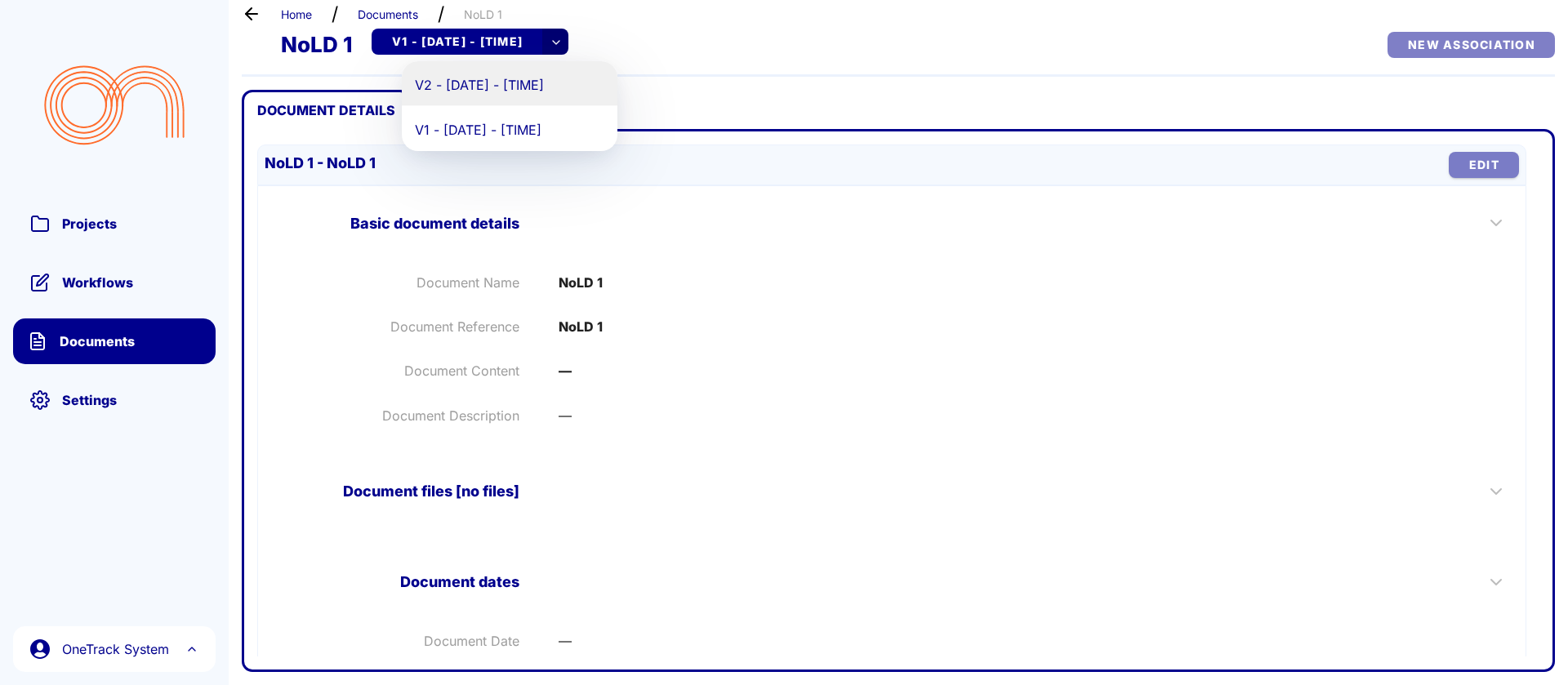 click on "V2 - [DATE] - [TIME]" at bounding box center (510, 83) 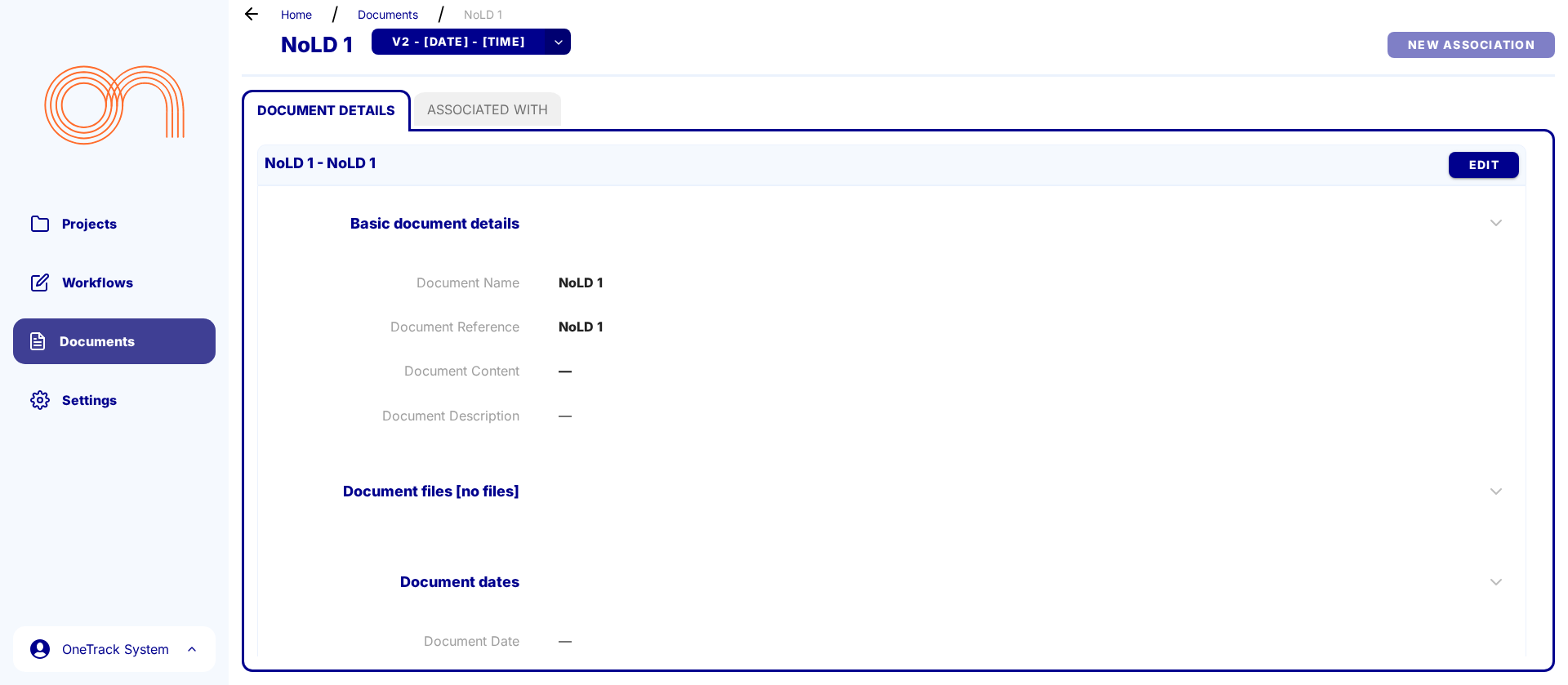click on "Documents" at bounding box center [114, 341] 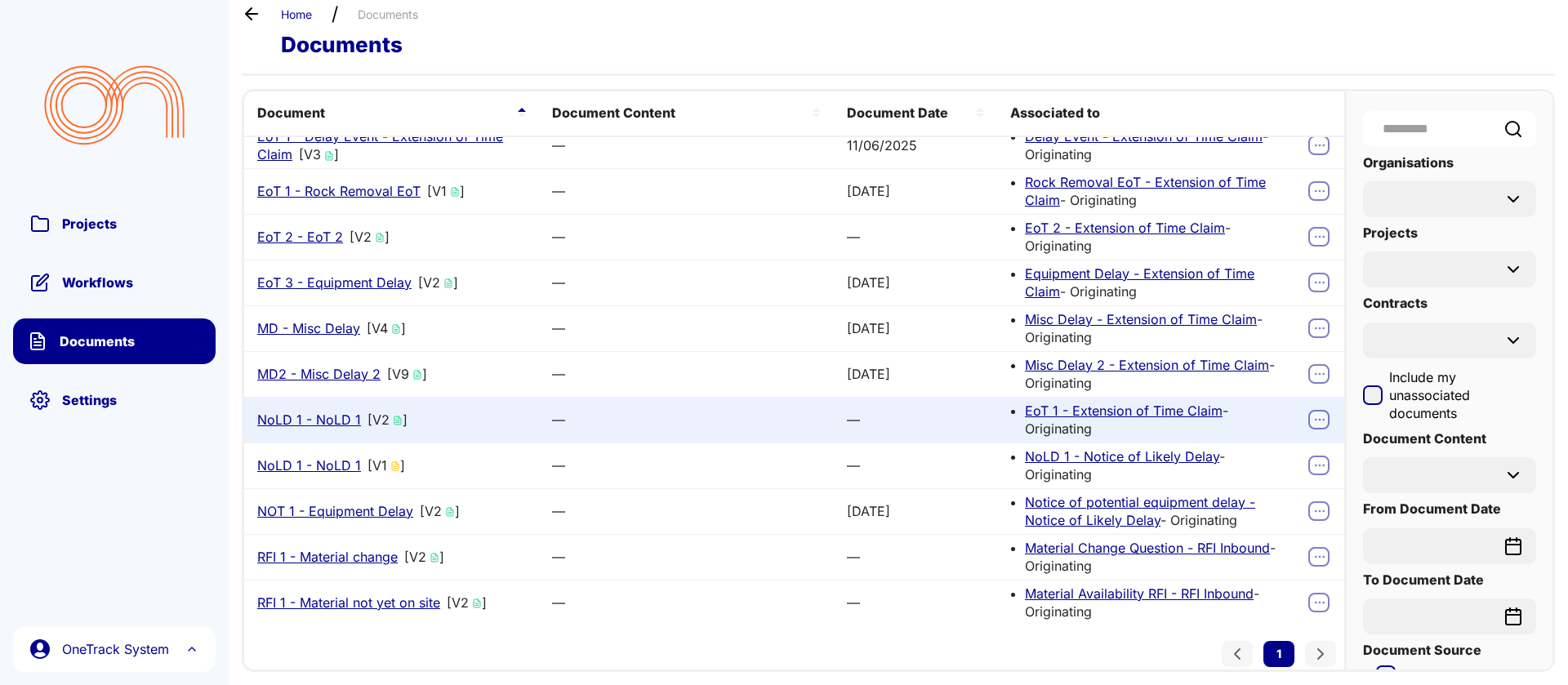 scroll, scrollTop: 0, scrollLeft: 0, axis: both 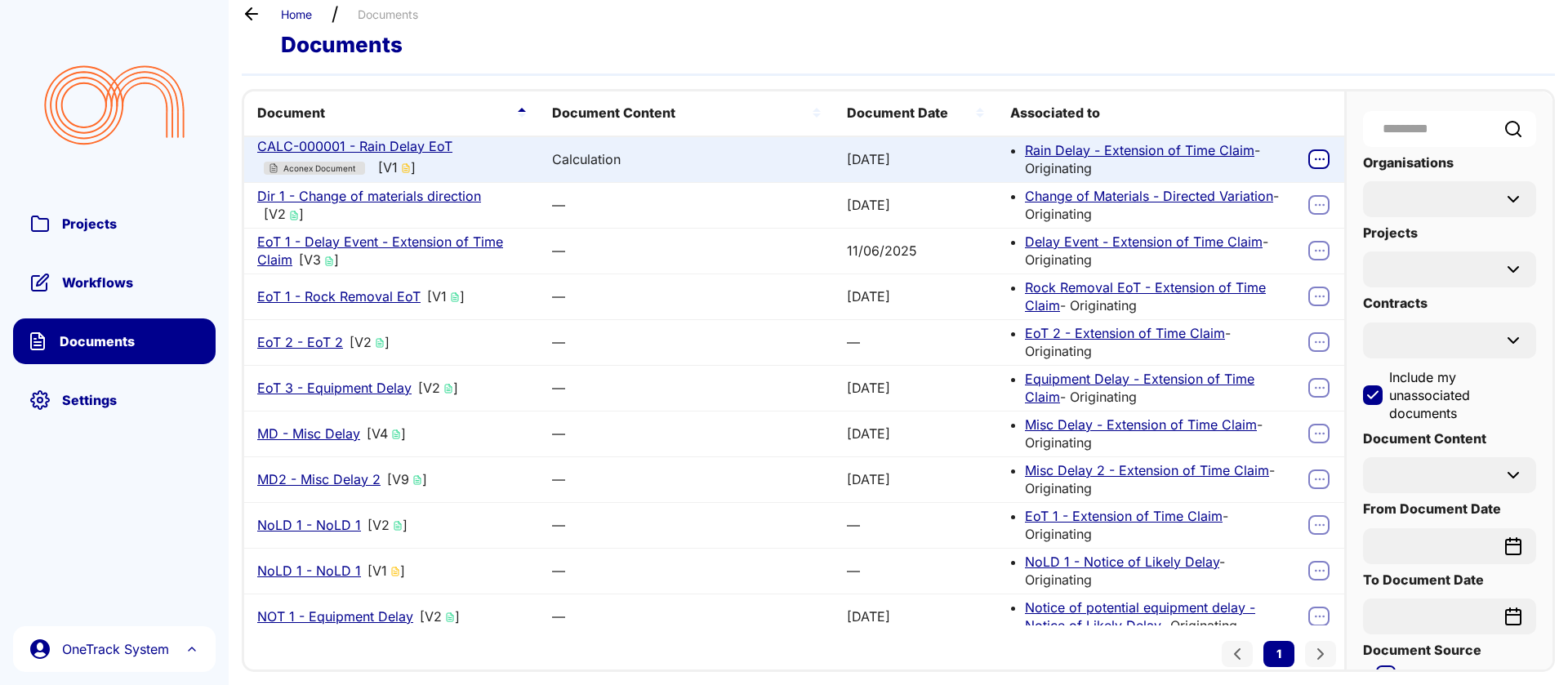 click on "Aconex Document   [V1 ]" at bounding box center [391, 159] 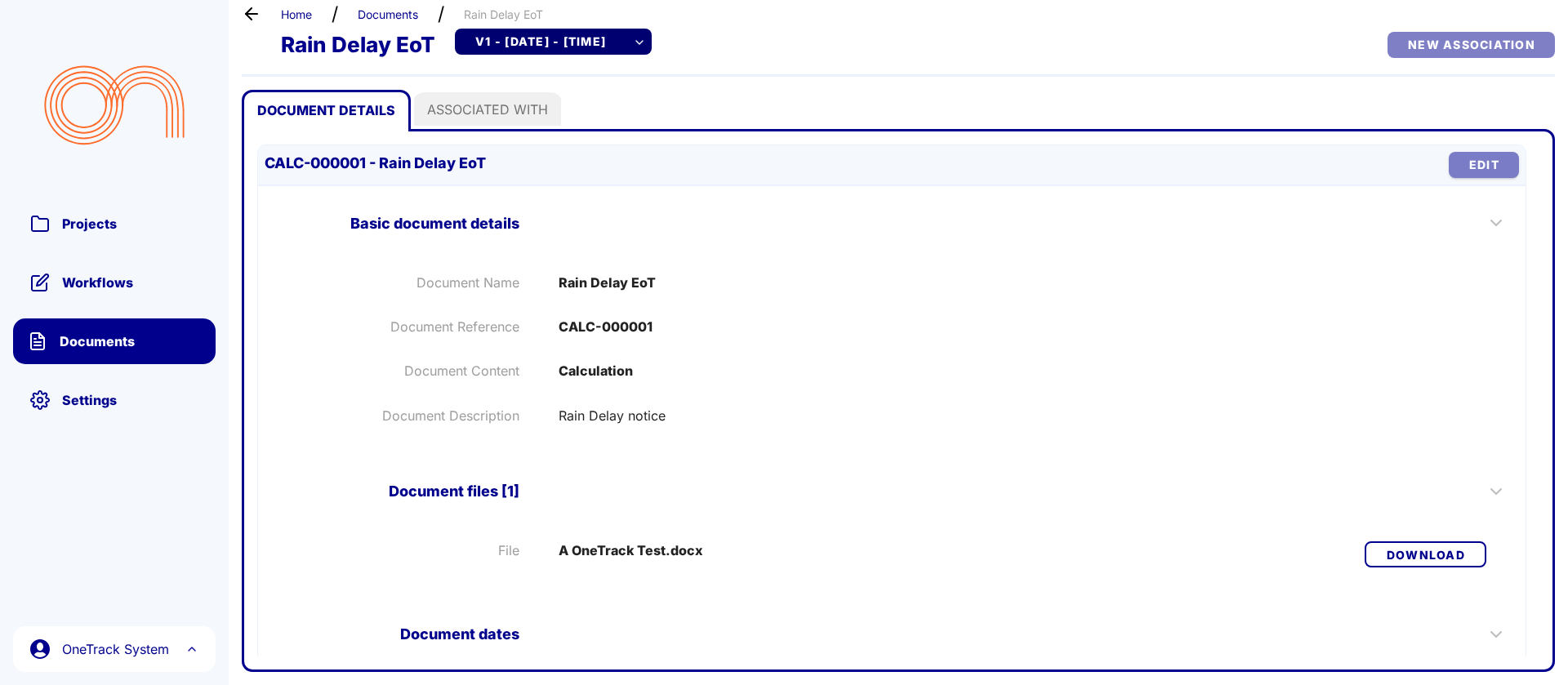 click on "V1 - [DATE] - [TIME]" at bounding box center [541, 41] 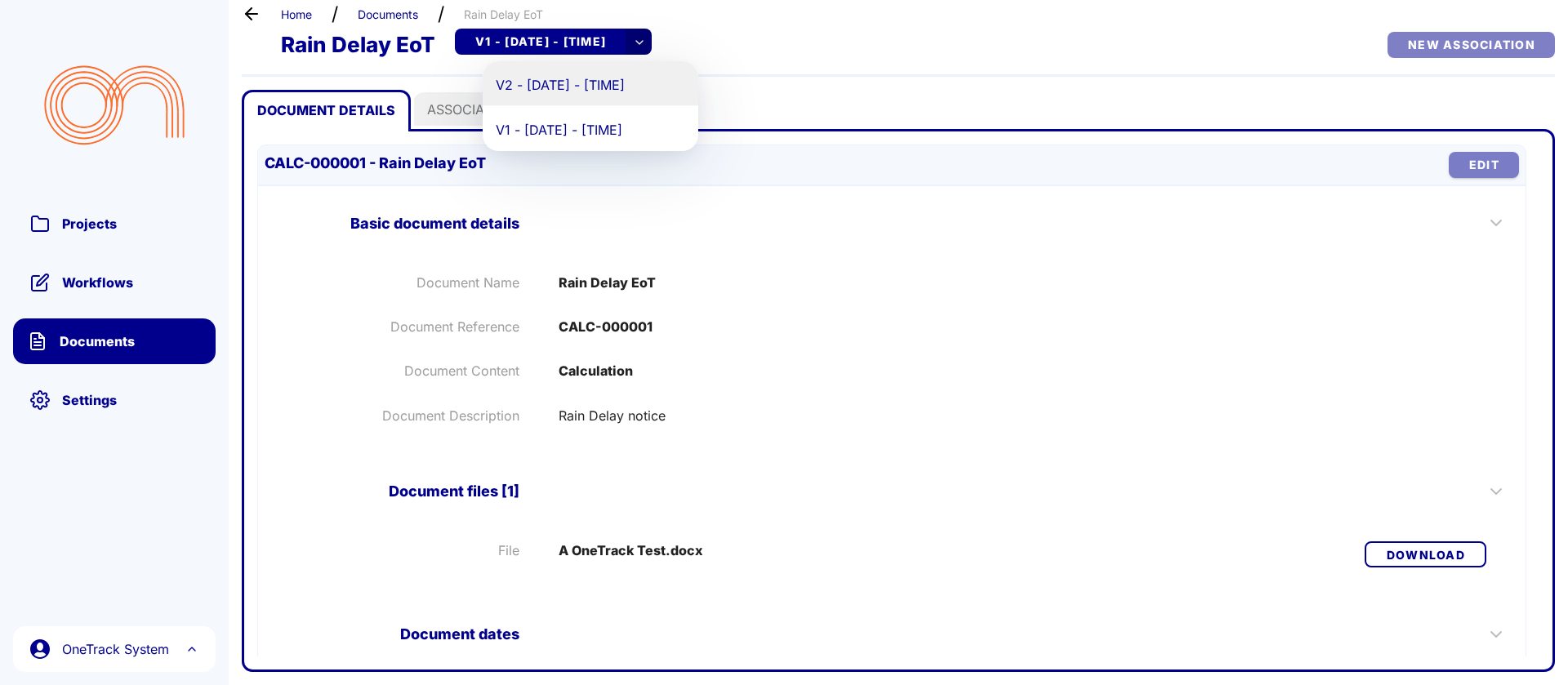 click on "V2 - [DATE] - [TIME]" at bounding box center [590, 83] 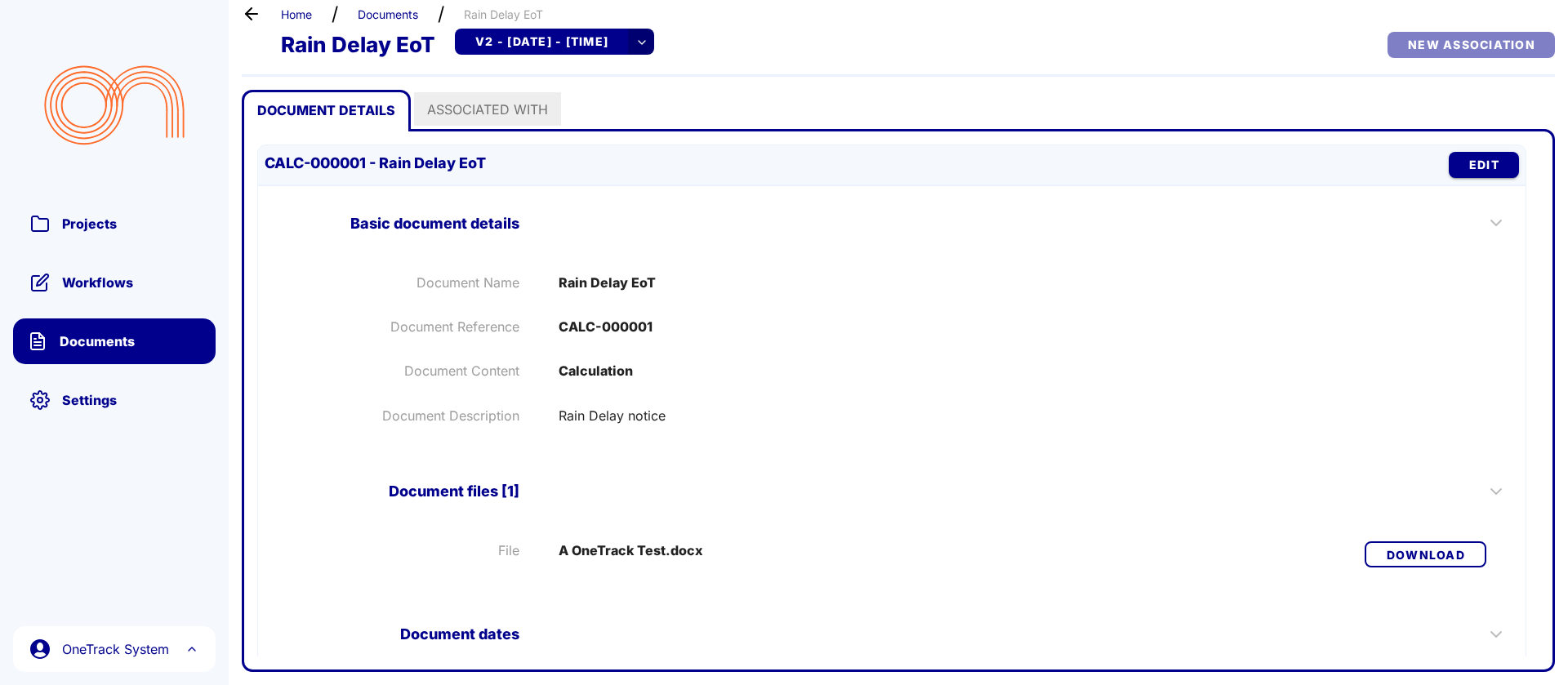 click on "Associated With" at bounding box center (488, 108) 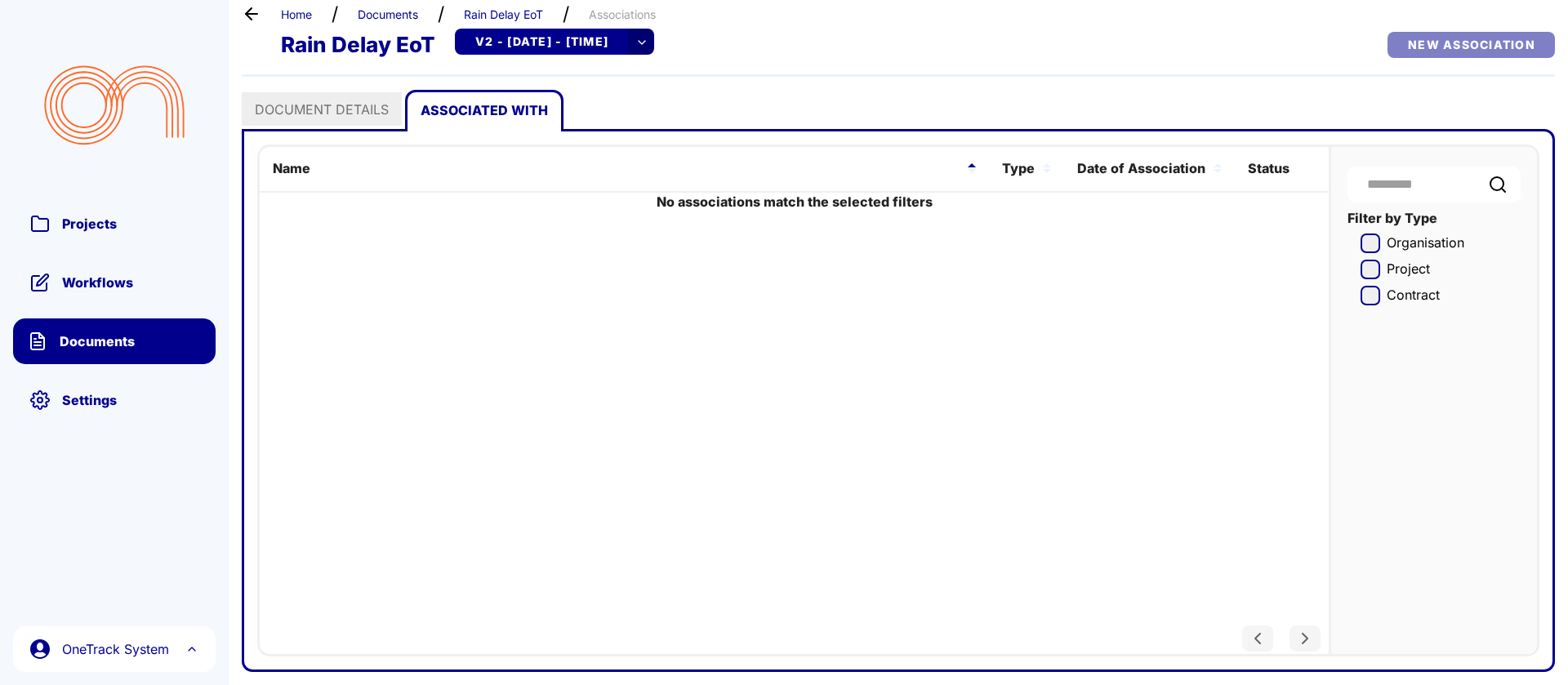 click on "Document Details" at bounding box center (322, 108) 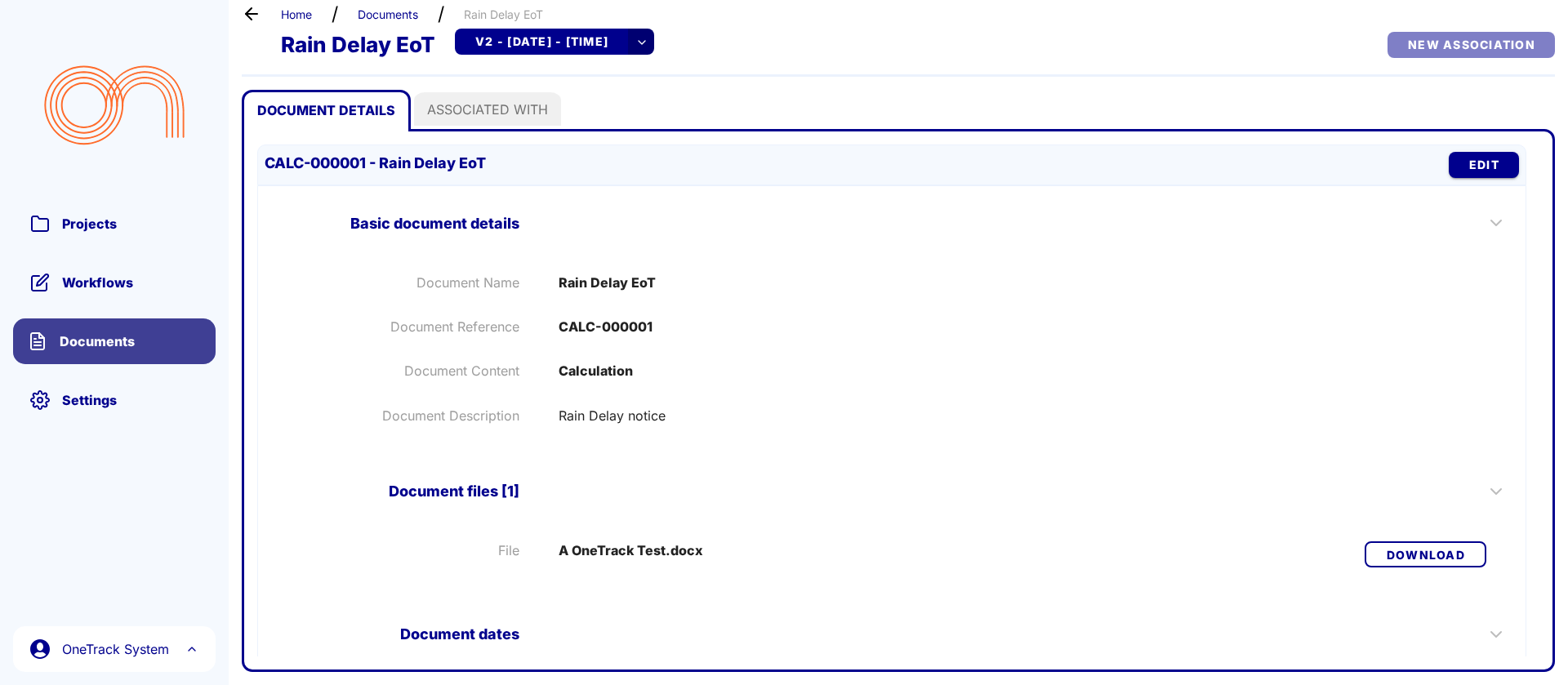 click on "Documents" at bounding box center (114, 341) 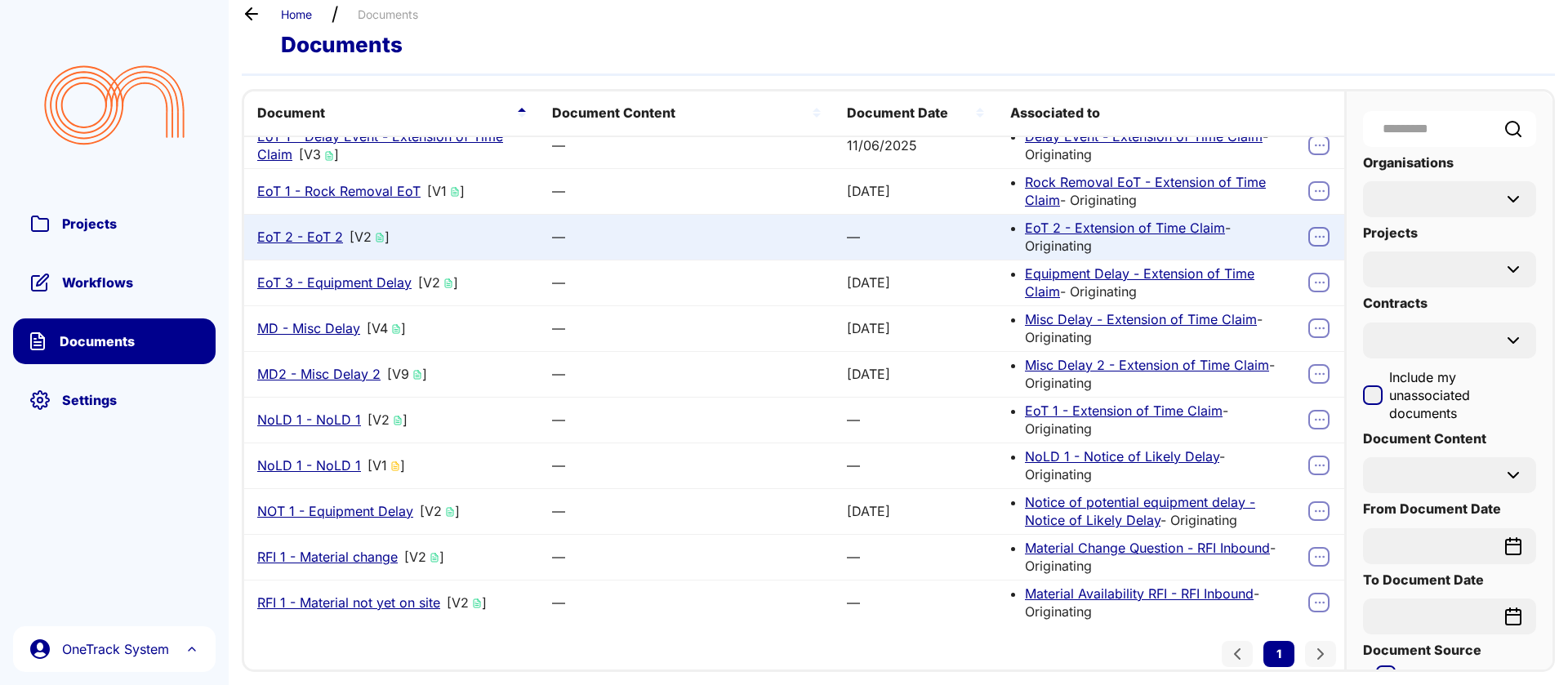 scroll, scrollTop: 0, scrollLeft: 0, axis: both 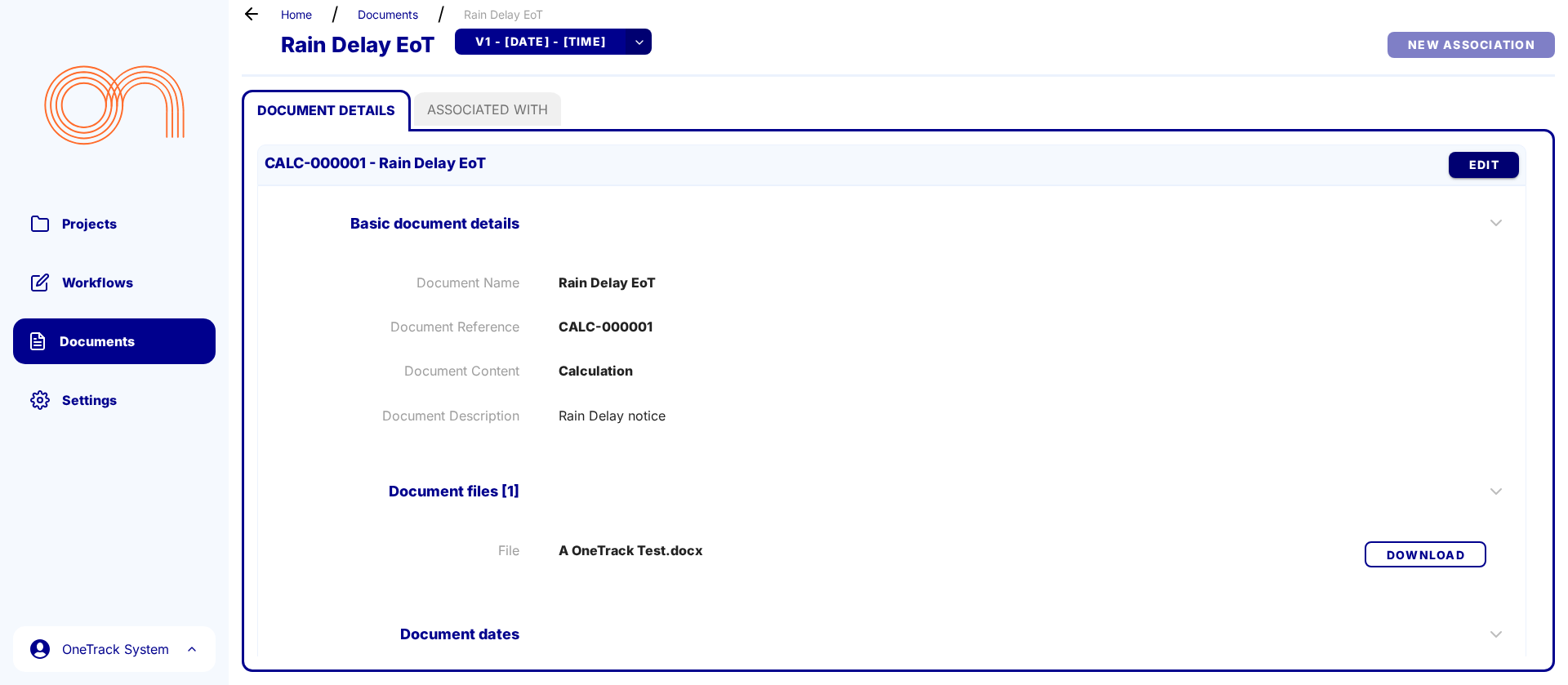 click on "Edit" at bounding box center [1484, 164] 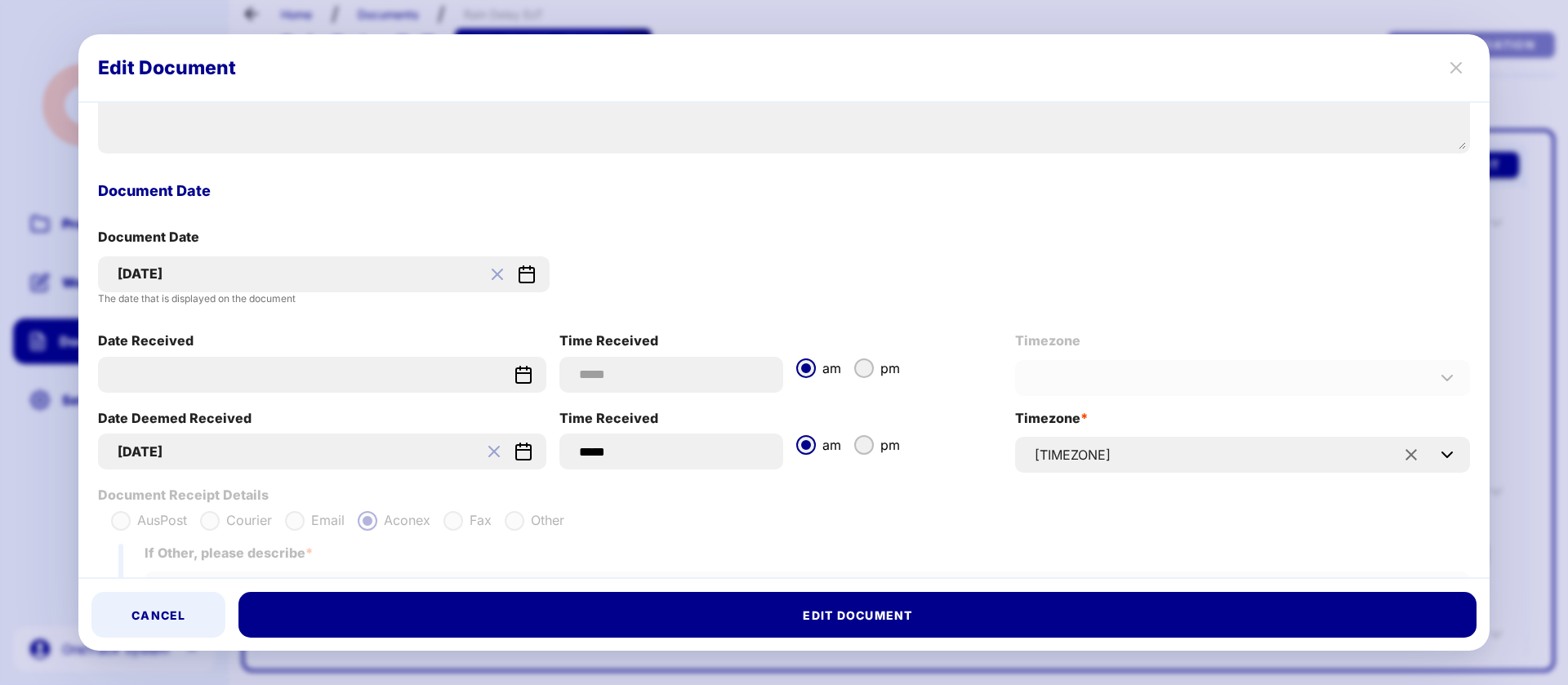 scroll, scrollTop: 980, scrollLeft: 0, axis: vertical 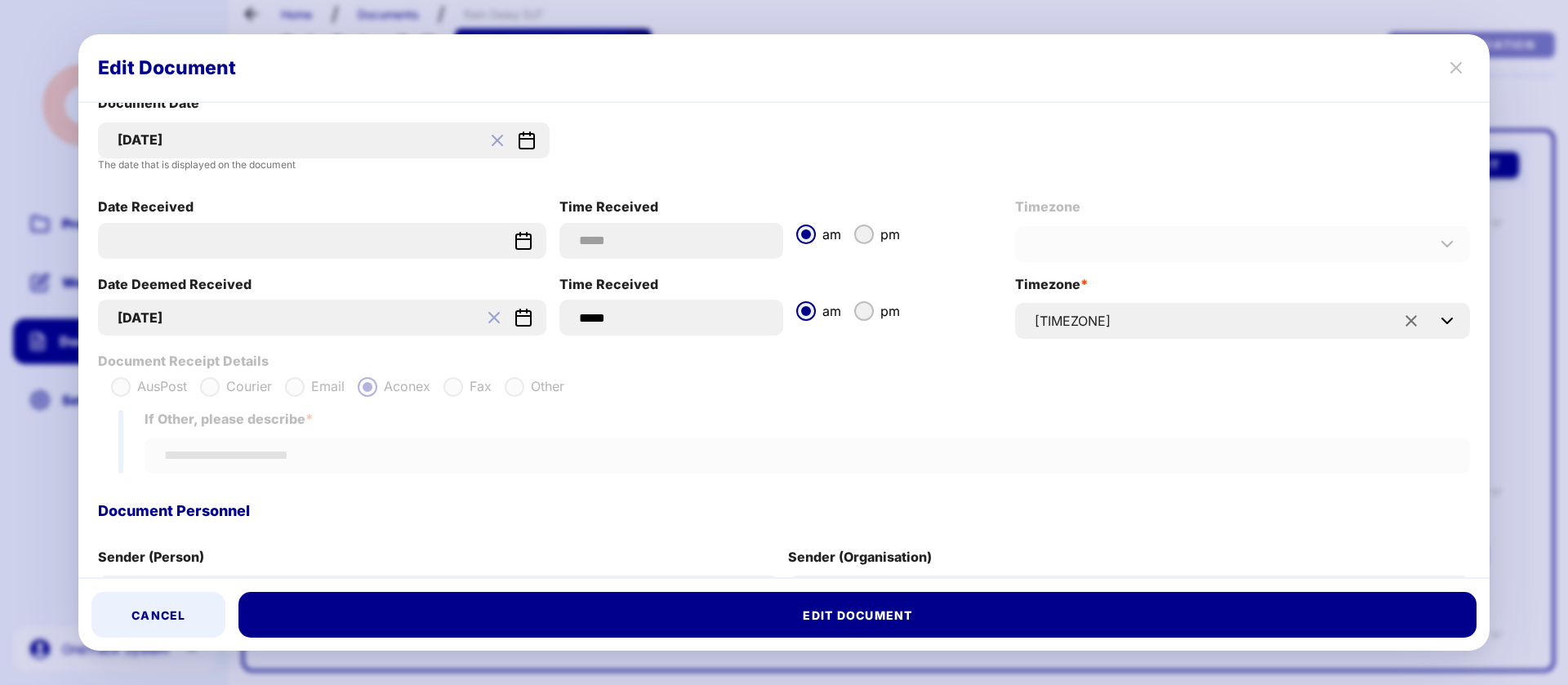 click on "[DATE]" at bounding box center (140, 318) 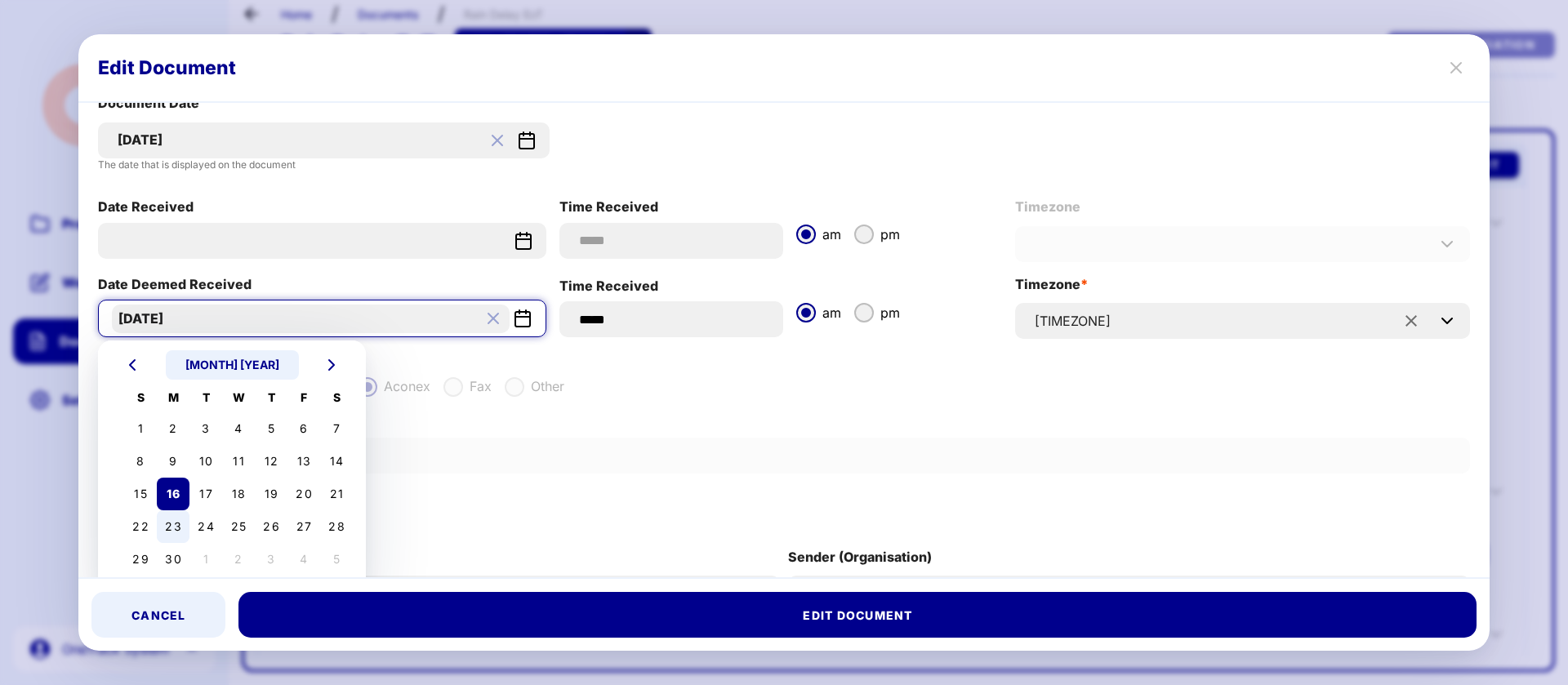 click on "23" at bounding box center (173, 527) 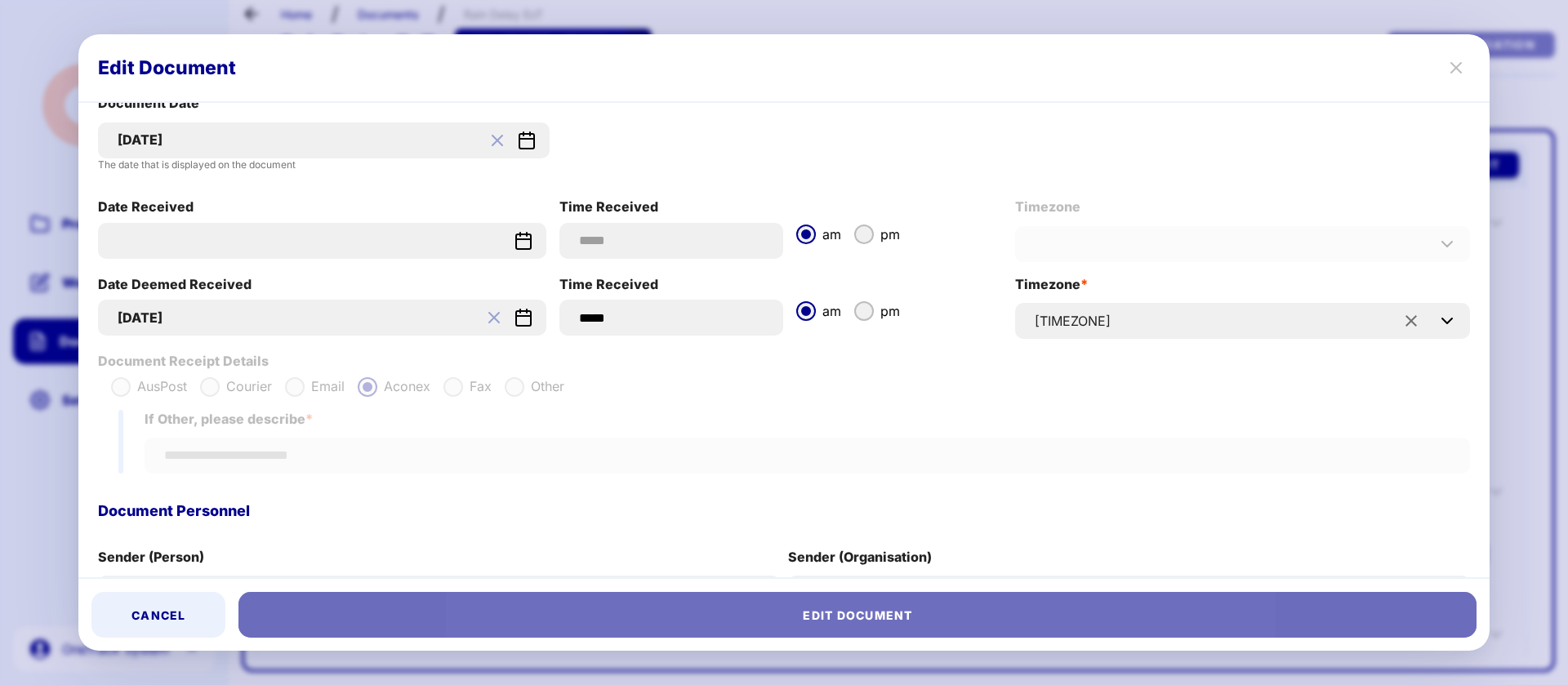 click on "Edit Document" at bounding box center [858, 615] 